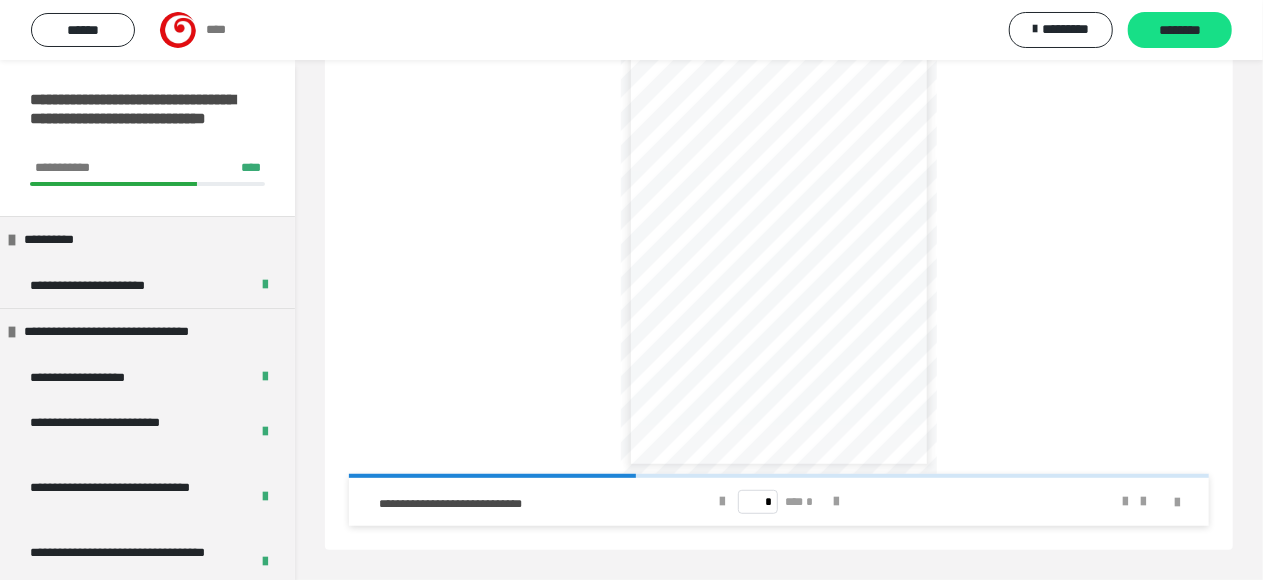 scroll, scrollTop: 0, scrollLeft: 0, axis: both 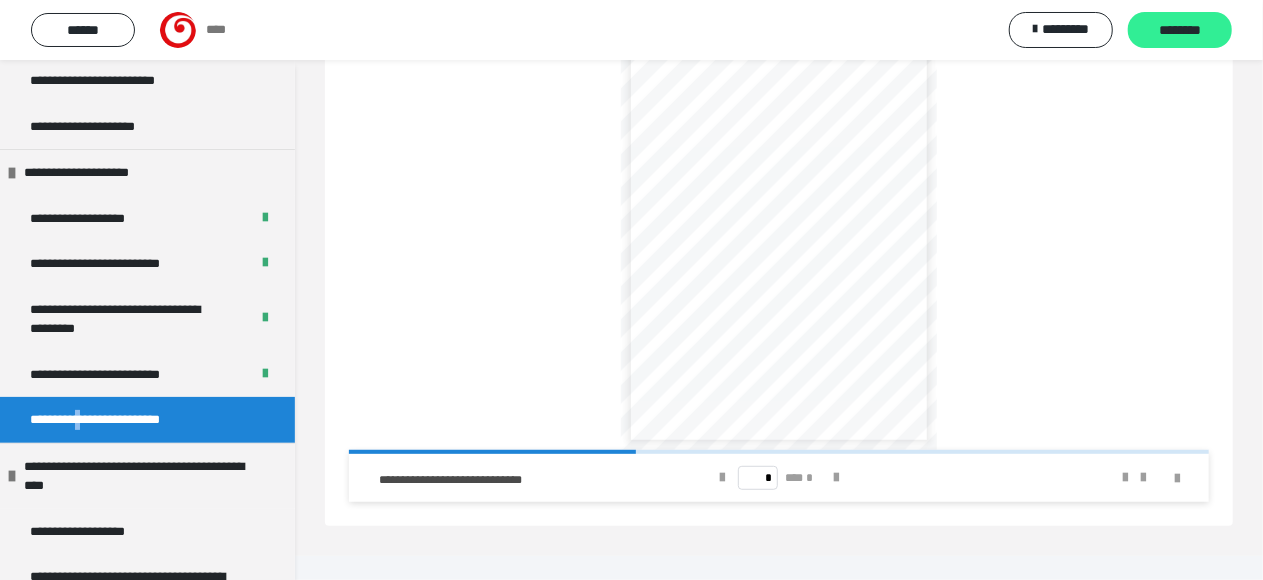 click on "********" at bounding box center (1180, 31) 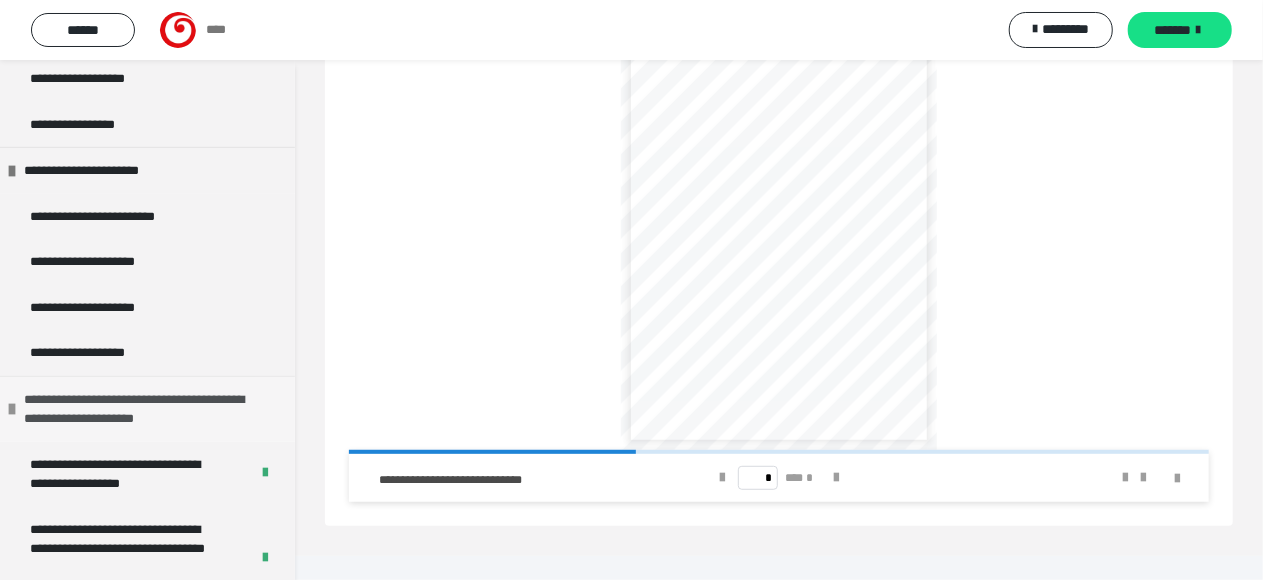 scroll, scrollTop: 4425, scrollLeft: 0, axis: vertical 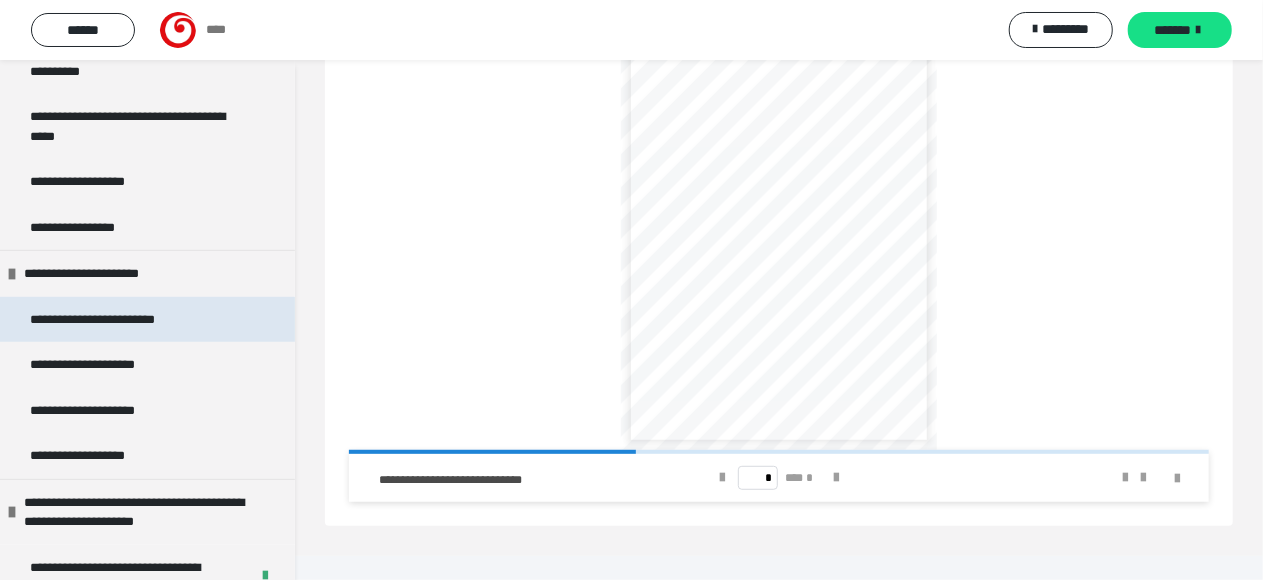 click on "**********" at bounding box center (108, 320) 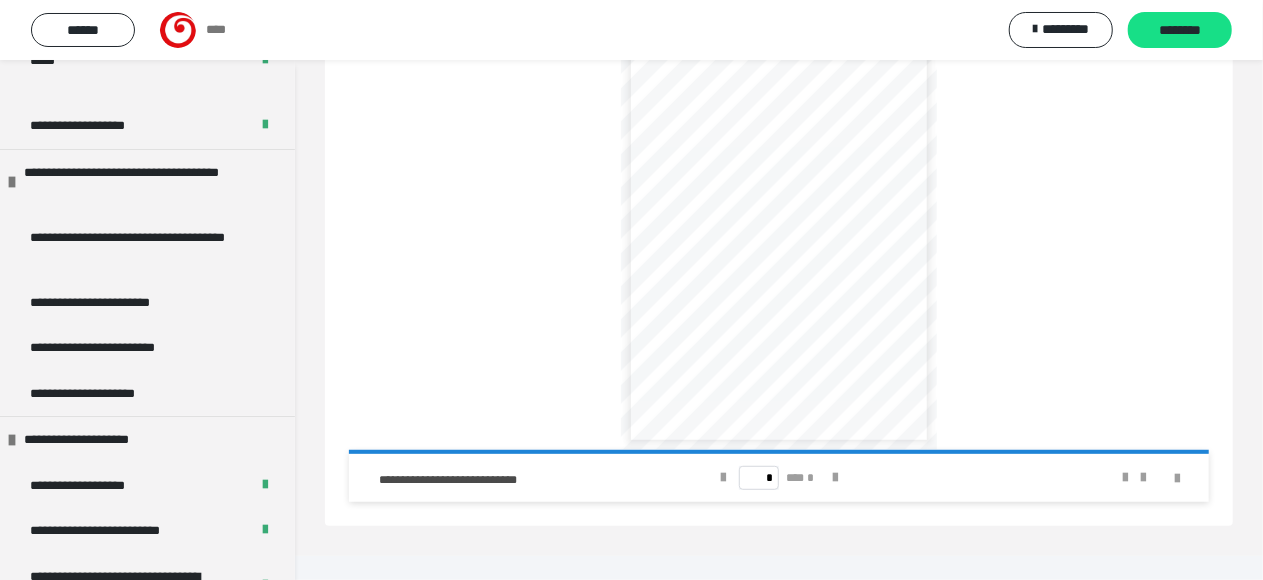 scroll, scrollTop: 3625, scrollLeft: 0, axis: vertical 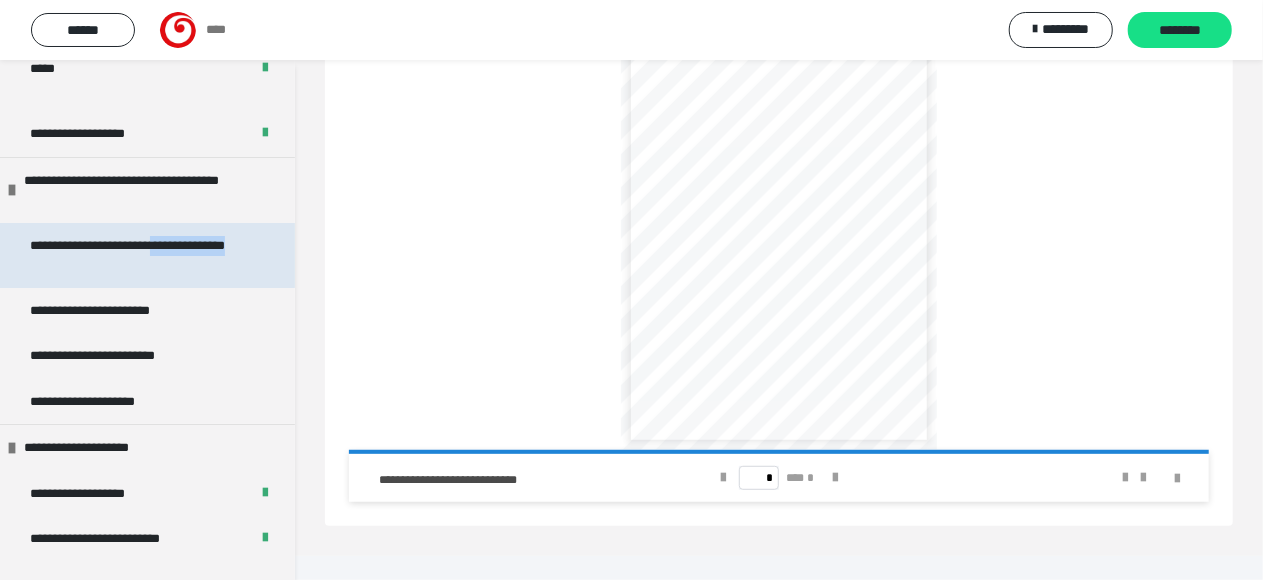 click on "**********" at bounding box center [131, 255] 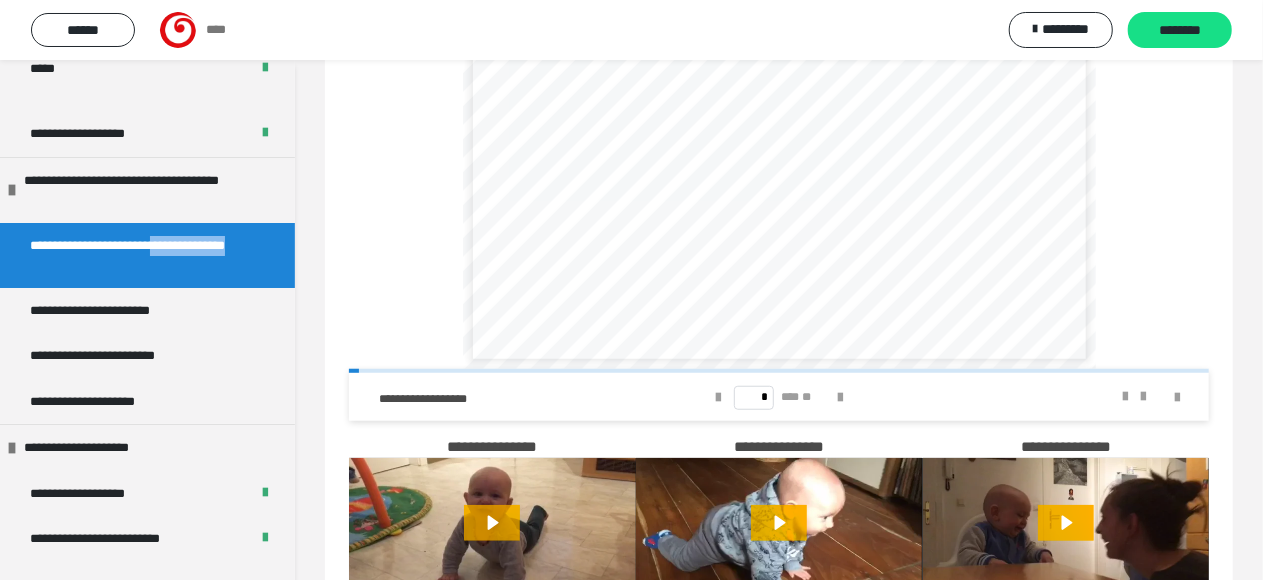 scroll, scrollTop: 662, scrollLeft: 0, axis: vertical 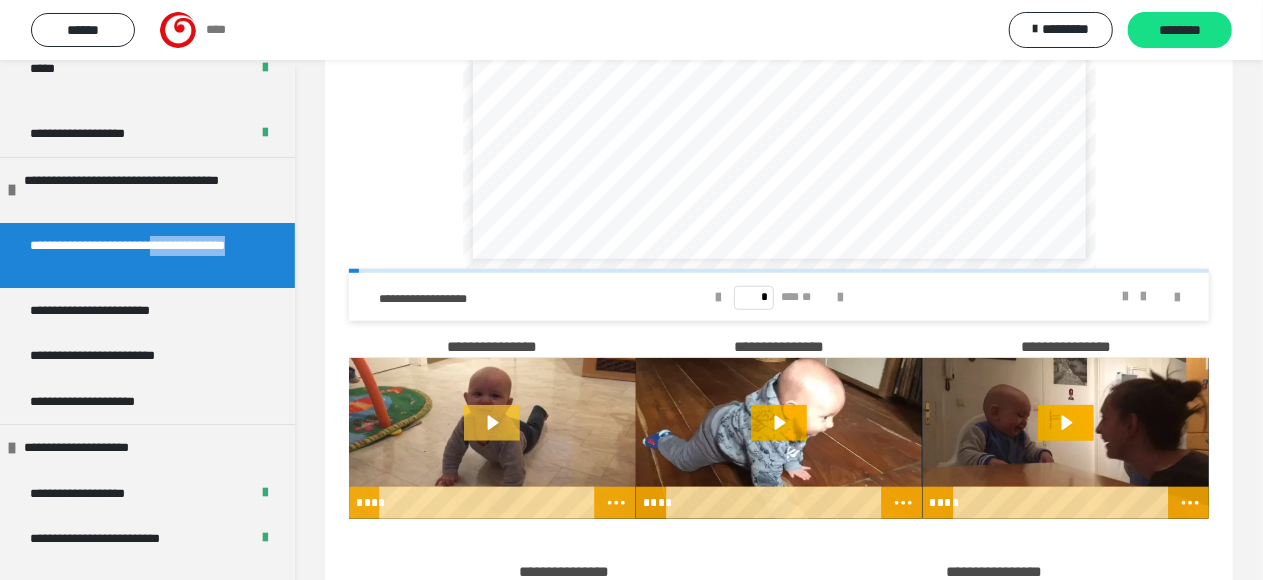 click 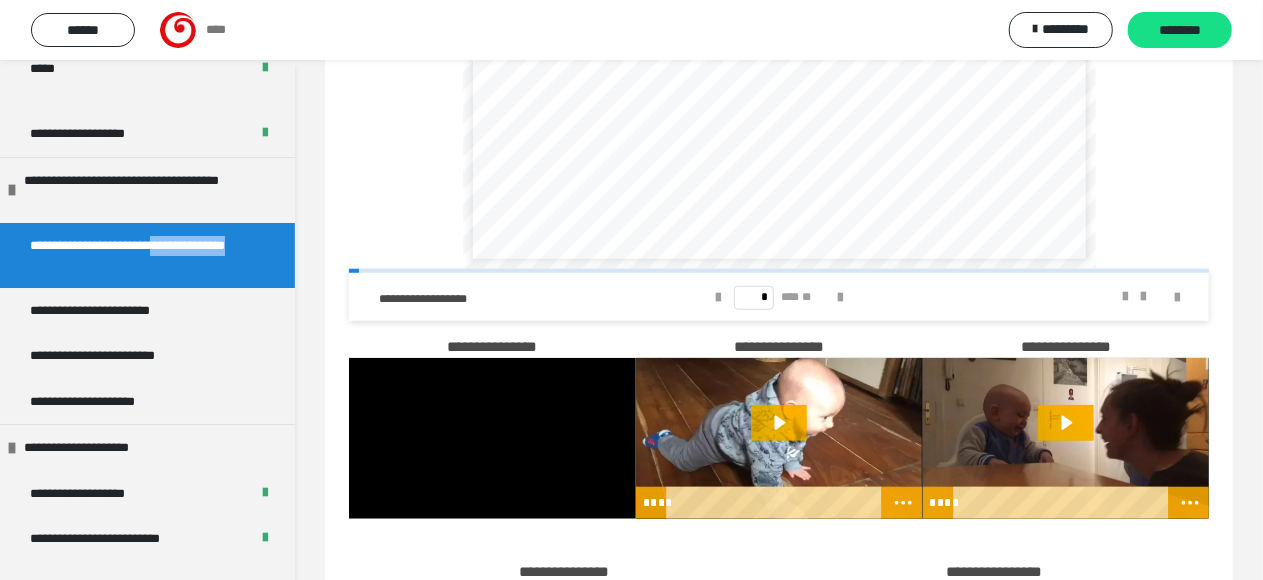 scroll, scrollTop: 762, scrollLeft: 0, axis: vertical 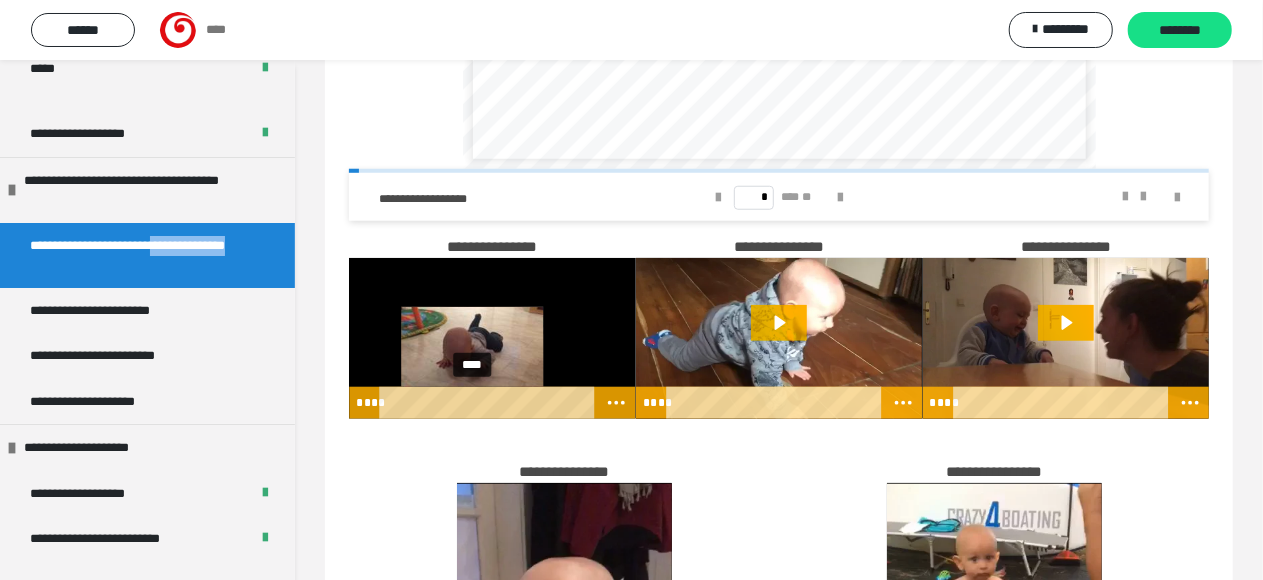 click on "****" at bounding box center (488, 403) 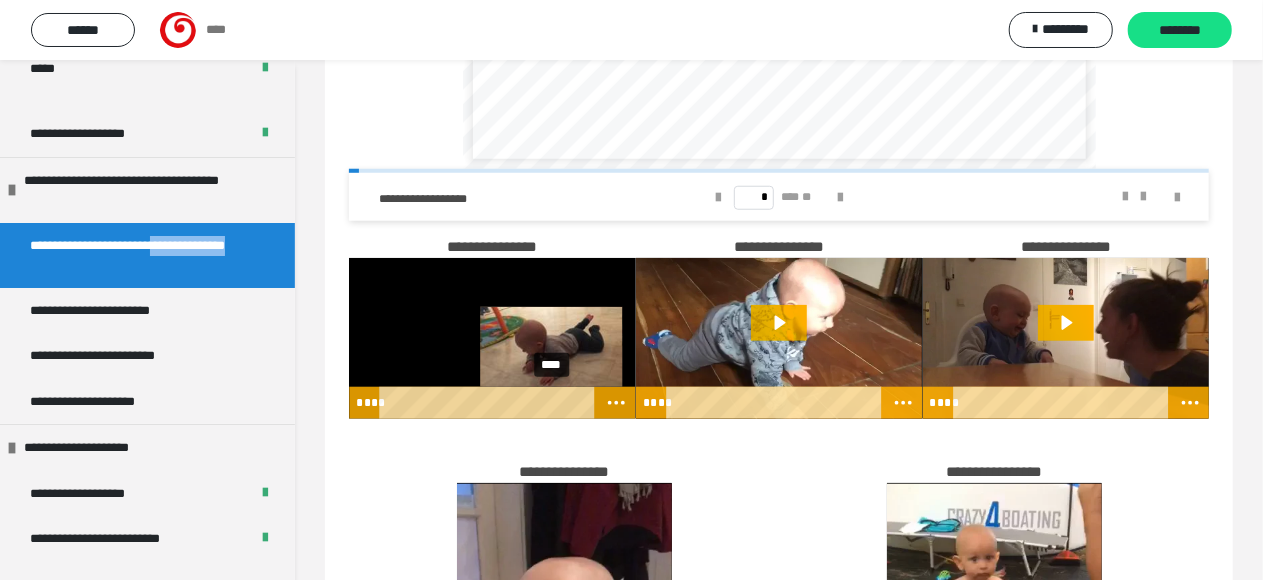 click on "****" at bounding box center (488, 403) 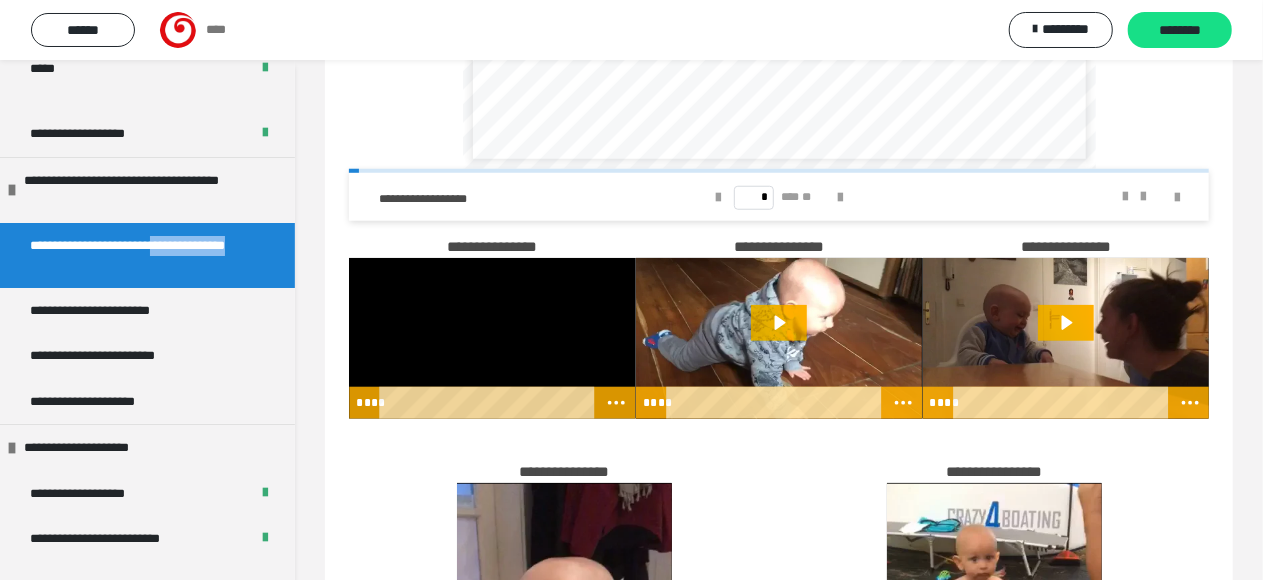 click at bounding box center (492, 338) 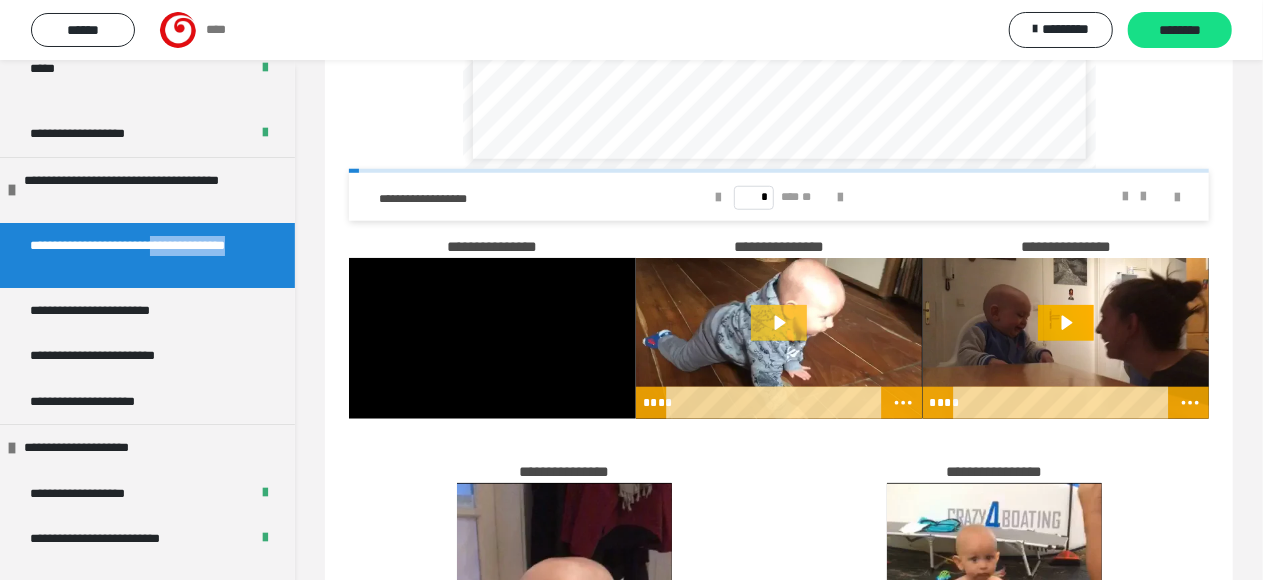 click 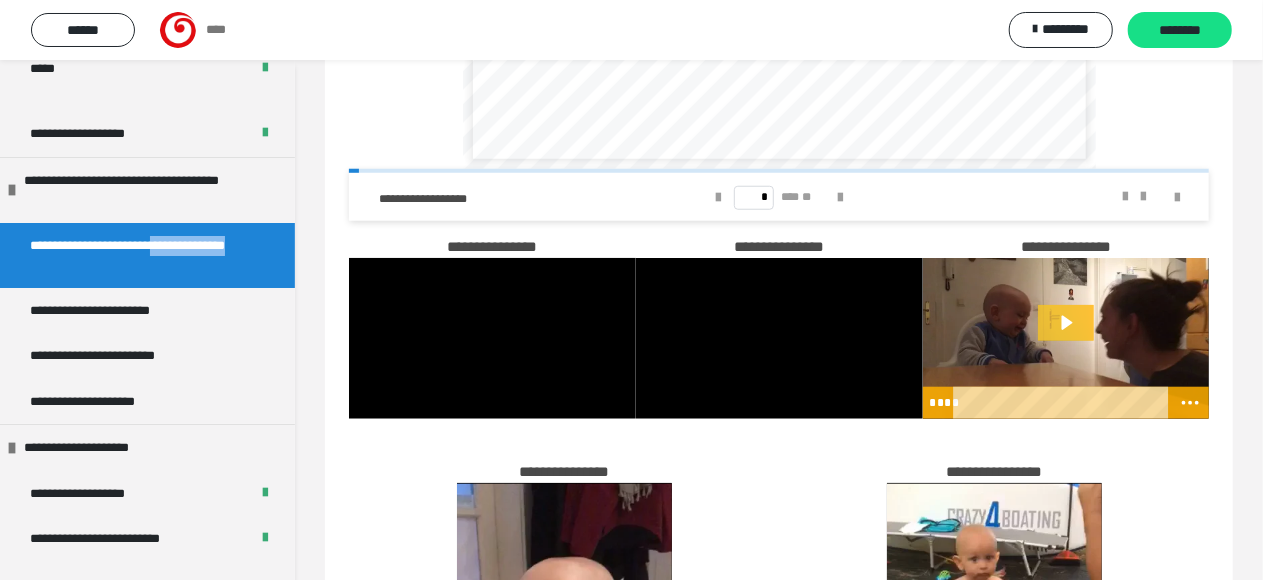 click 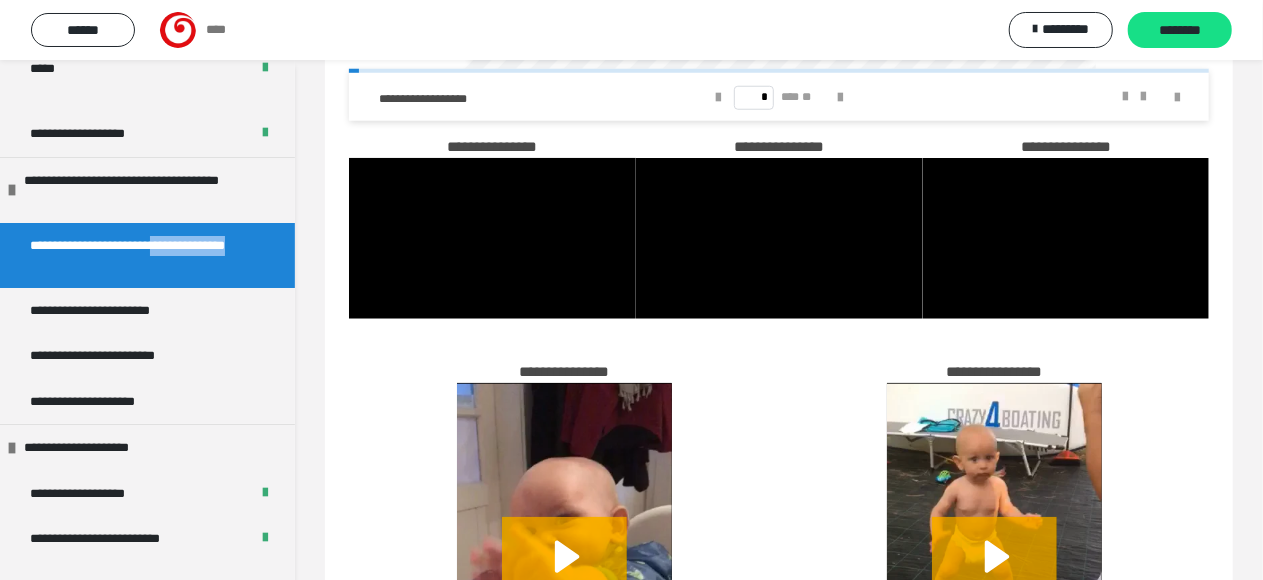 scroll, scrollTop: 962, scrollLeft: 0, axis: vertical 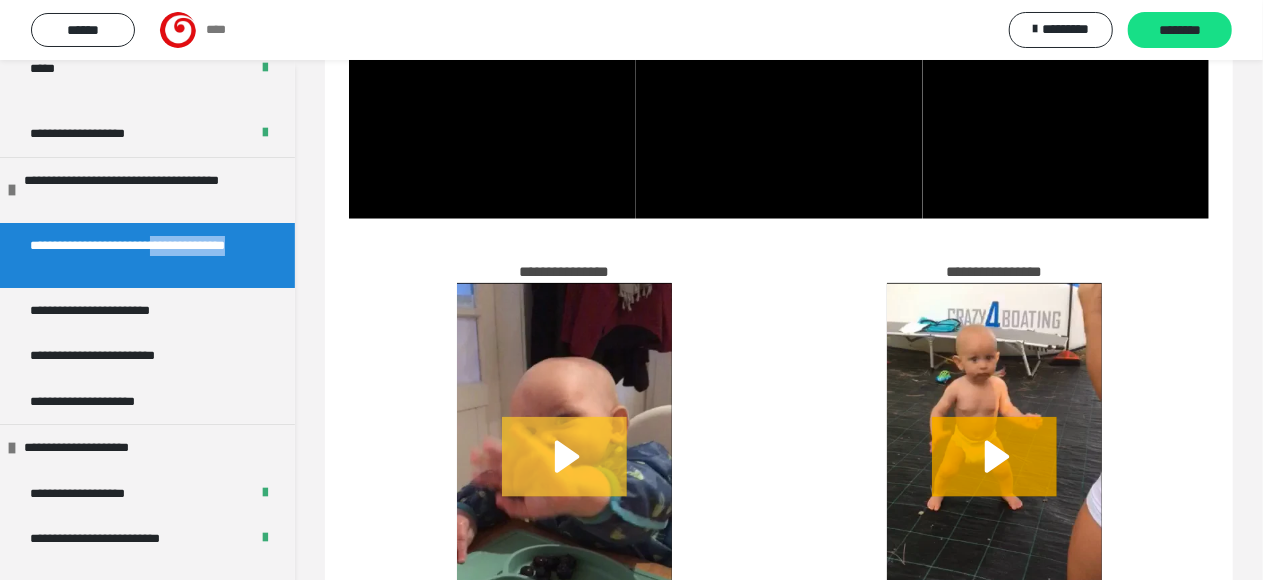 click 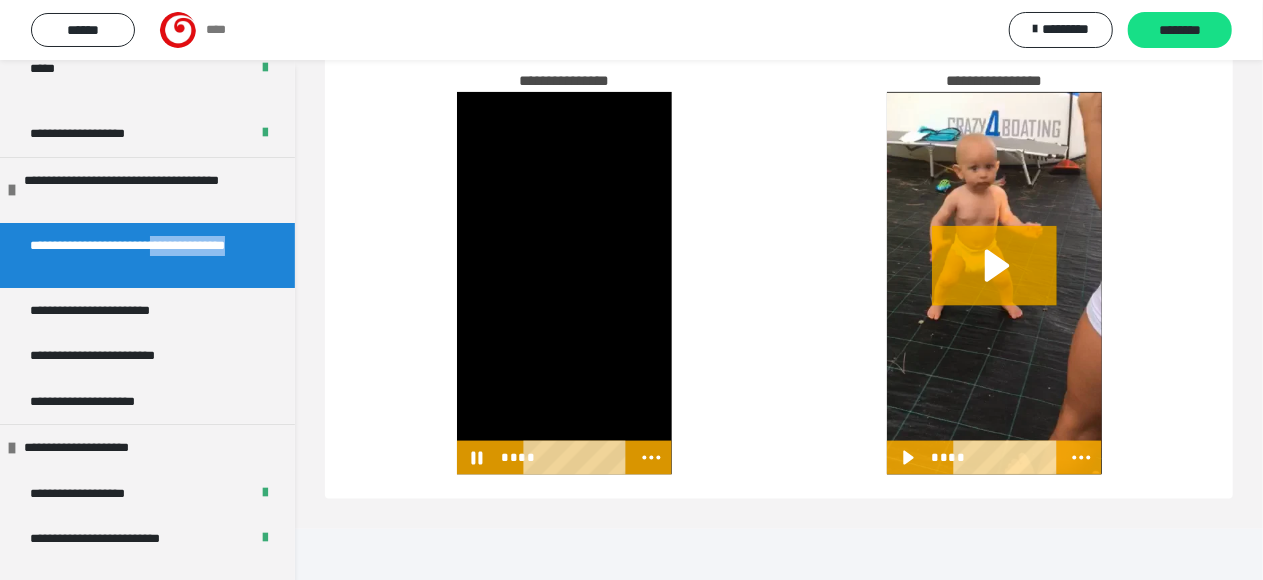 scroll, scrollTop: 1162, scrollLeft: 0, axis: vertical 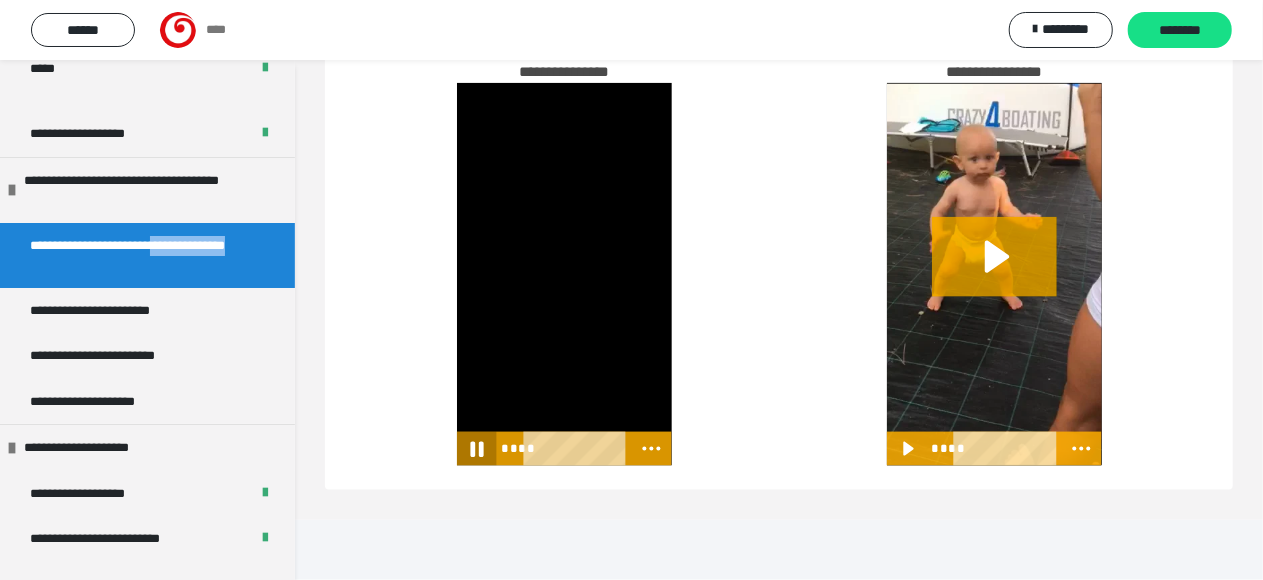 click 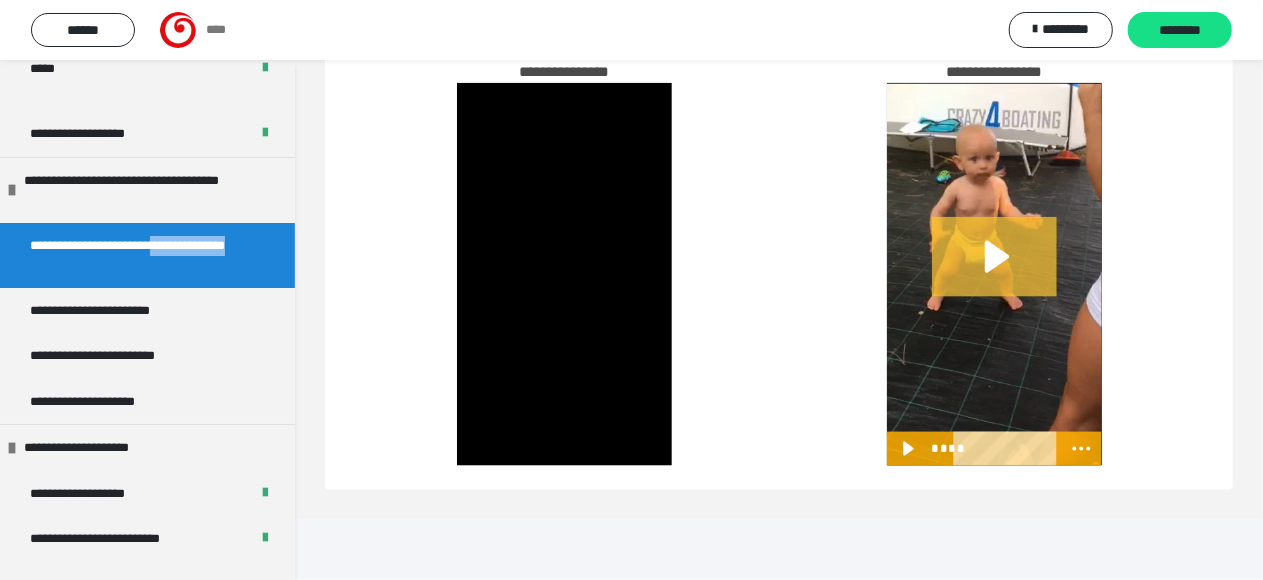 click 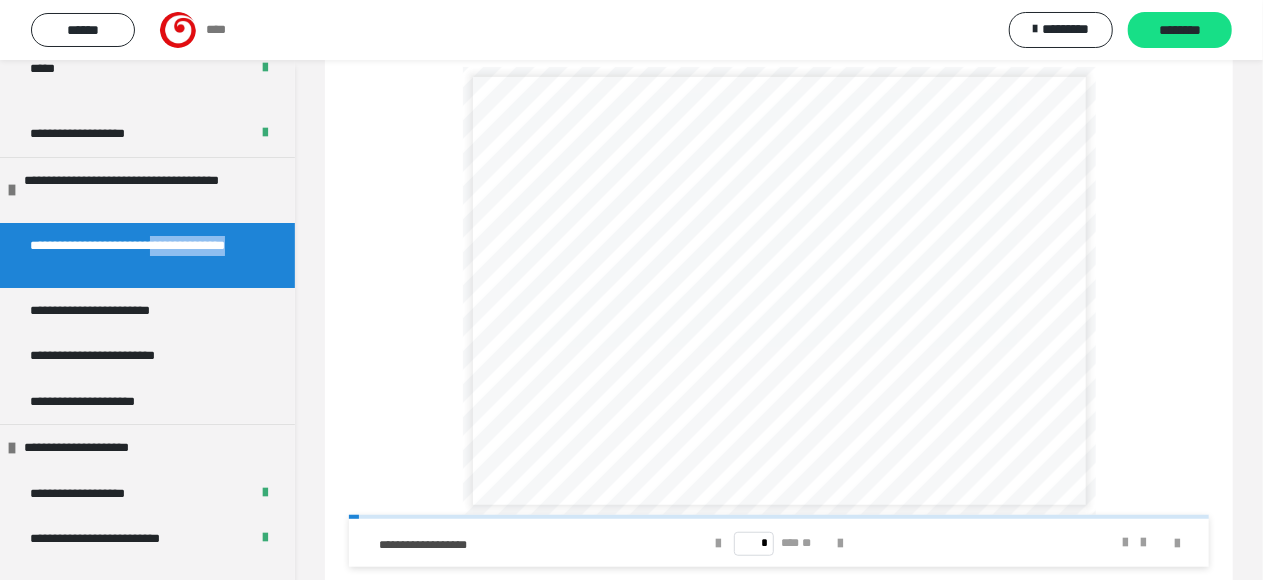 scroll, scrollTop: 462, scrollLeft: 0, axis: vertical 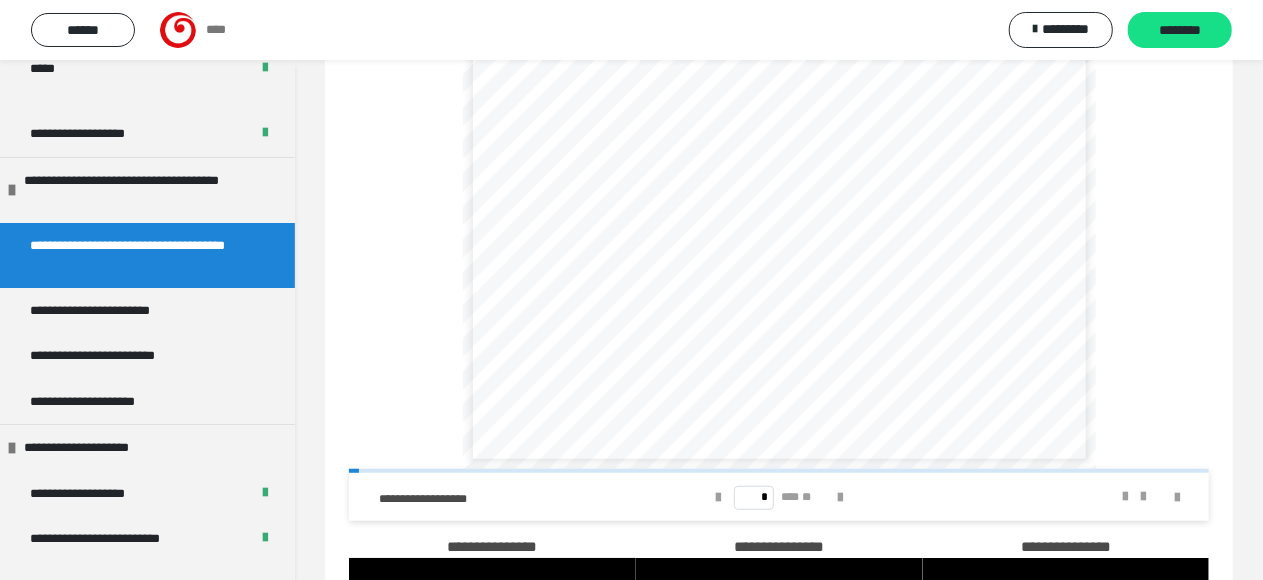 click at bounding box center (1099, 497) 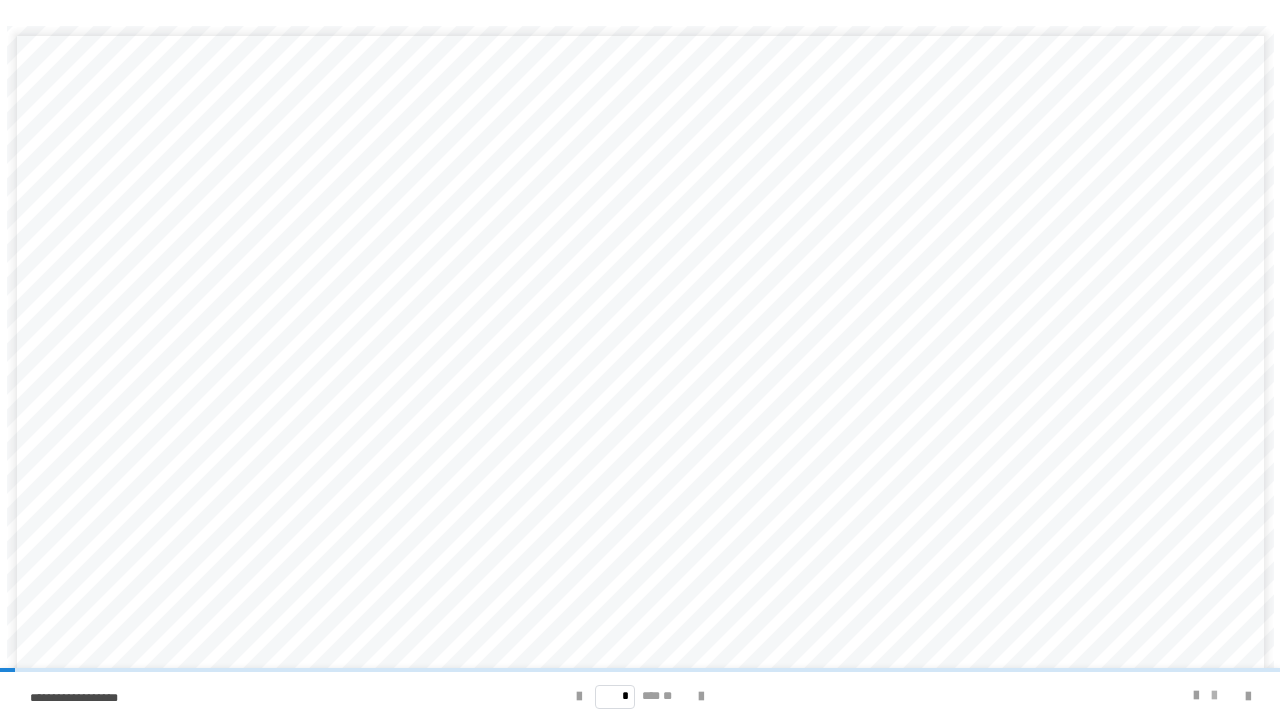 click at bounding box center (1214, 696) 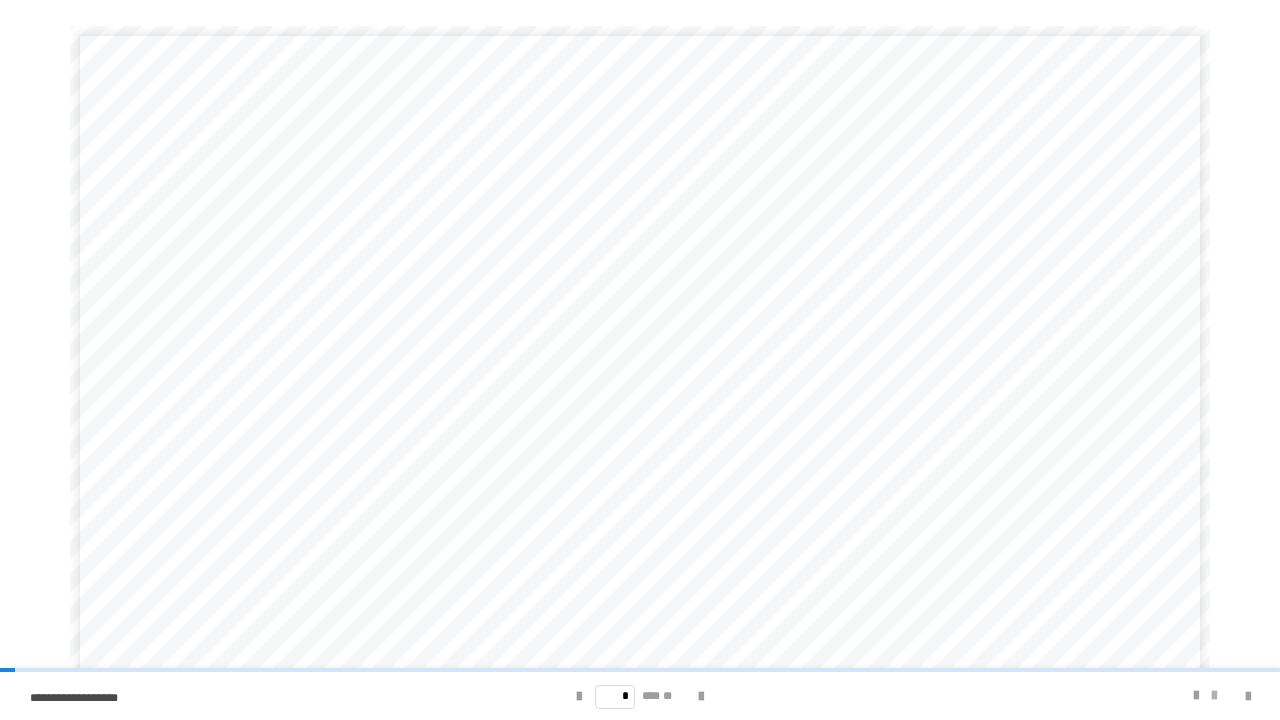 click at bounding box center (1214, 696) 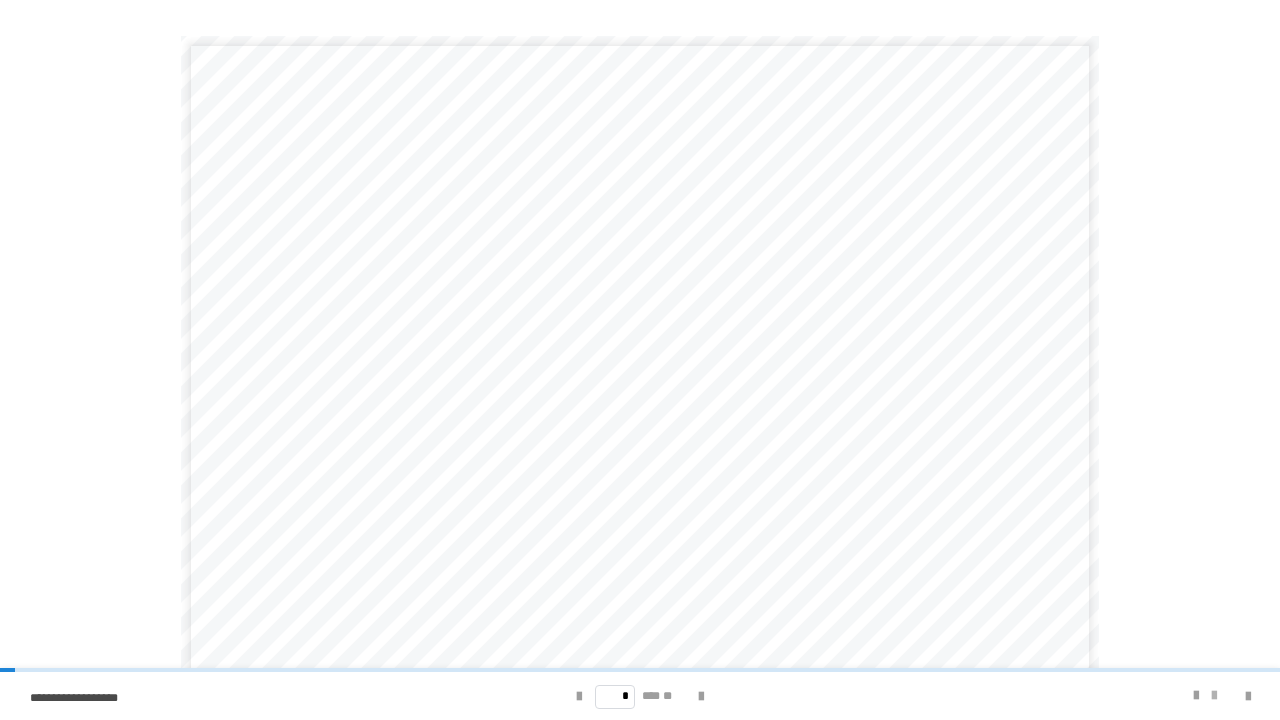 click at bounding box center (1214, 696) 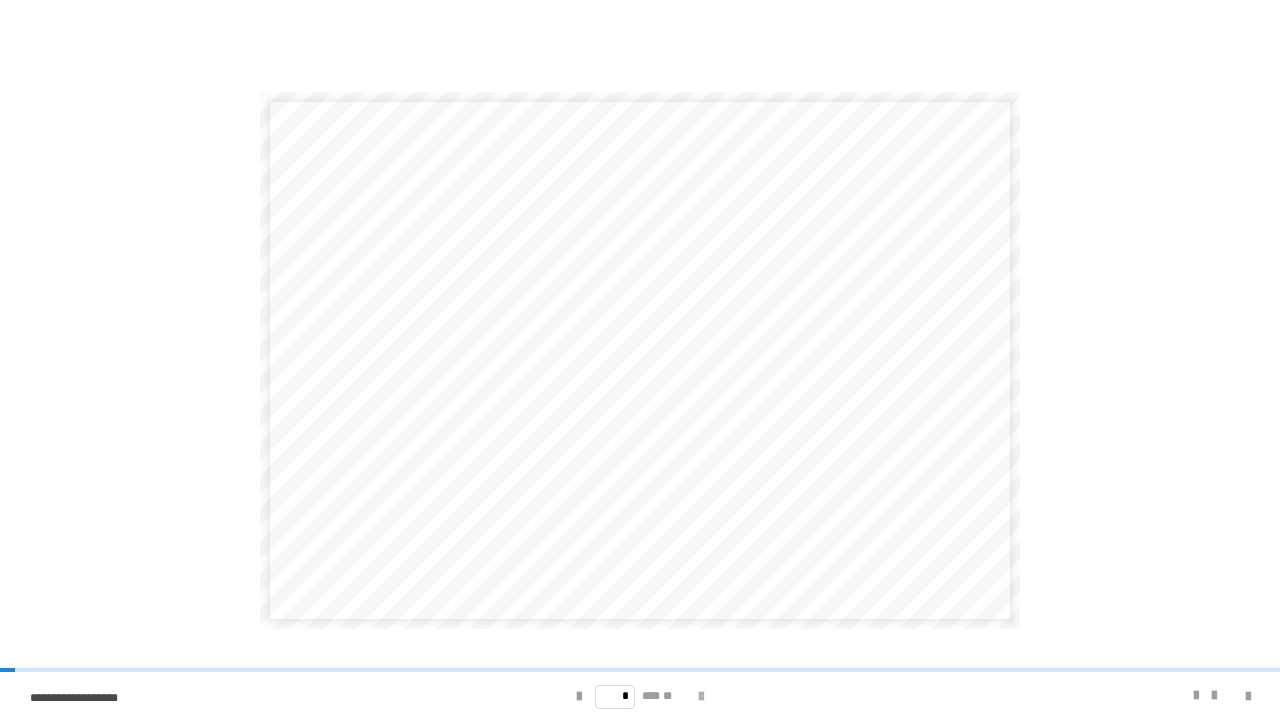 click at bounding box center (701, 697) 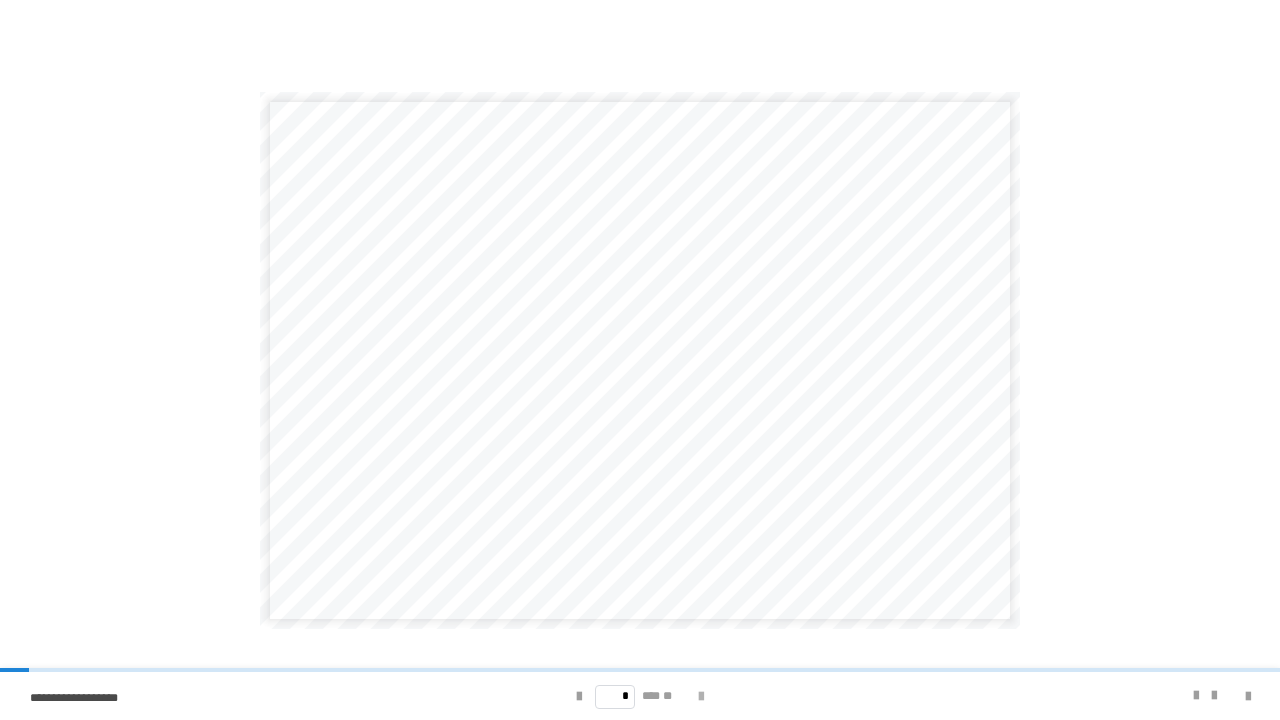 click at bounding box center (701, 697) 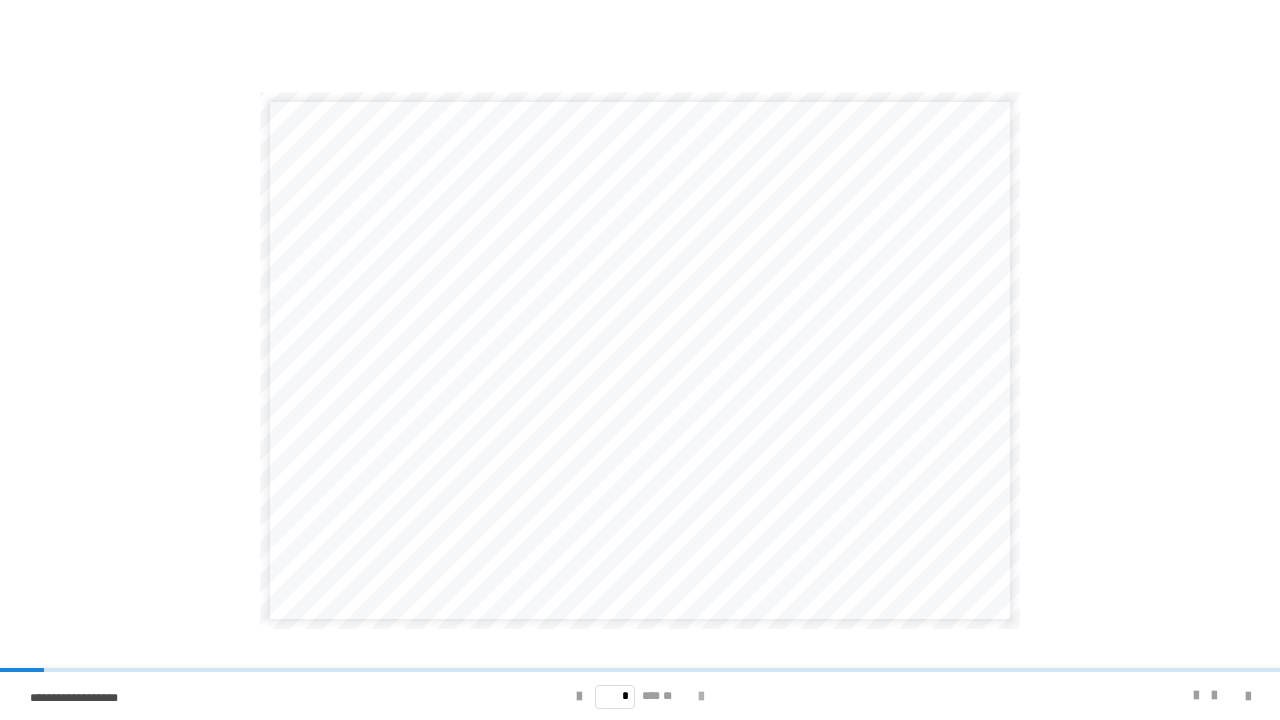 click at bounding box center (701, 697) 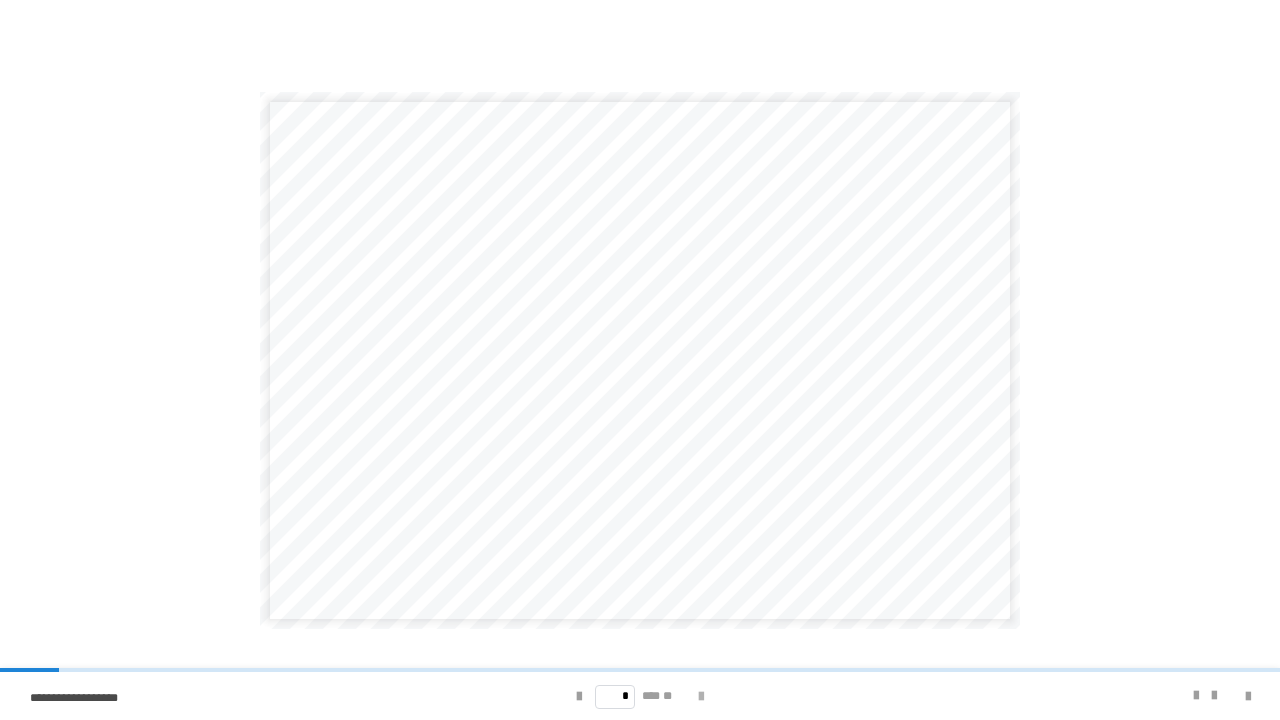 click at bounding box center (701, 697) 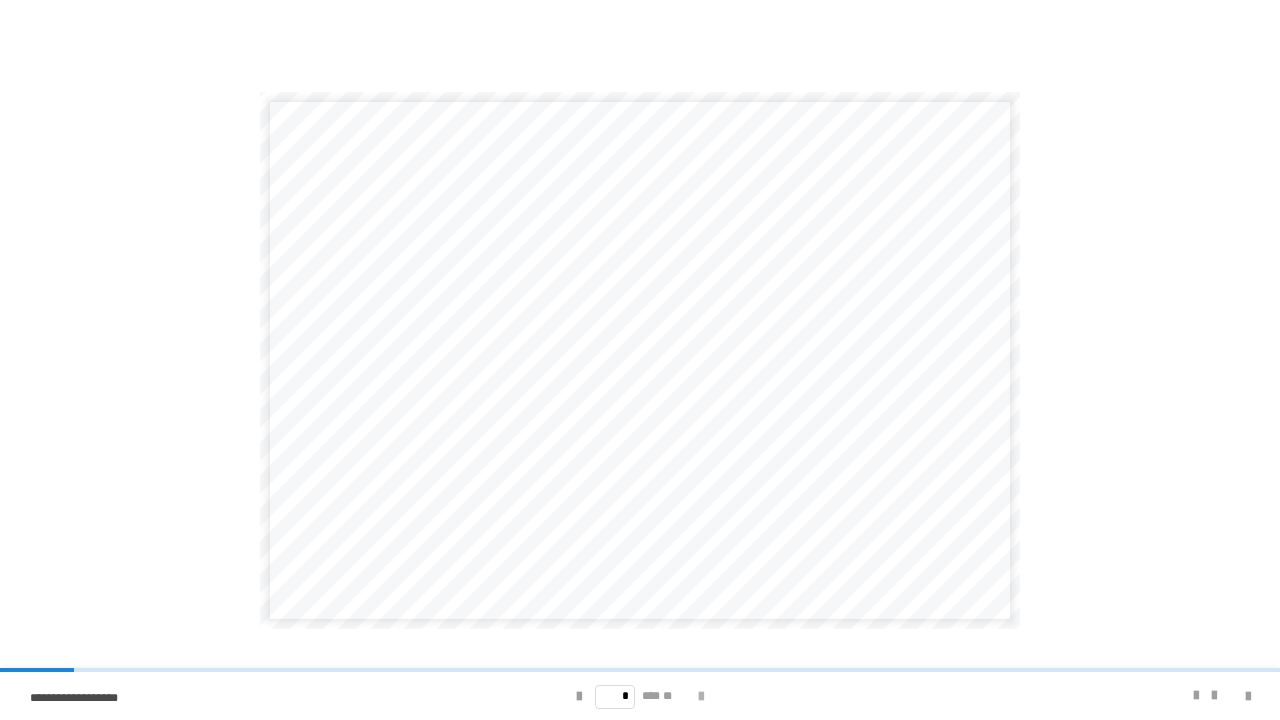 click at bounding box center (701, 697) 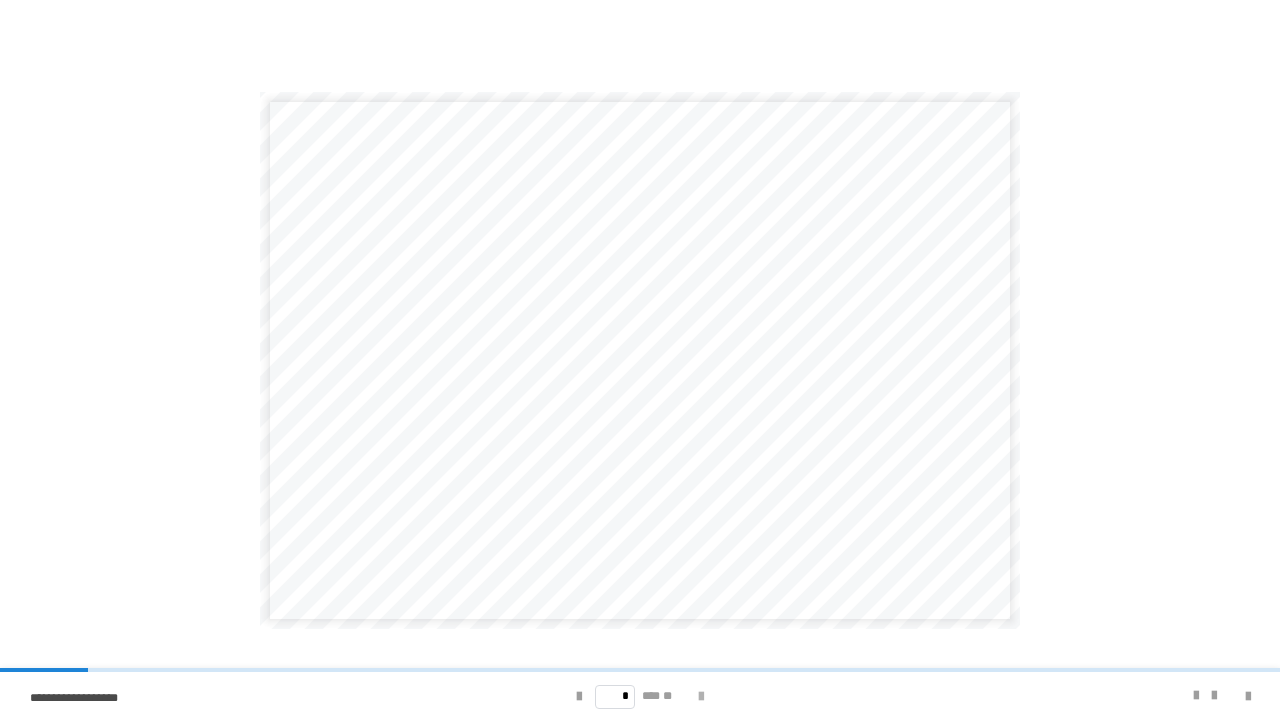 click at bounding box center (701, 697) 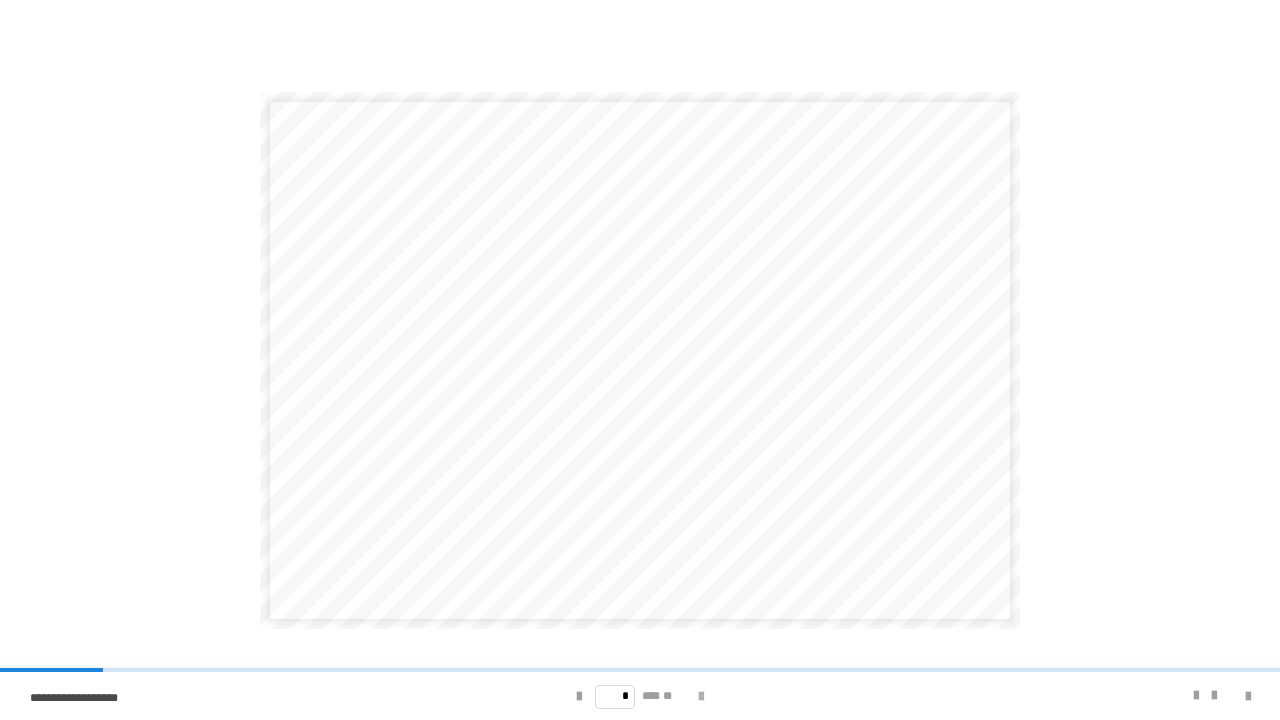 click at bounding box center (701, 697) 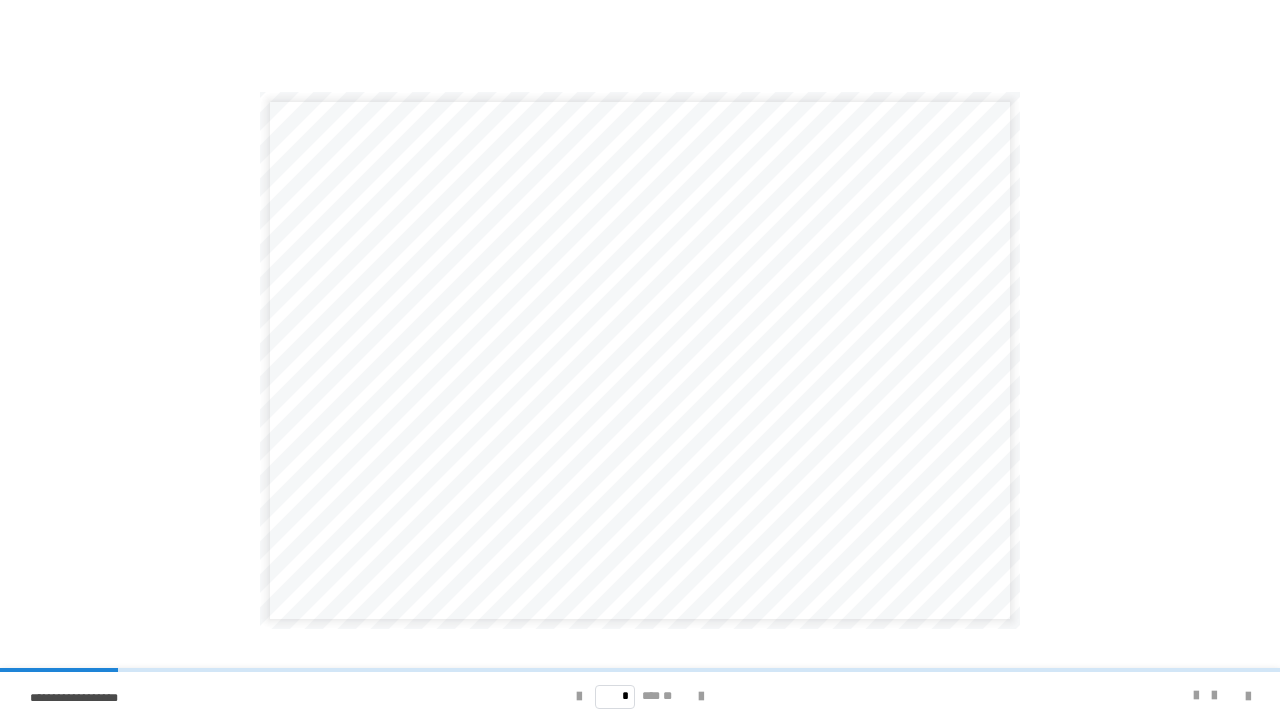 drag, startPoint x: 689, startPoint y: 700, endPoint x: 691, endPoint y: 689, distance: 11.18034 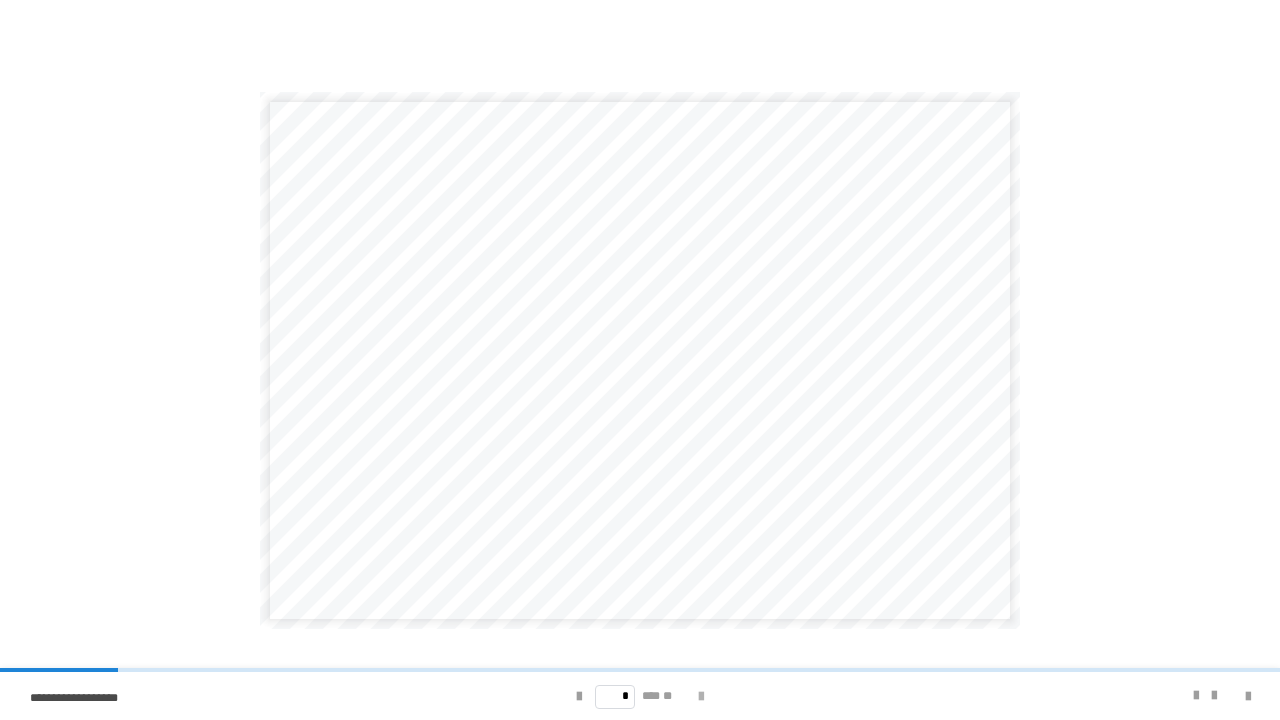click at bounding box center (701, 696) 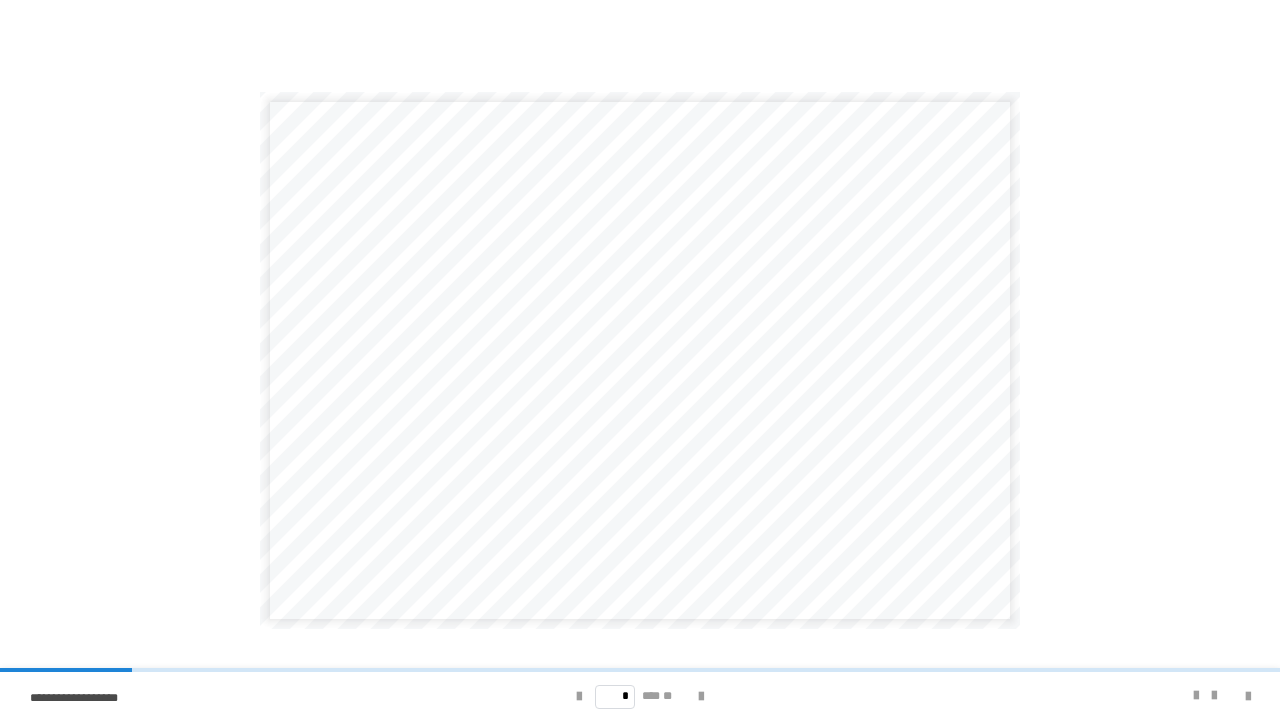 click at bounding box center [701, 697] 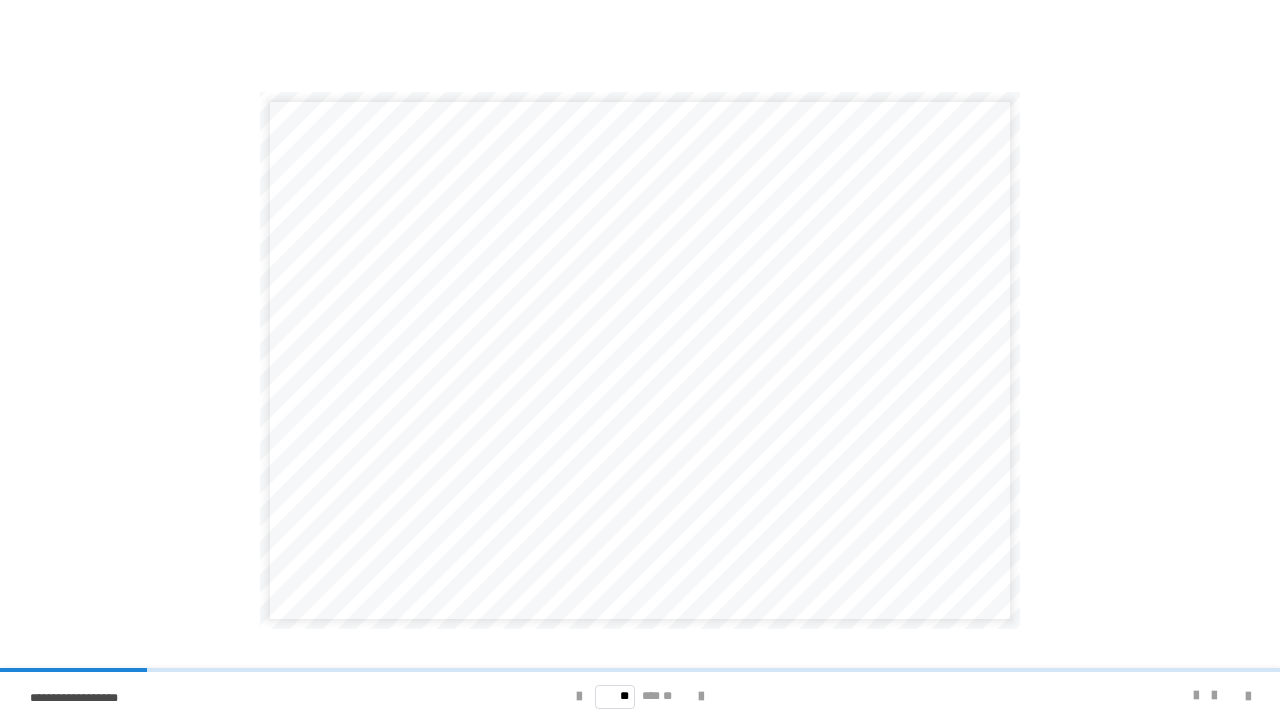 click on "** *** **" at bounding box center (640, 696) 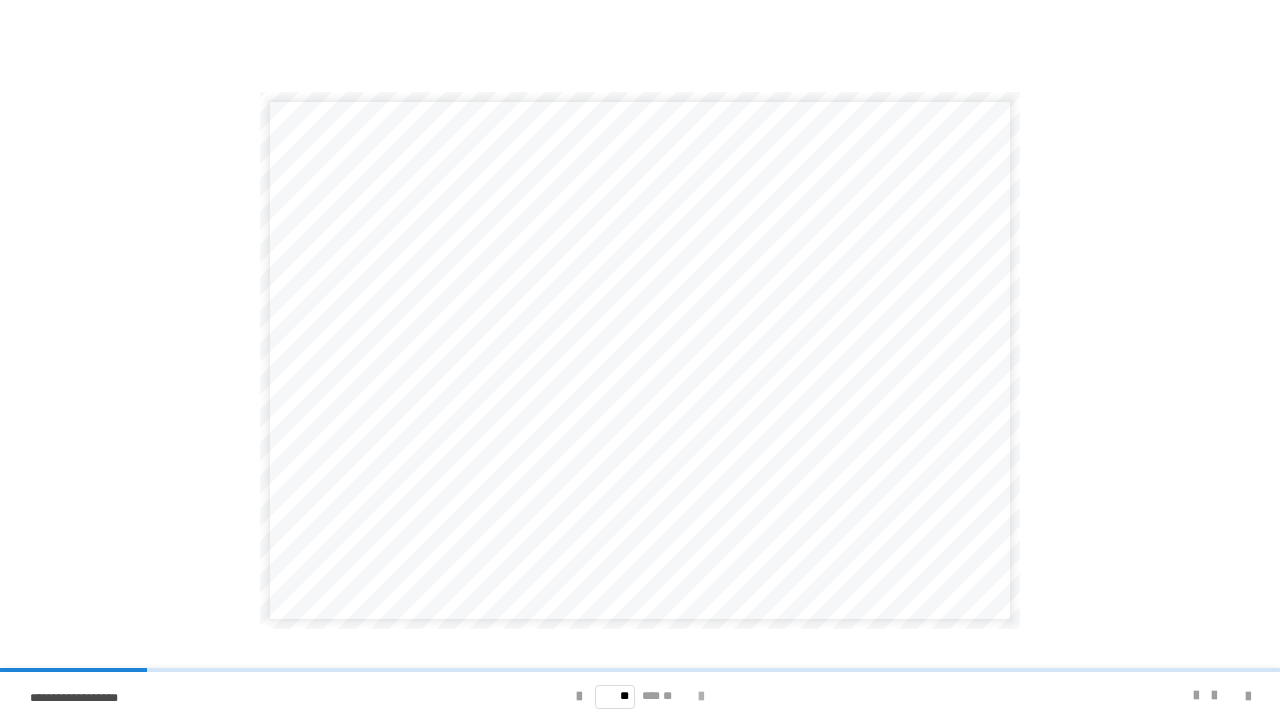 click at bounding box center [701, 697] 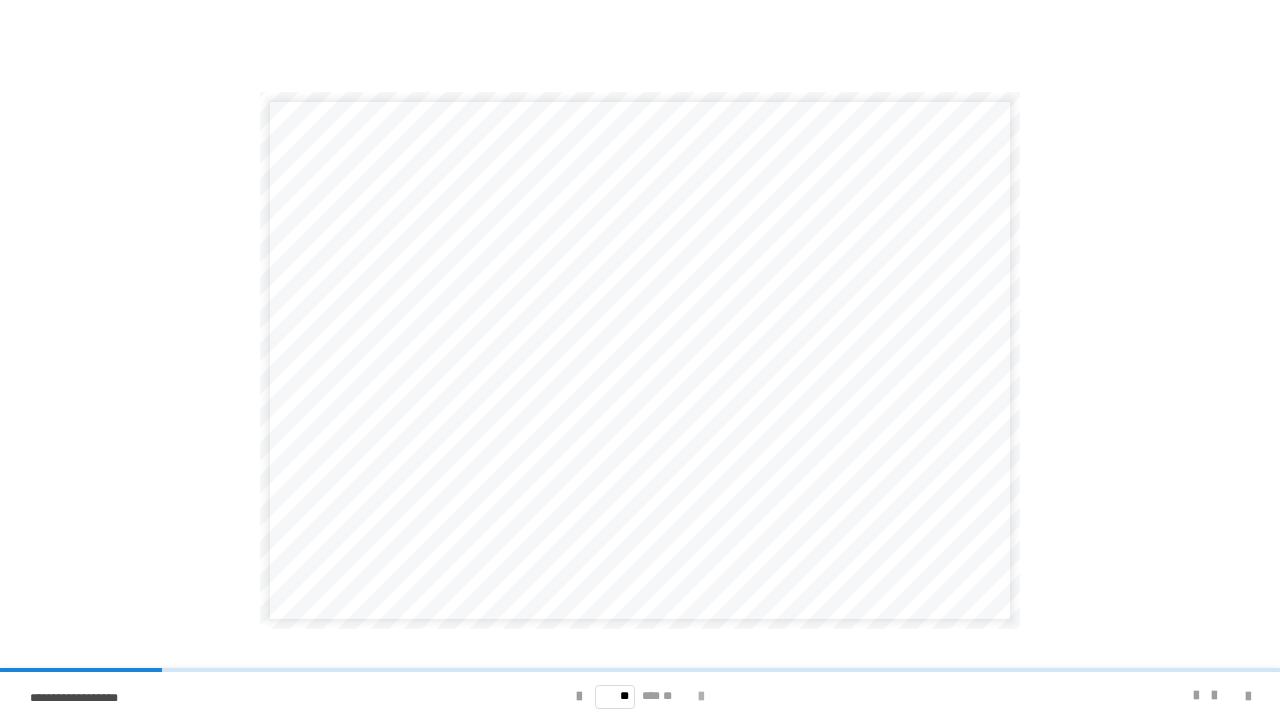 click at bounding box center [701, 697] 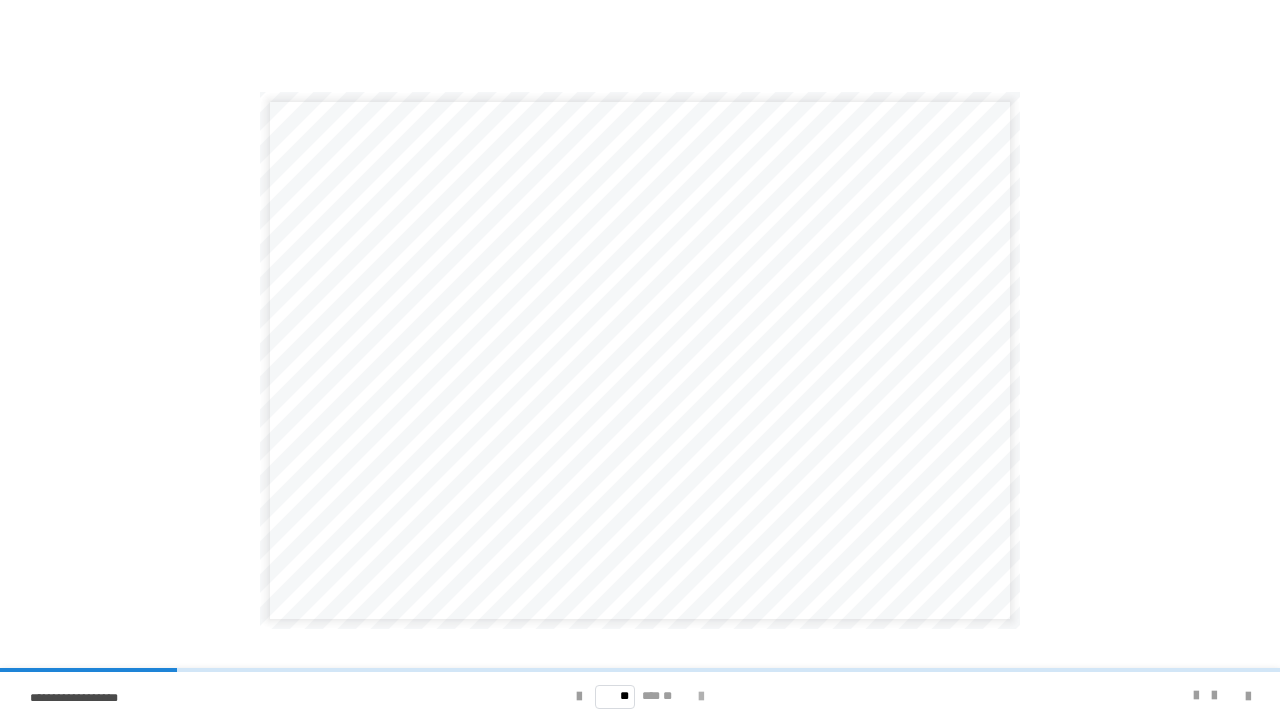 click at bounding box center (701, 697) 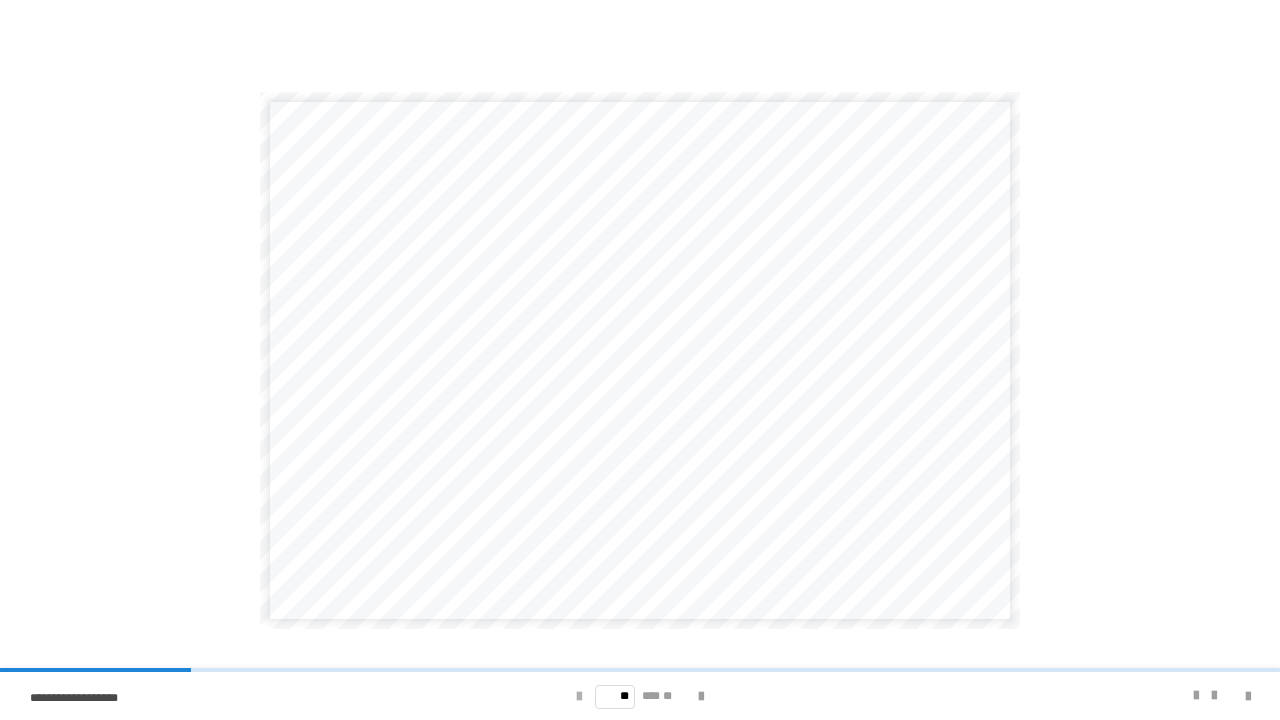 click at bounding box center [579, 697] 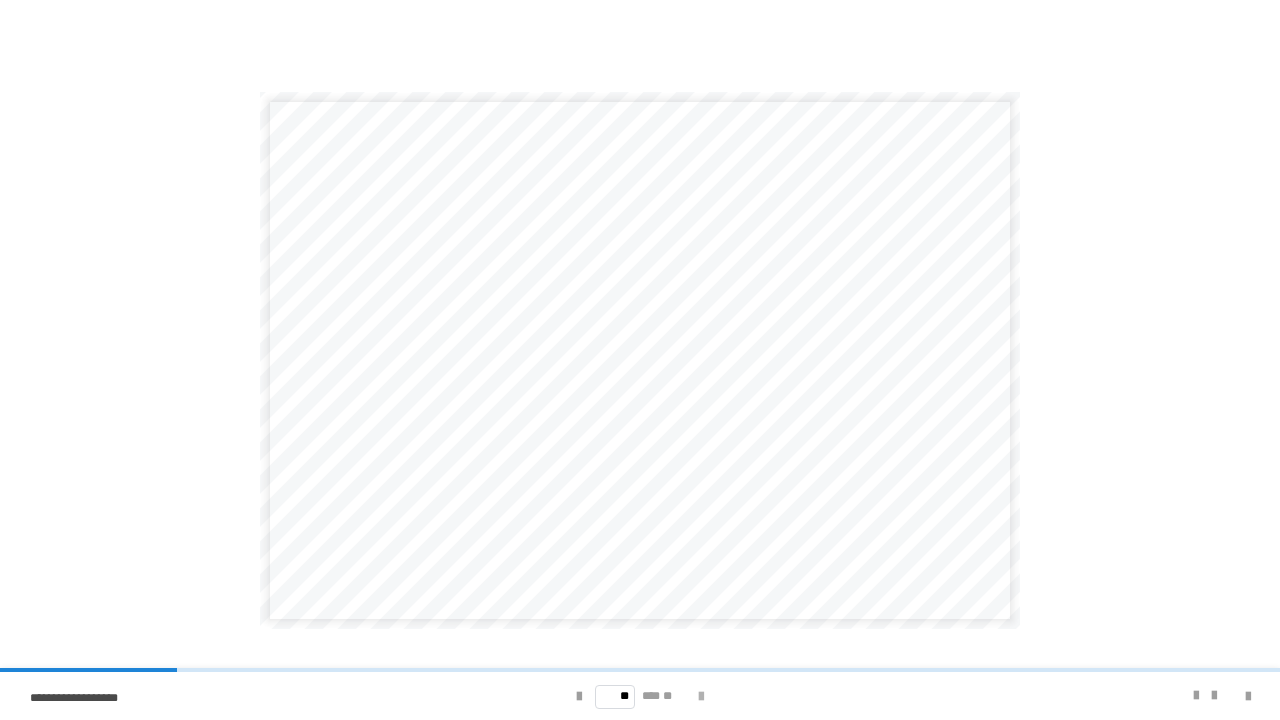 click at bounding box center (701, 697) 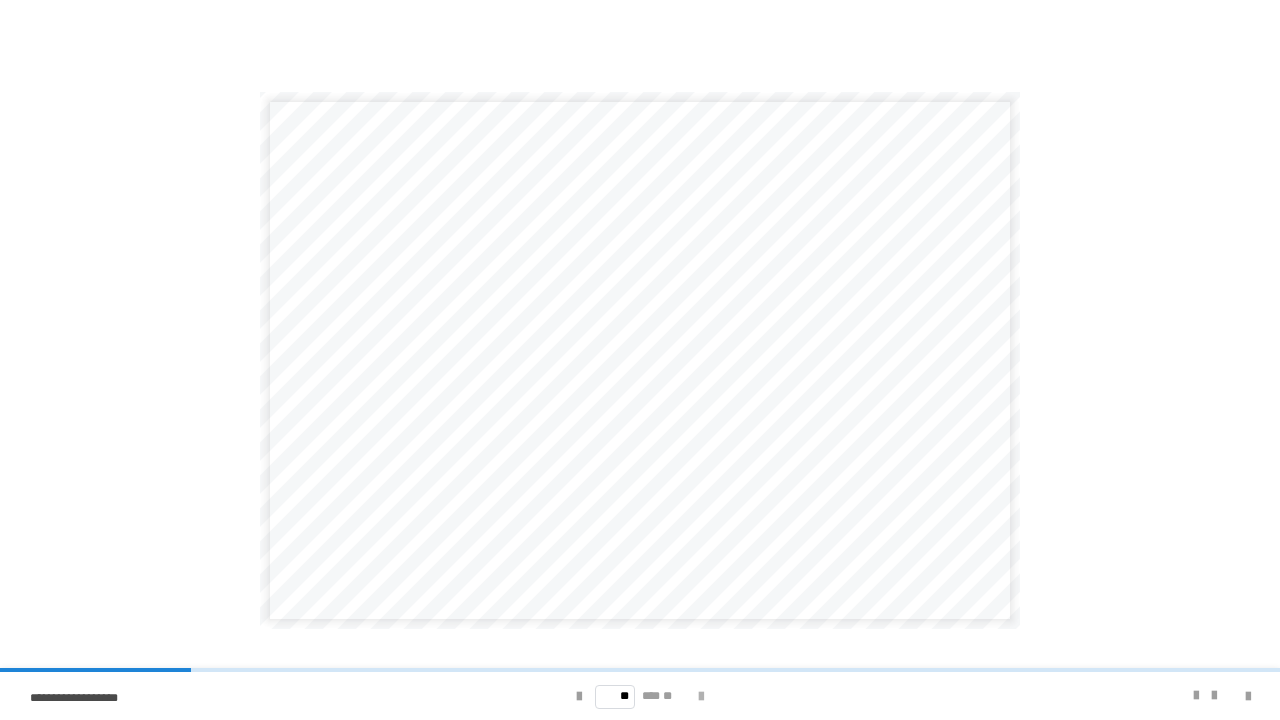 click at bounding box center (701, 697) 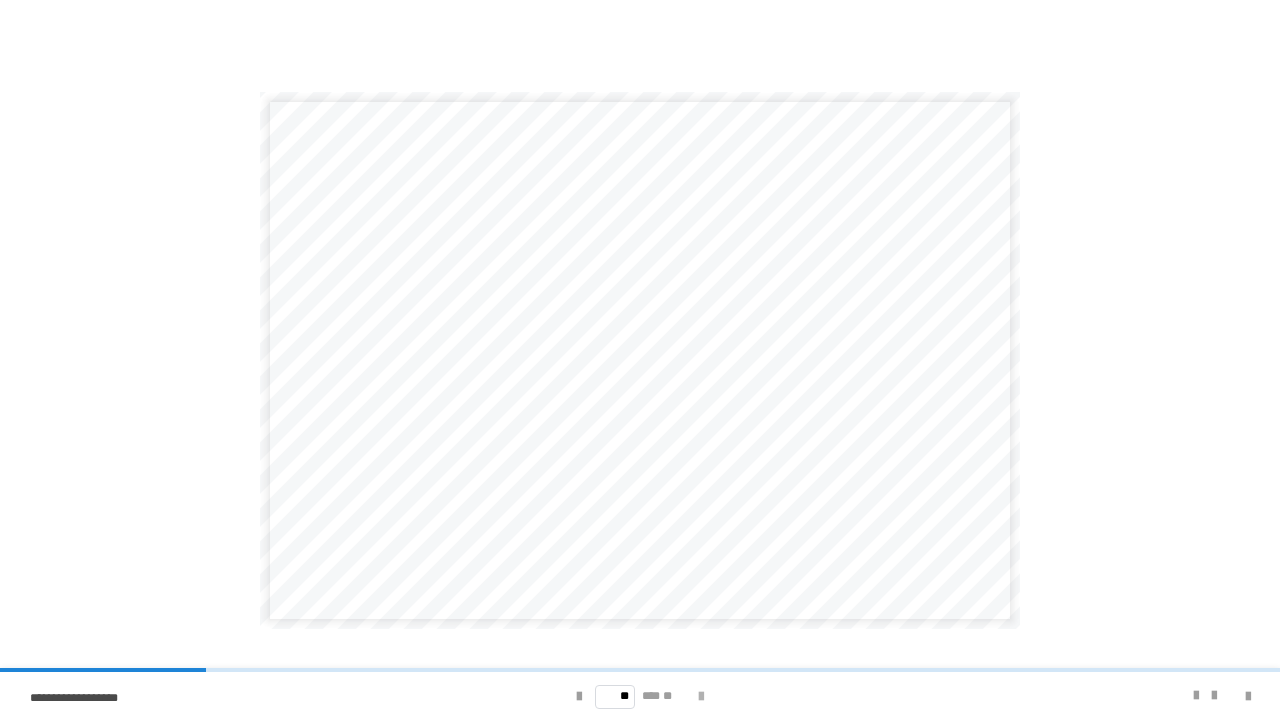 click at bounding box center [701, 697] 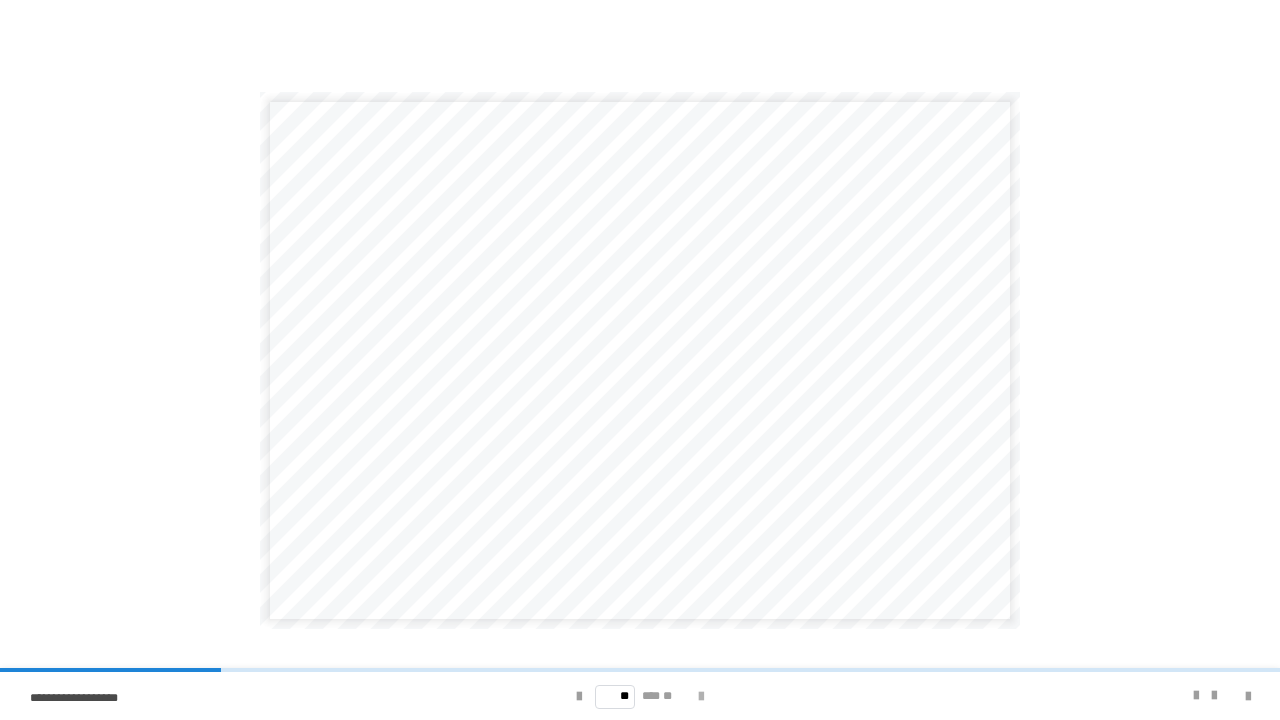 click at bounding box center [701, 697] 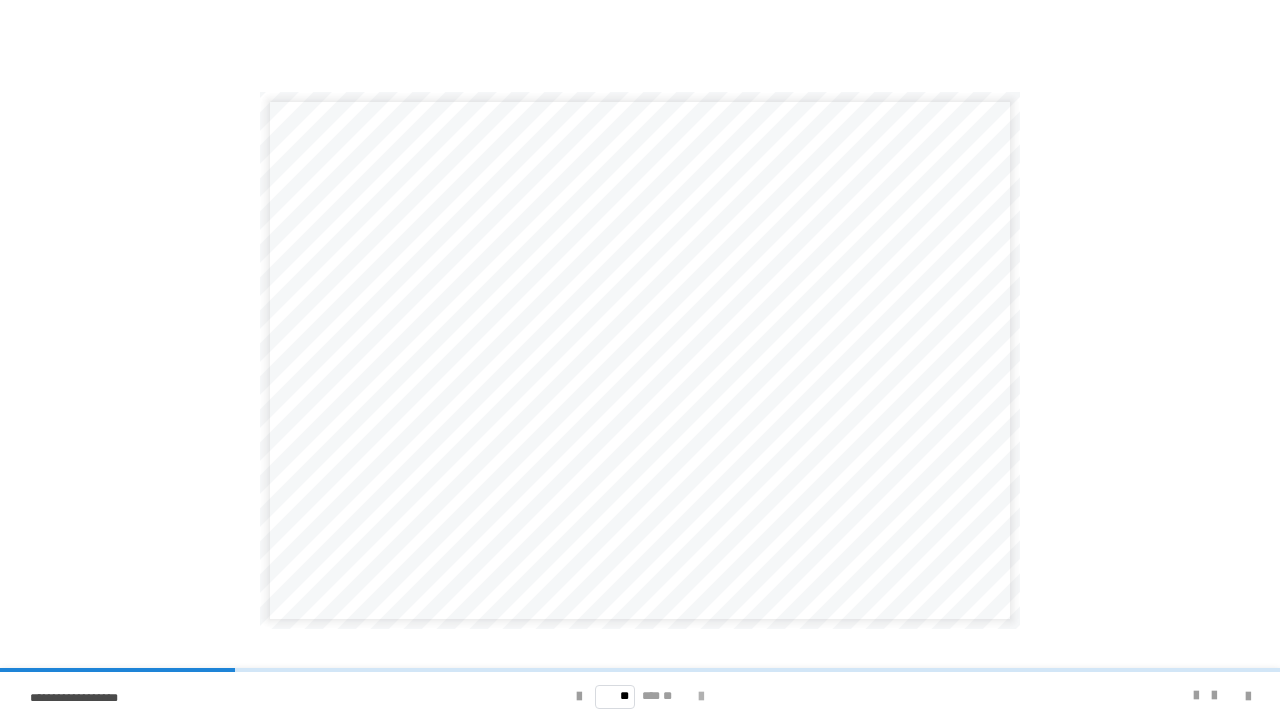 click at bounding box center [701, 697] 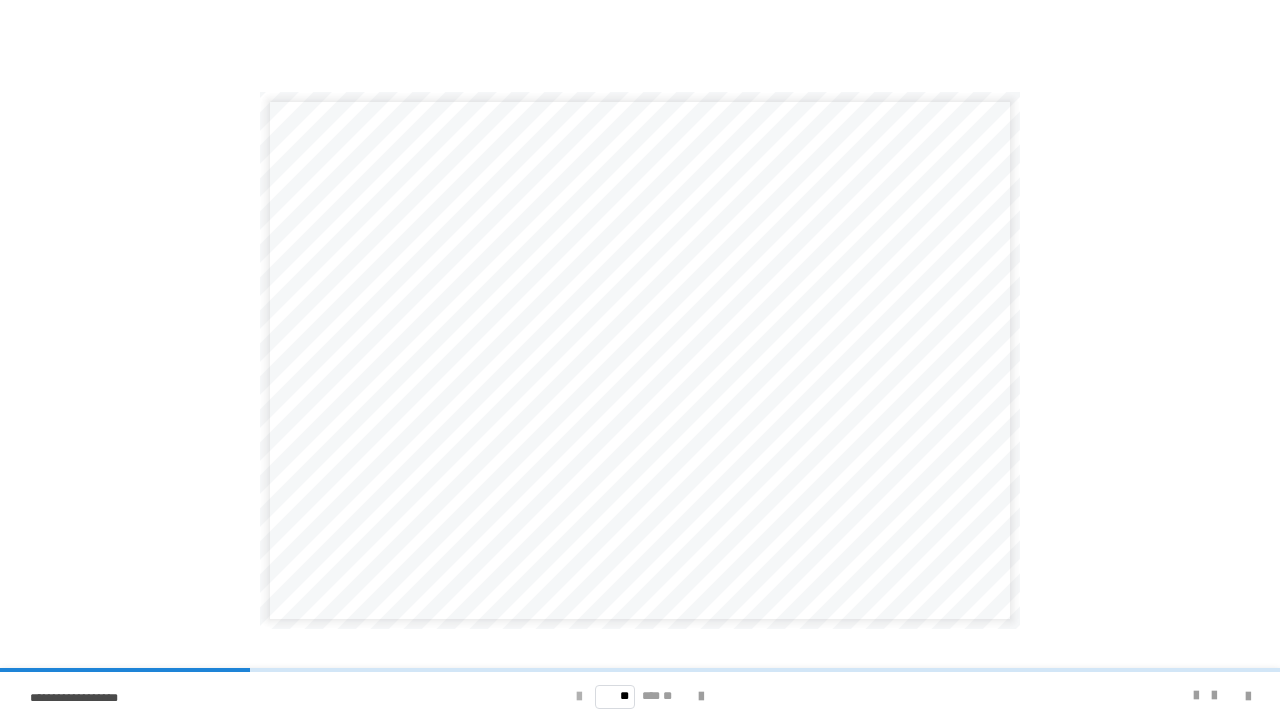 click at bounding box center (579, 697) 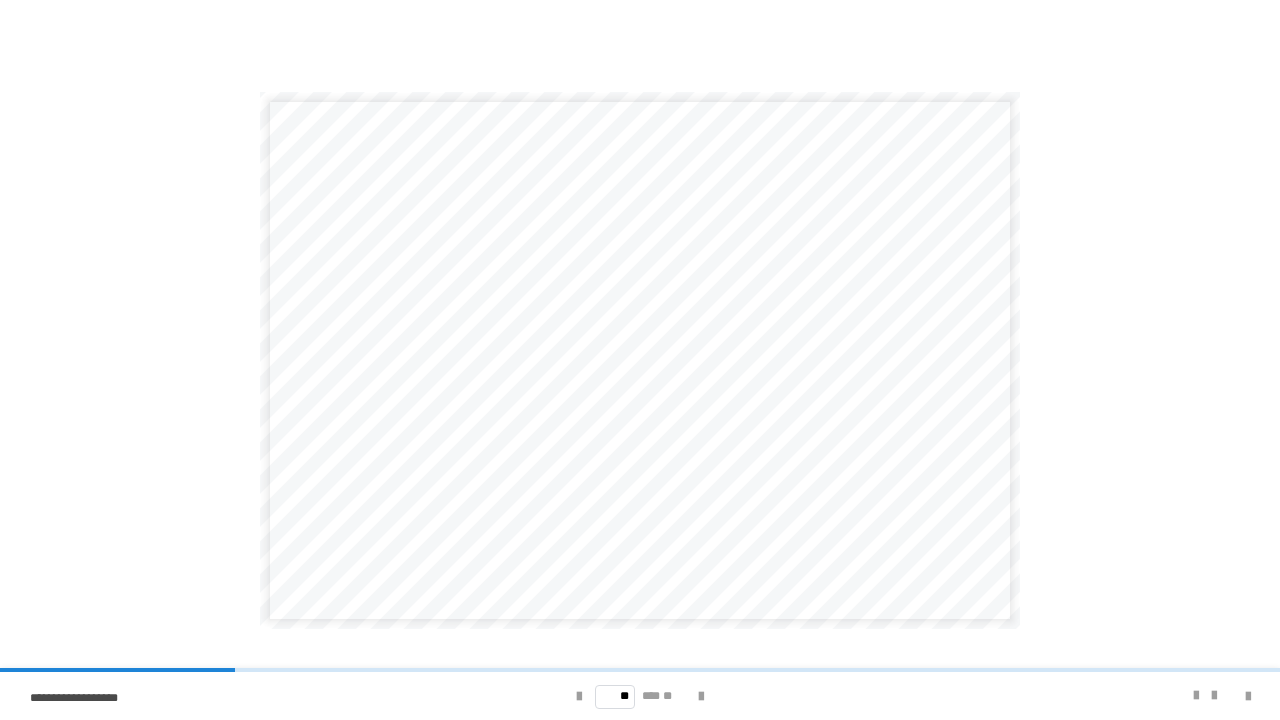 drag, startPoint x: 574, startPoint y: 696, endPoint x: 633, endPoint y: 688, distance: 59.5399 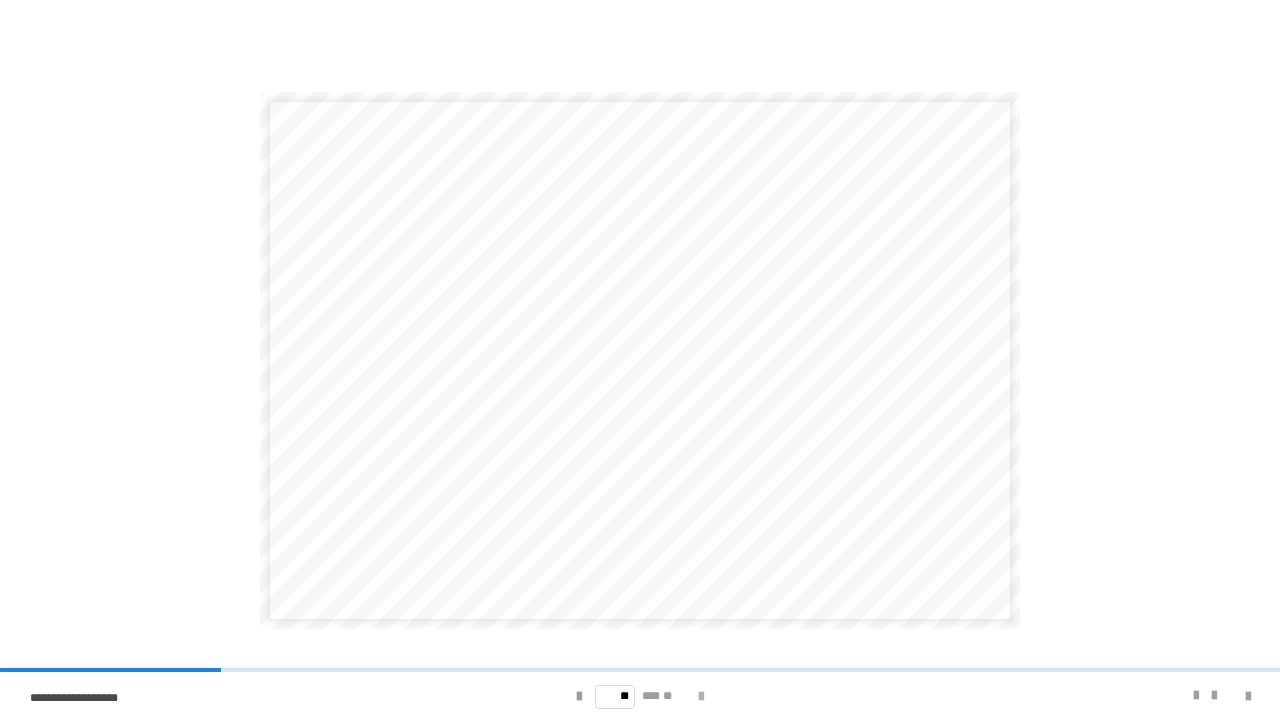 click at bounding box center [701, 697] 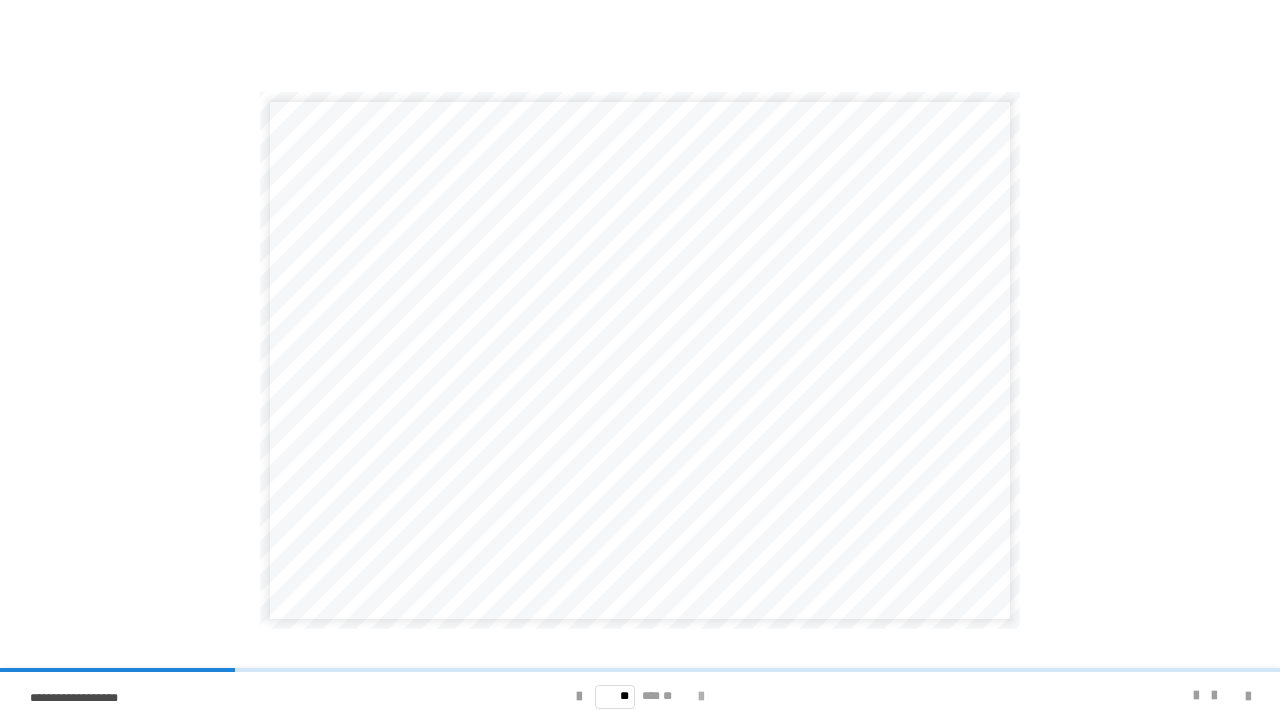 click at bounding box center (701, 697) 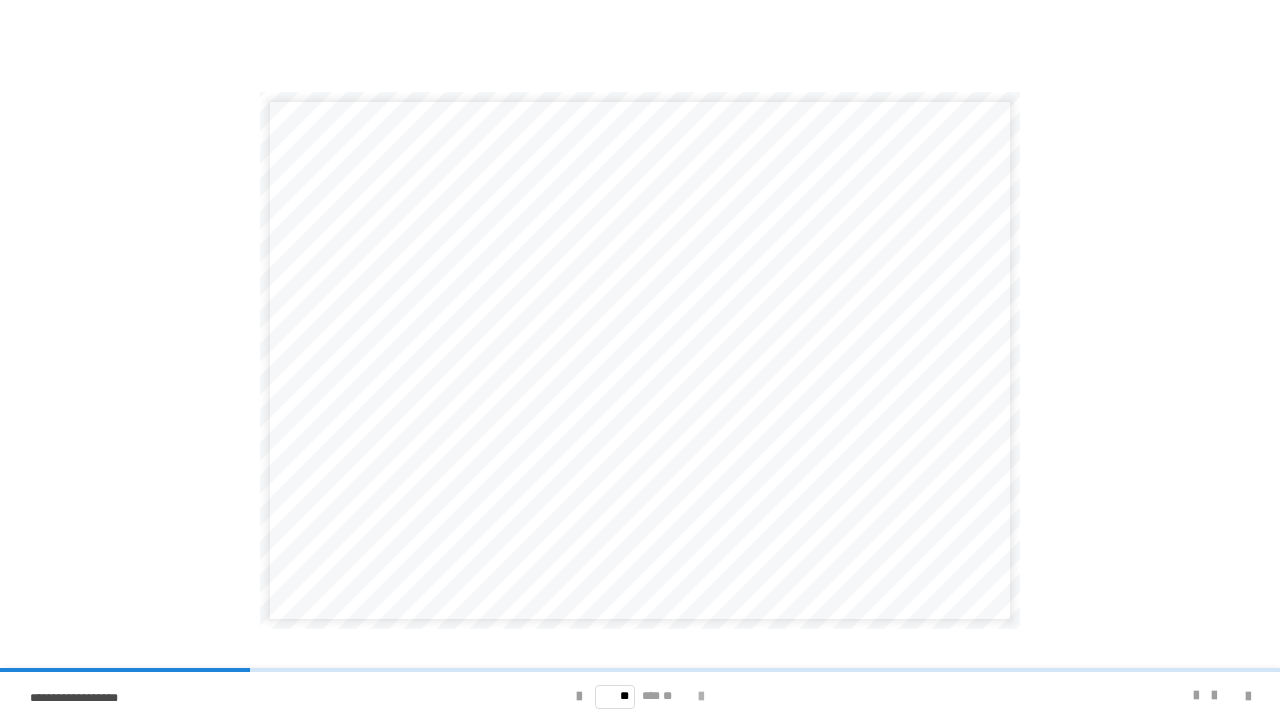 click at bounding box center (701, 697) 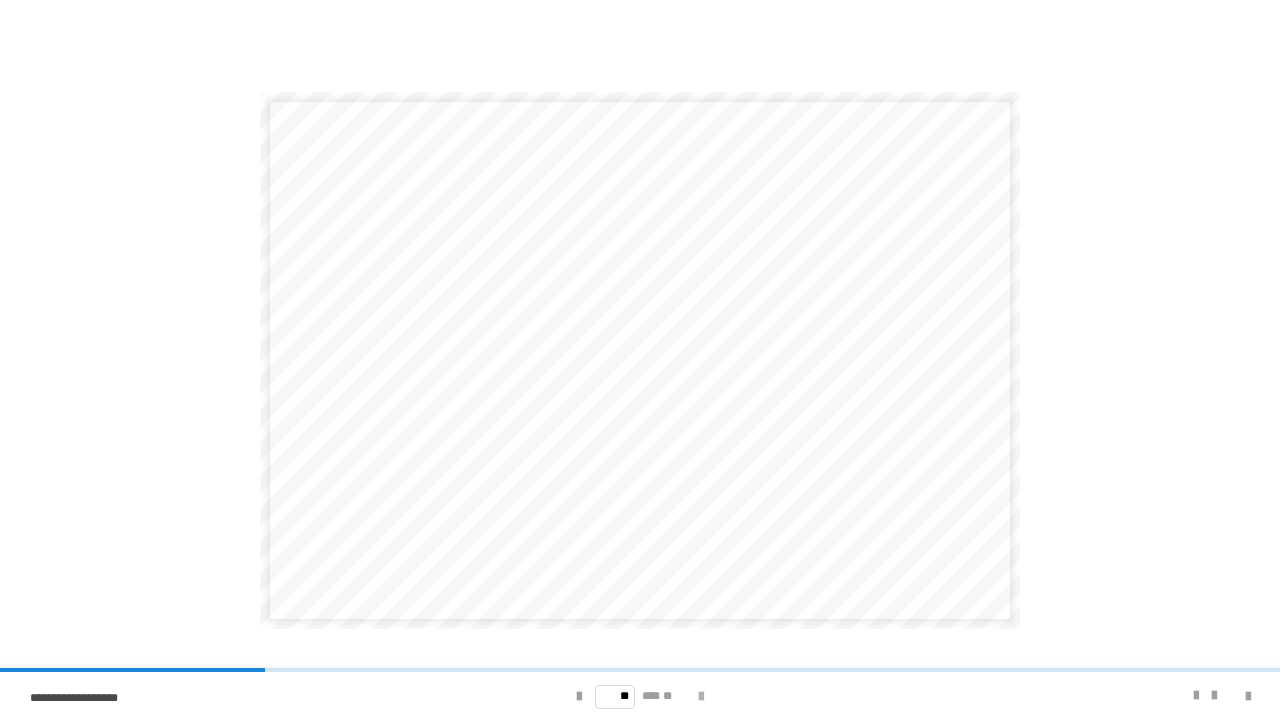 click at bounding box center (701, 697) 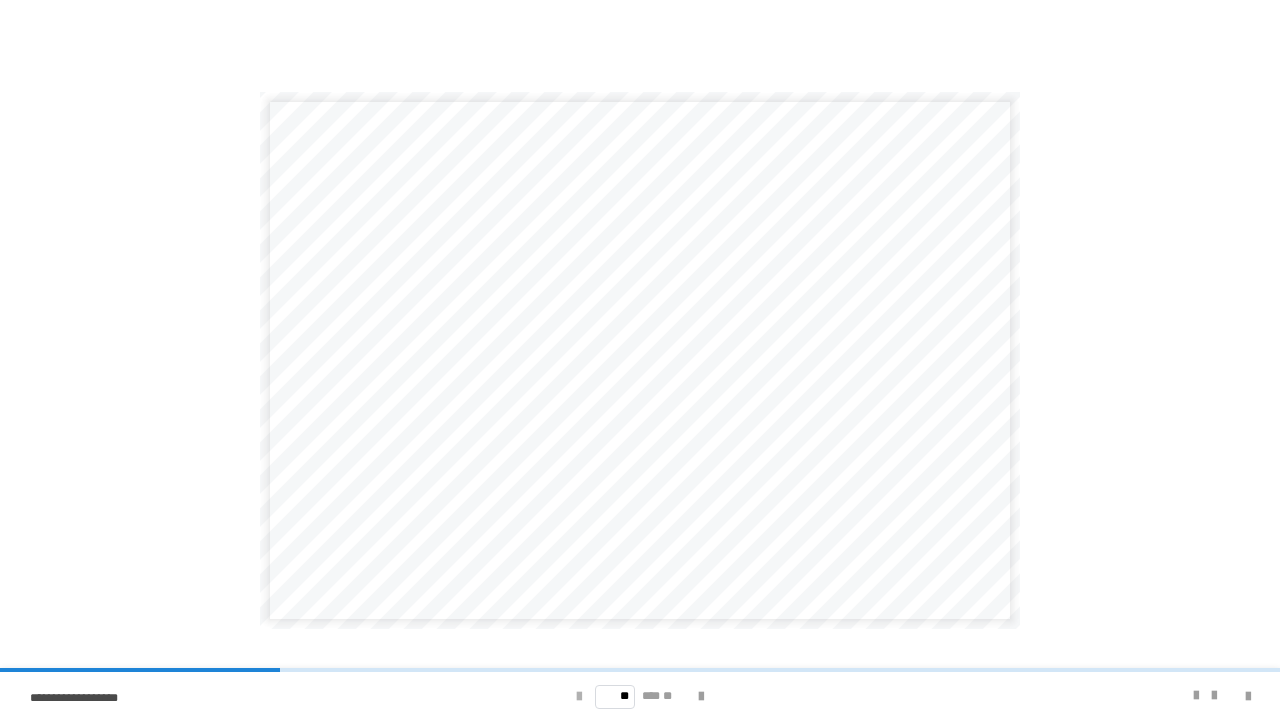 click at bounding box center (579, 697) 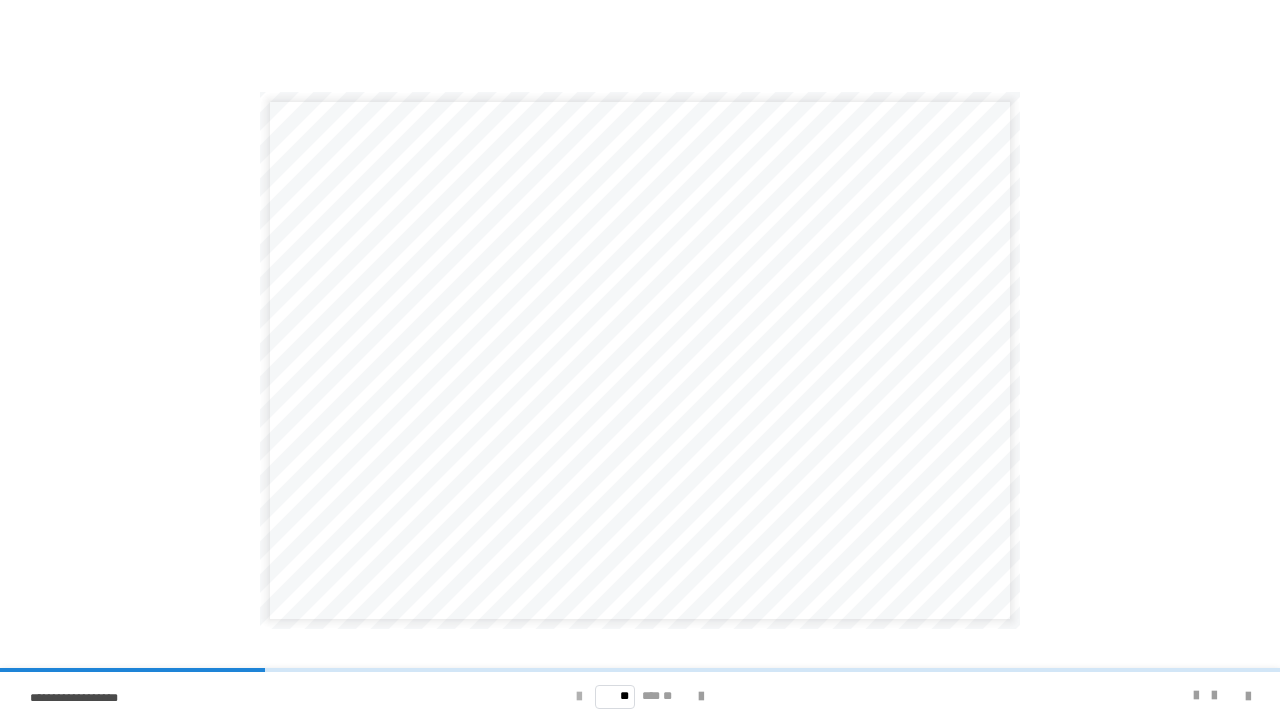 click at bounding box center [579, 697] 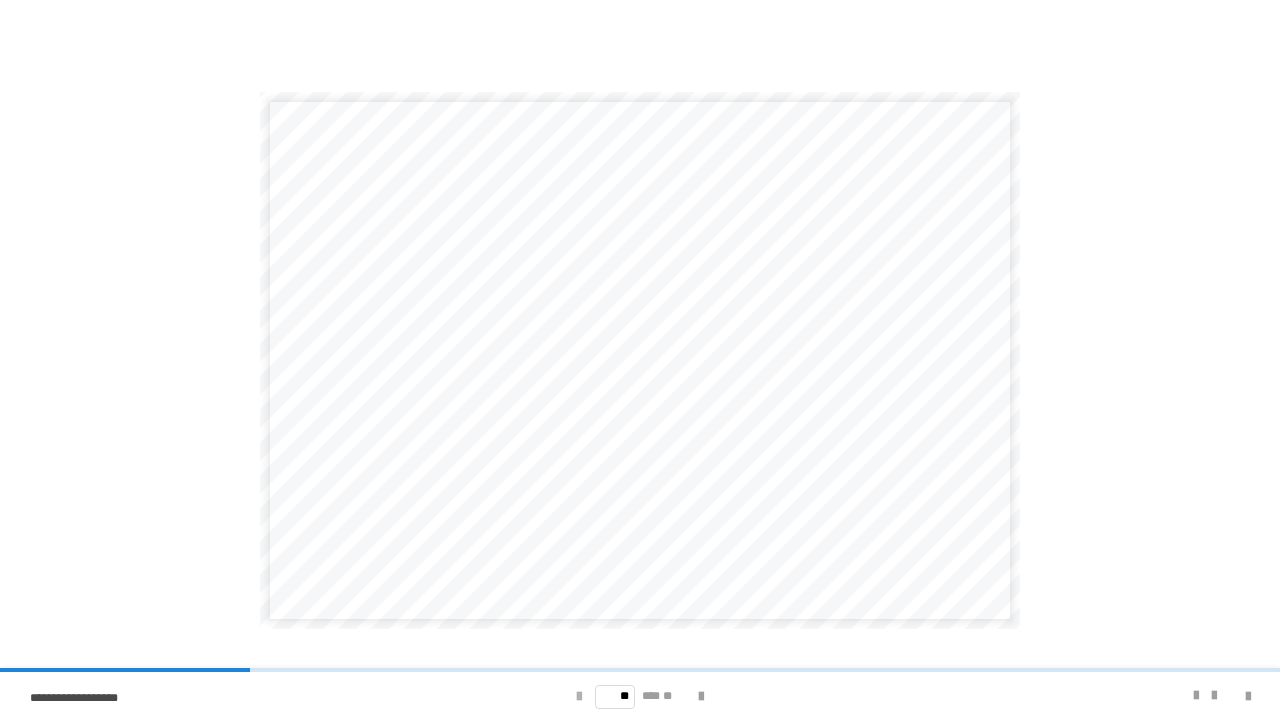 click at bounding box center (579, 697) 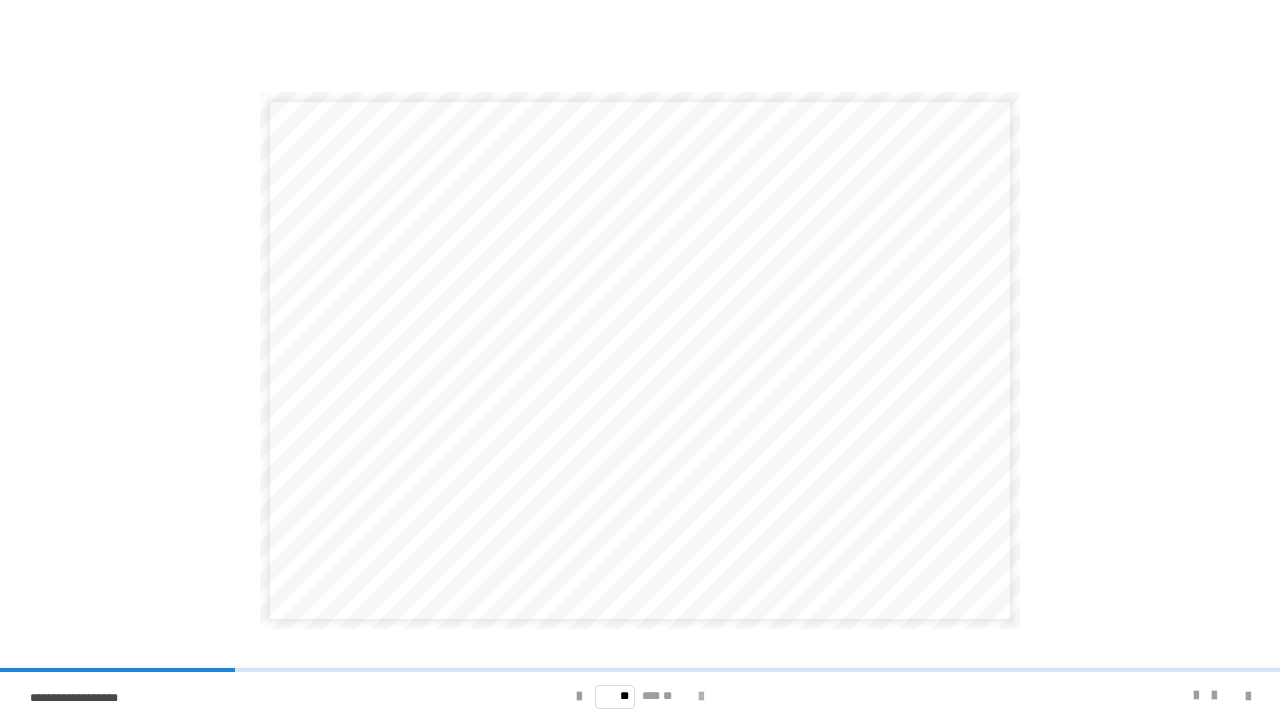 click at bounding box center [701, 697] 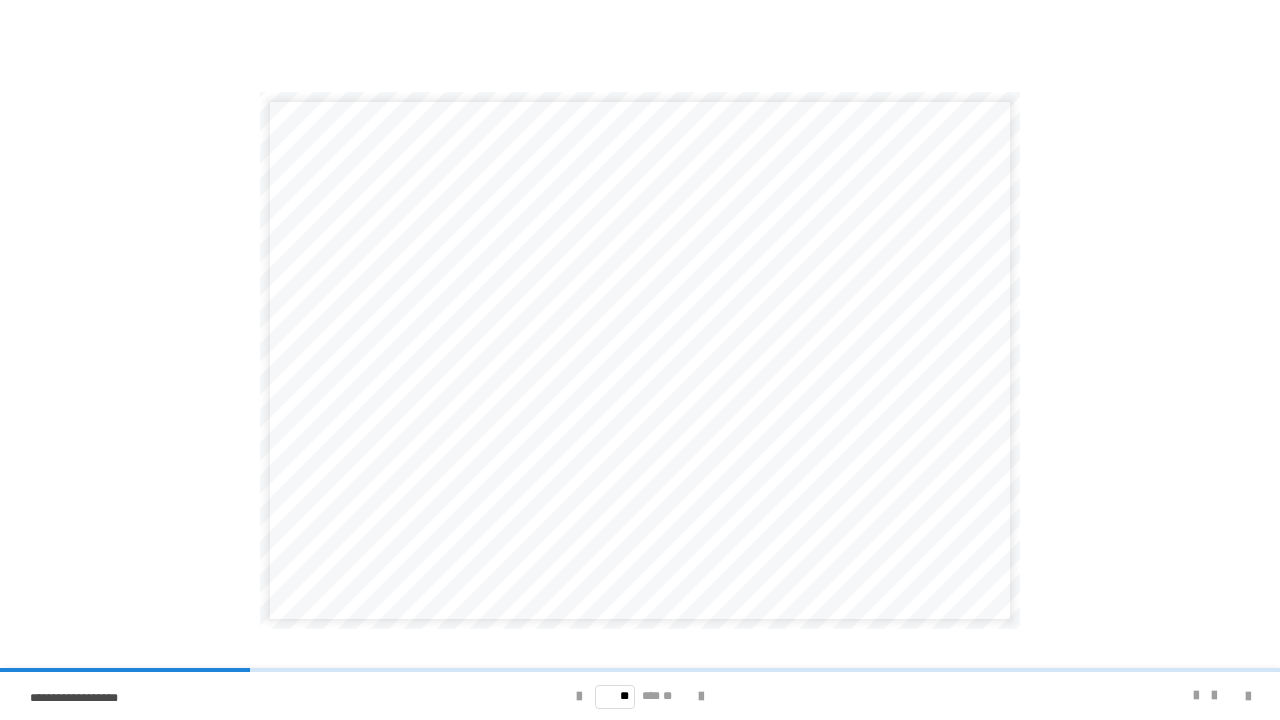 click on "** *** **" at bounding box center [640, 696] 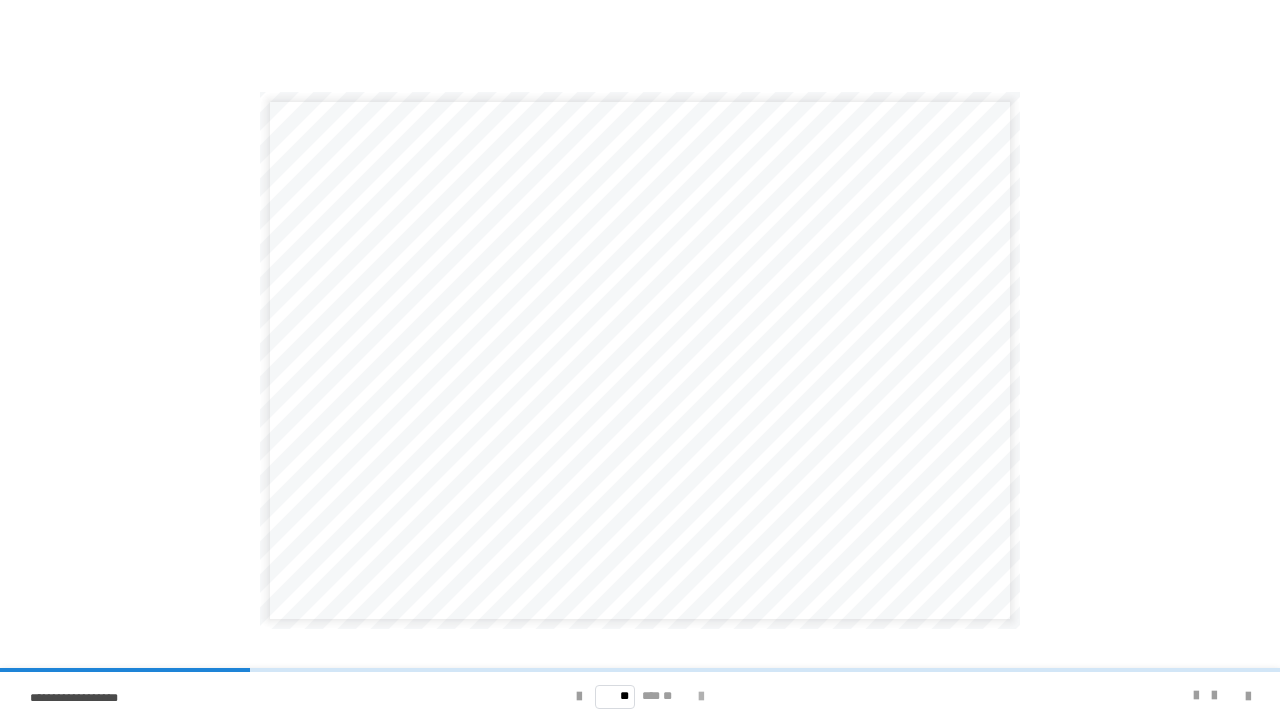click at bounding box center (701, 697) 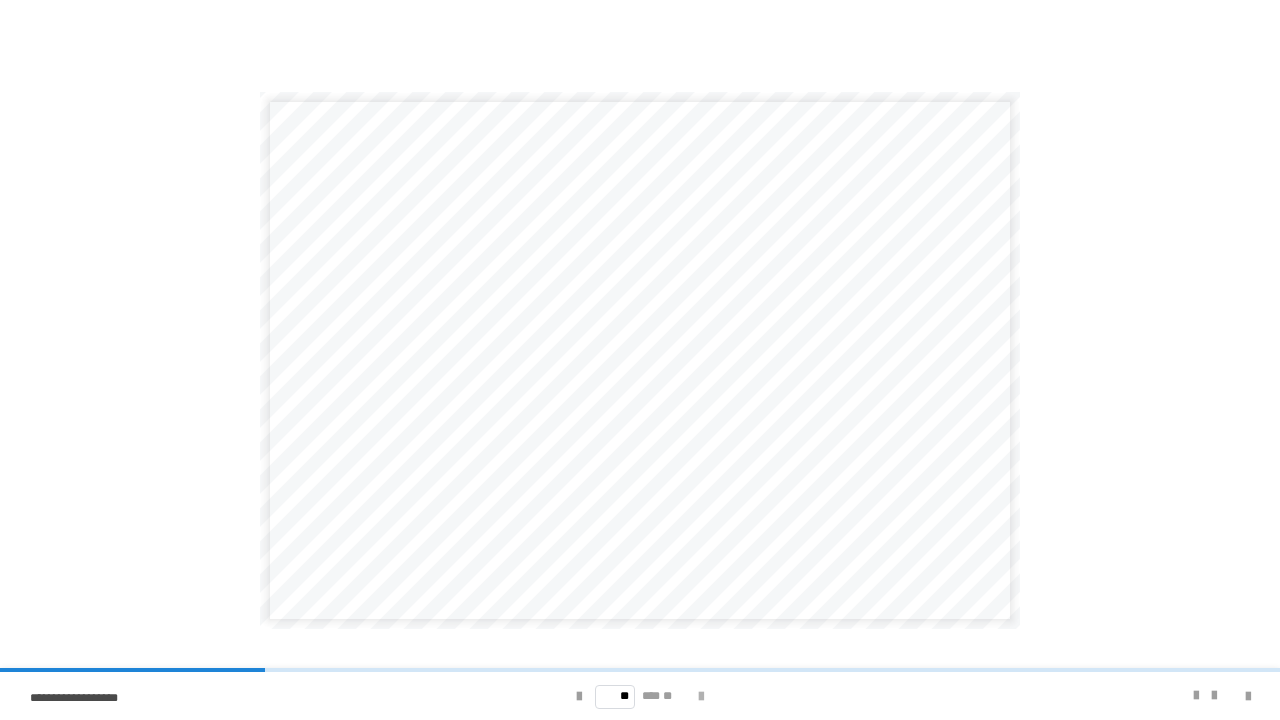 click at bounding box center (701, 697) 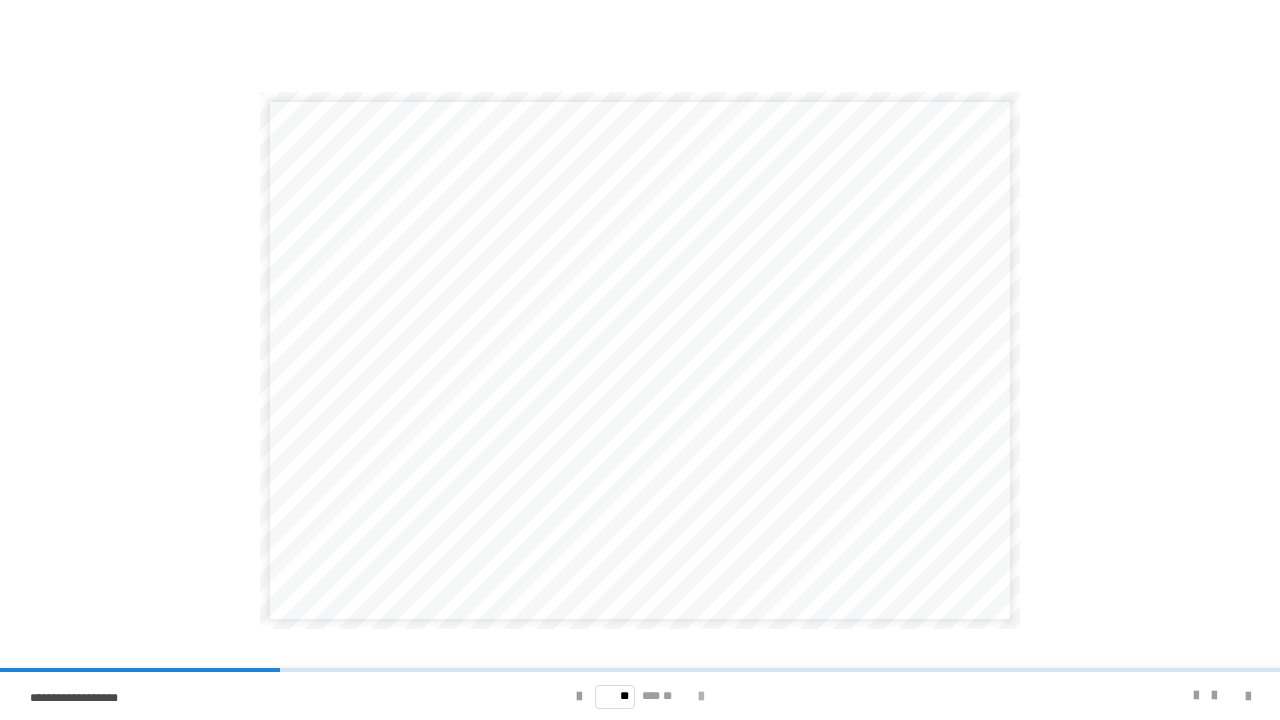 drag, startPoint x: 712, startPoint y: 704, endPoint x: 702, endPoint y: 708, distance: 10.770329 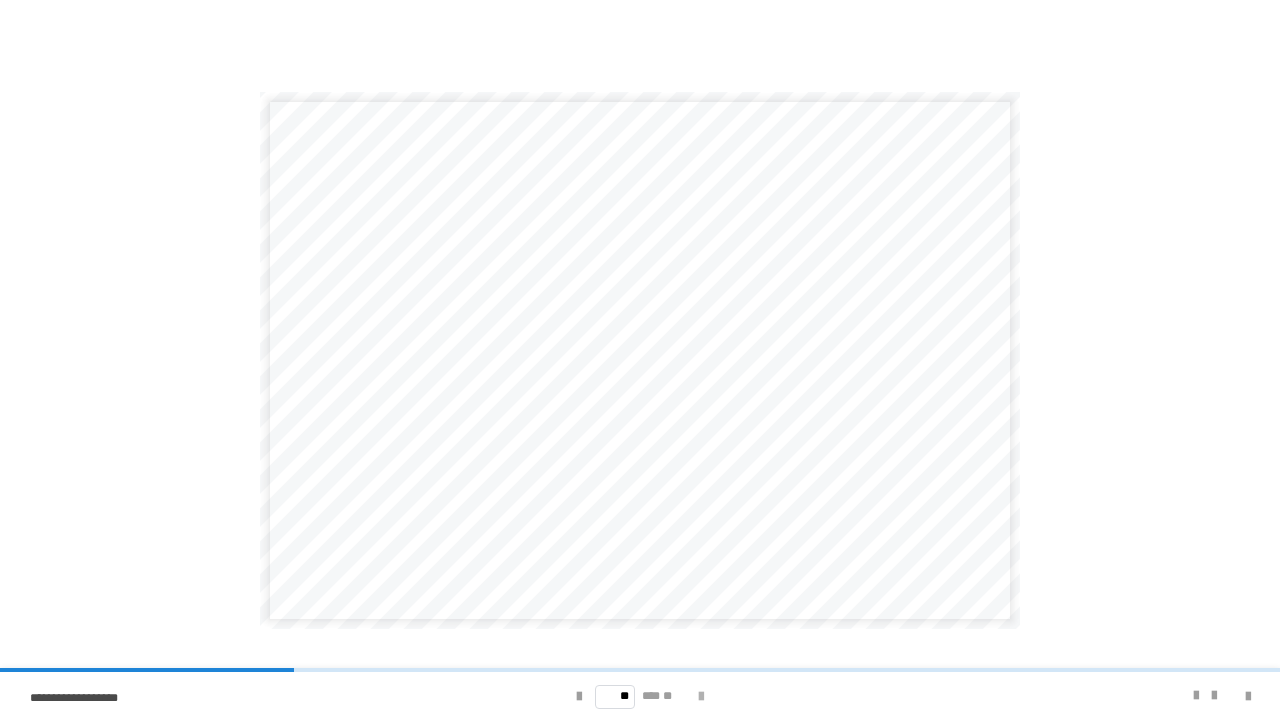 click at bounding box center (701, 697) 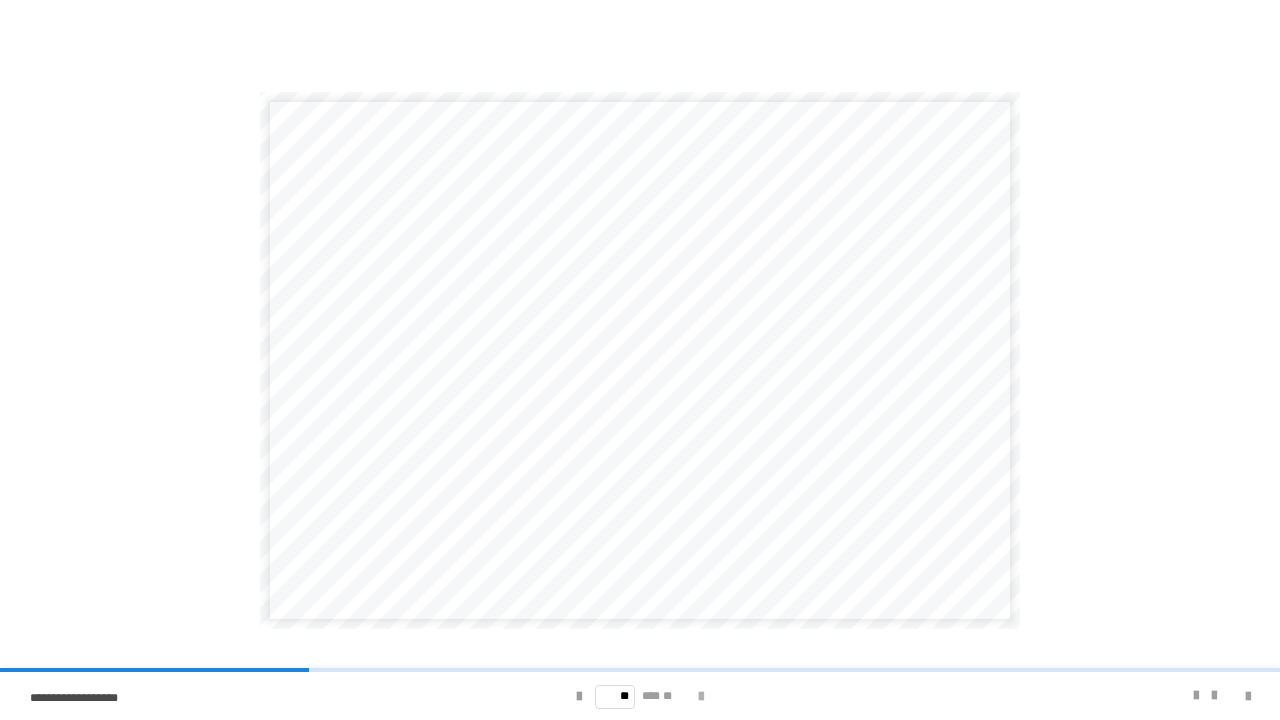 click at bounding box center (701, 697) 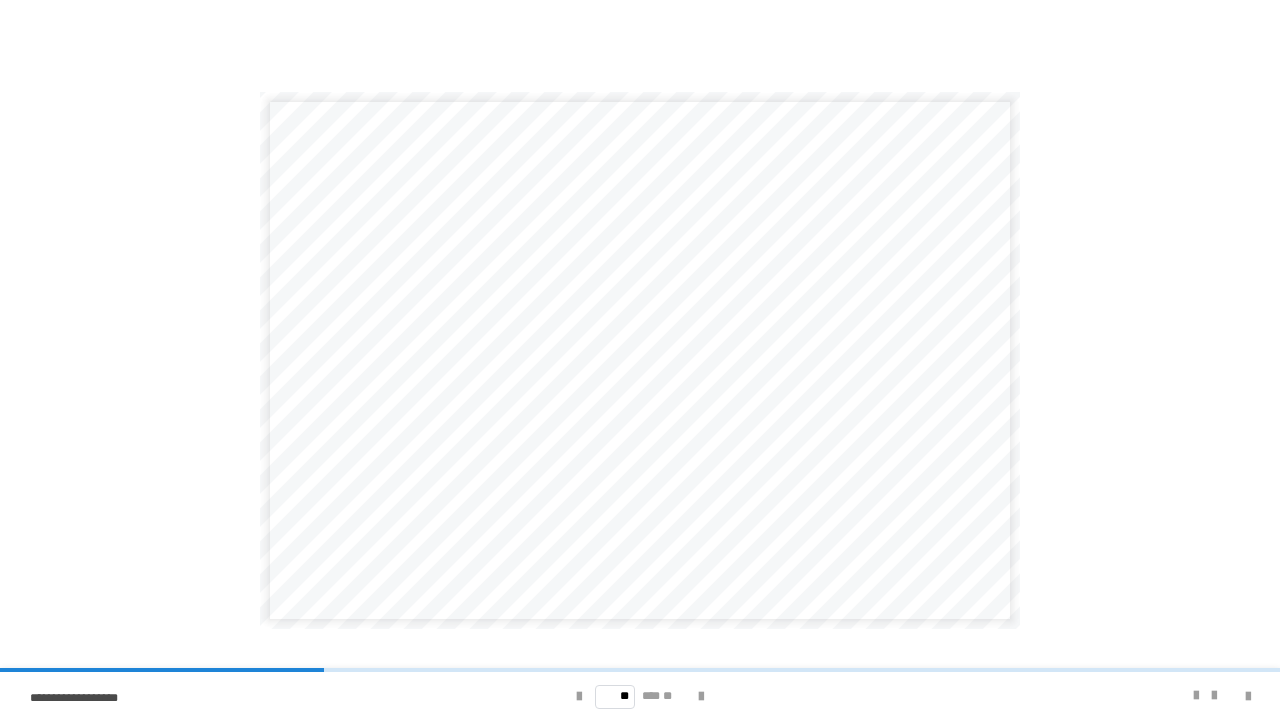 drag, startPoint x: 283, startPoint y: 714, endPoint x: 754, endPoint y: 482, distance: 525.0381 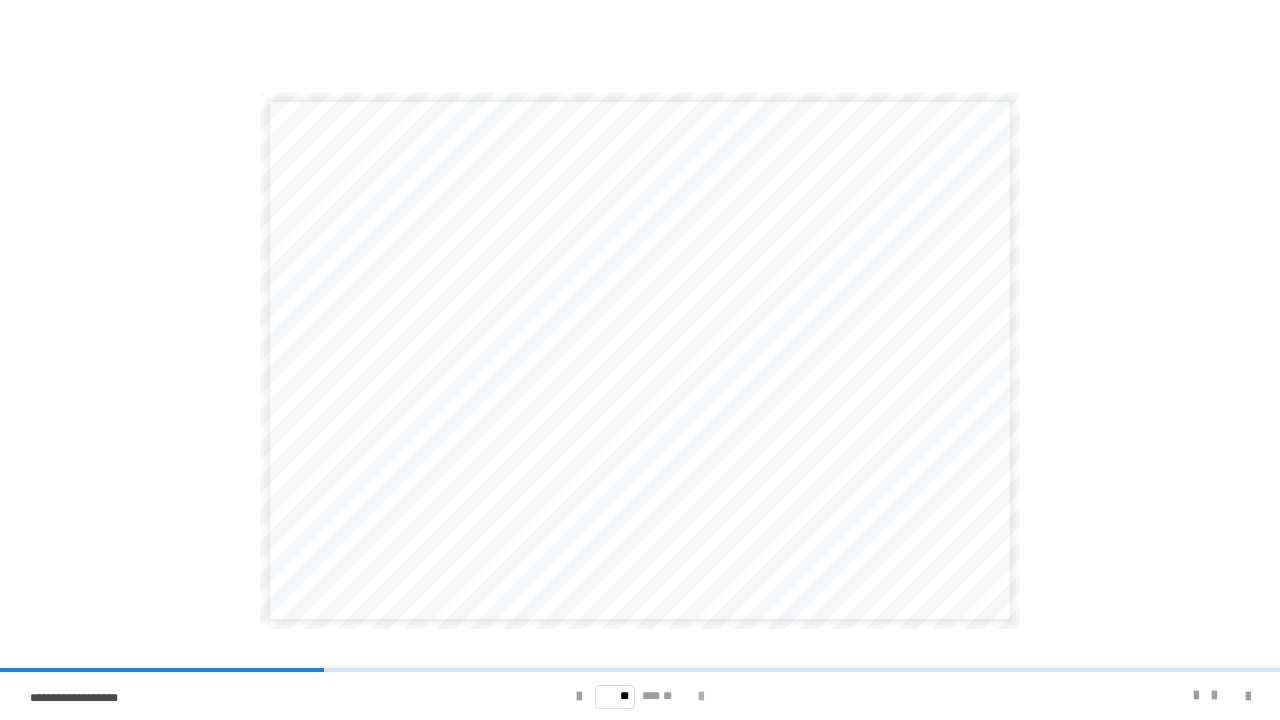 click at bounding box center (701, 697) 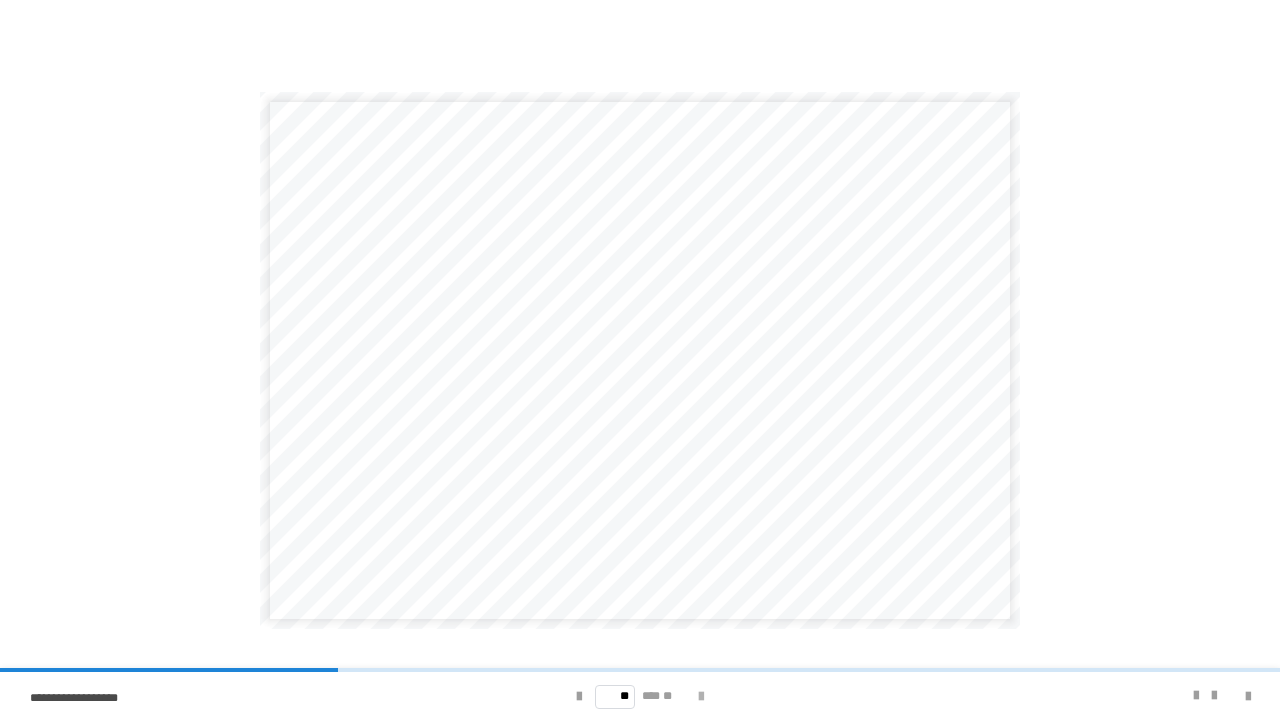 click at bounding box center (701, 697) 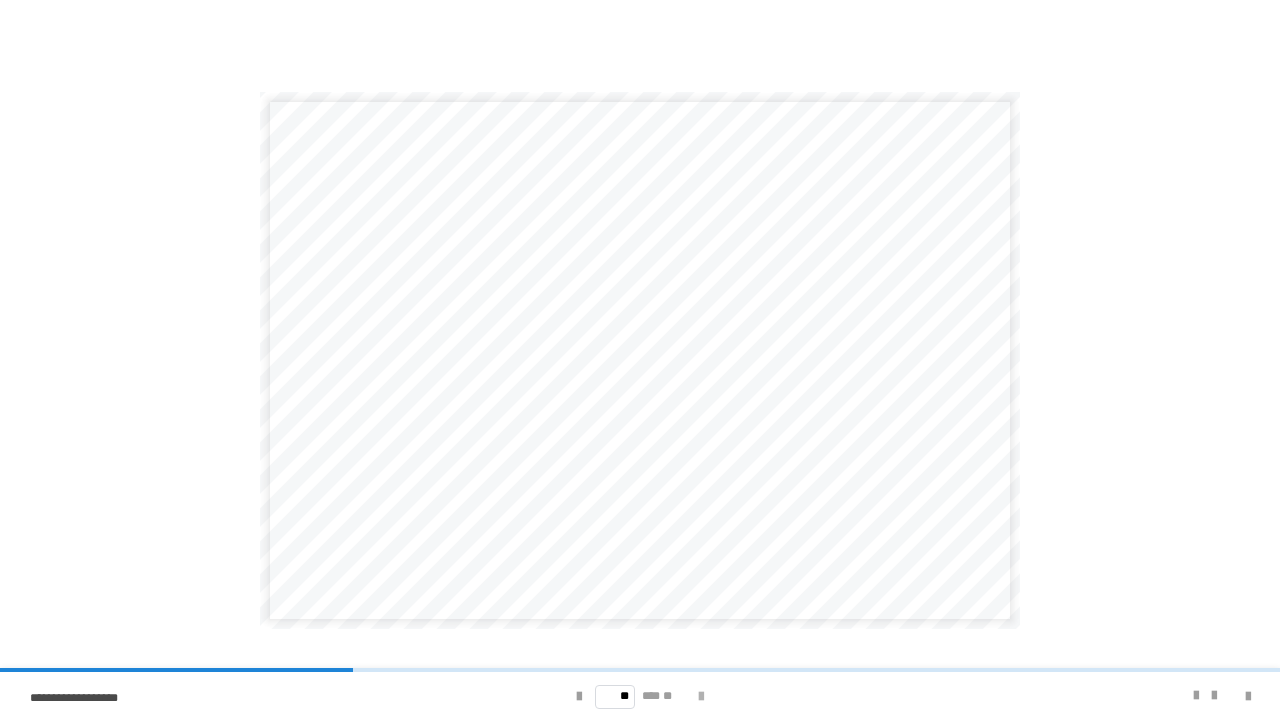 click at bounding box center [701, 697] 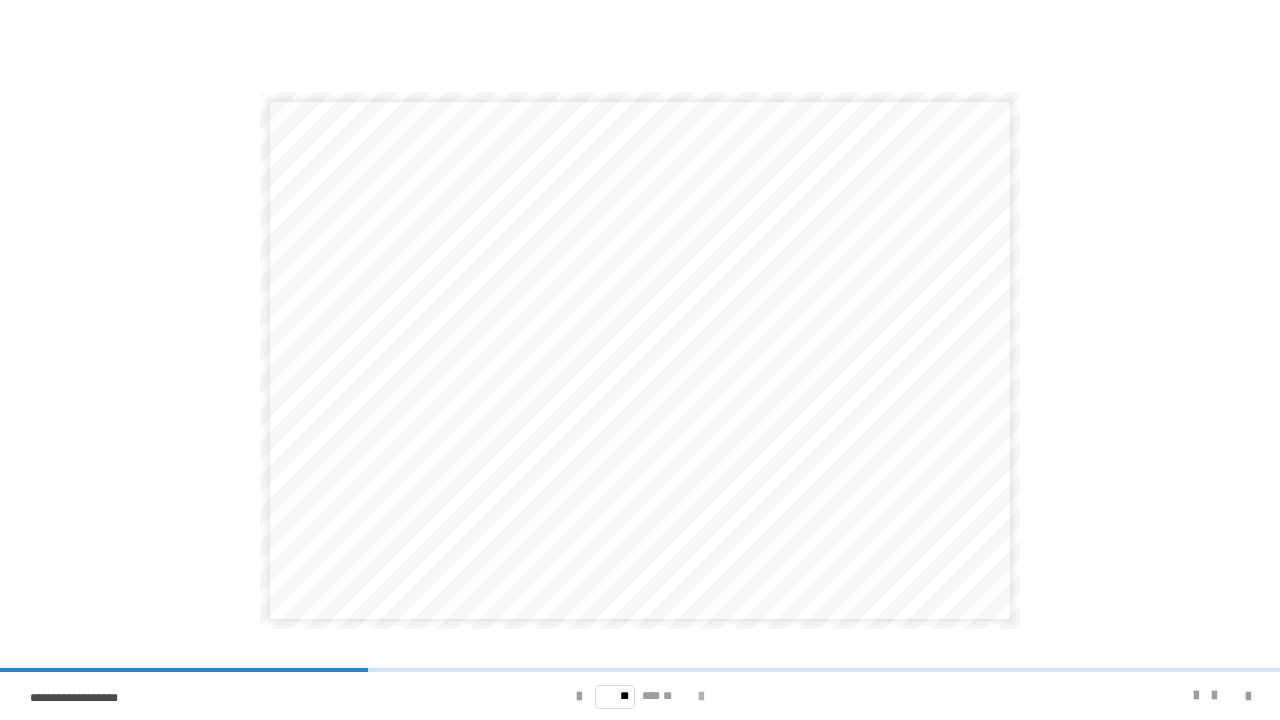 click at bounding box center [701, 697] 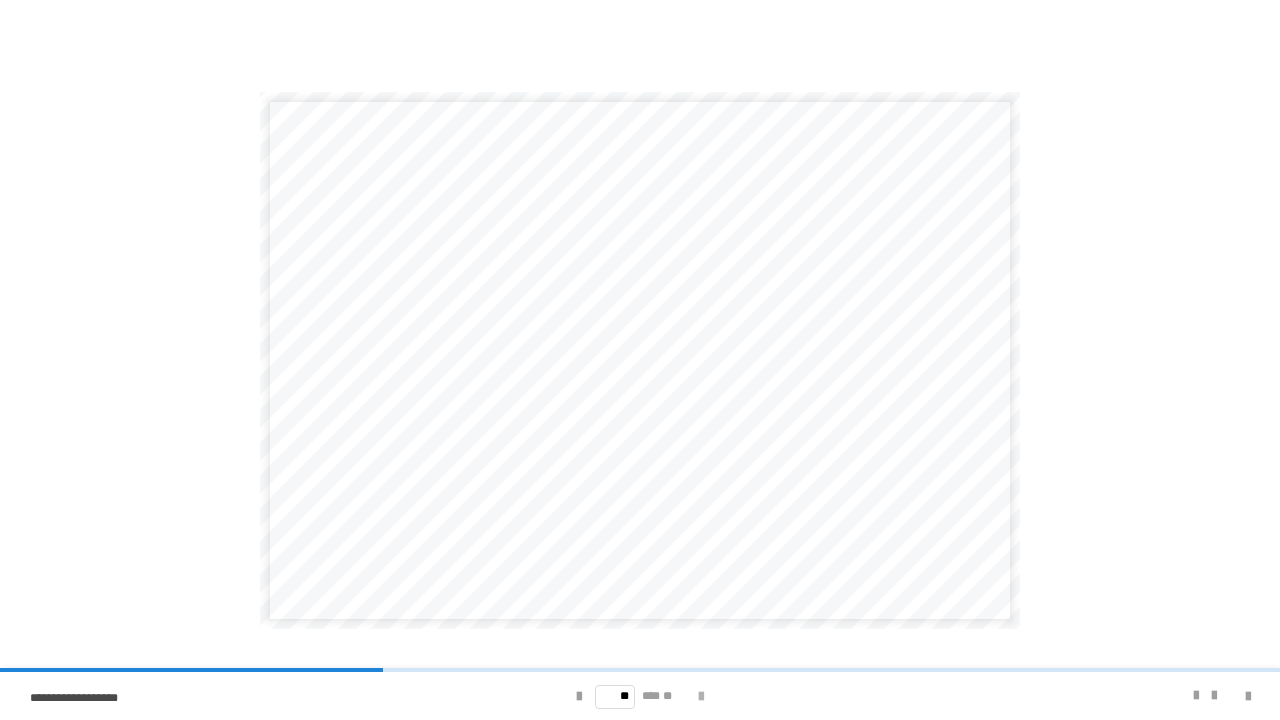 click at bounding box center (701, 697) 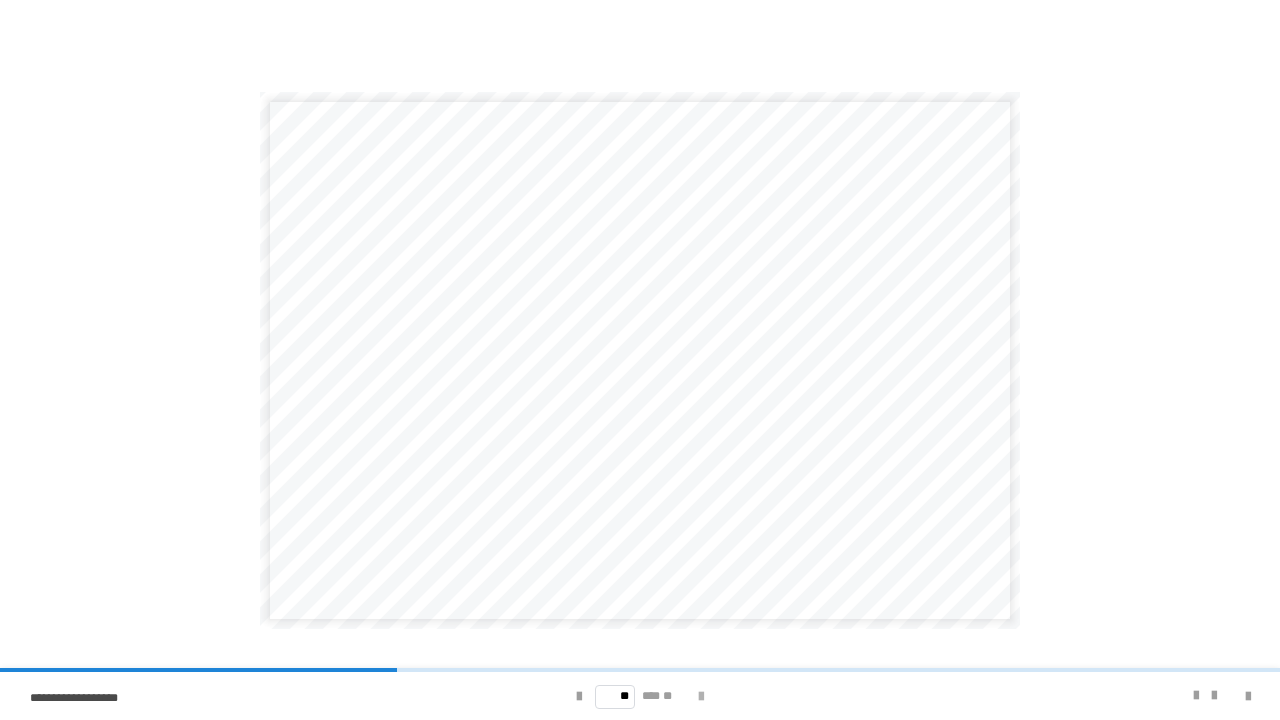 click at bounding box center [701, 697] 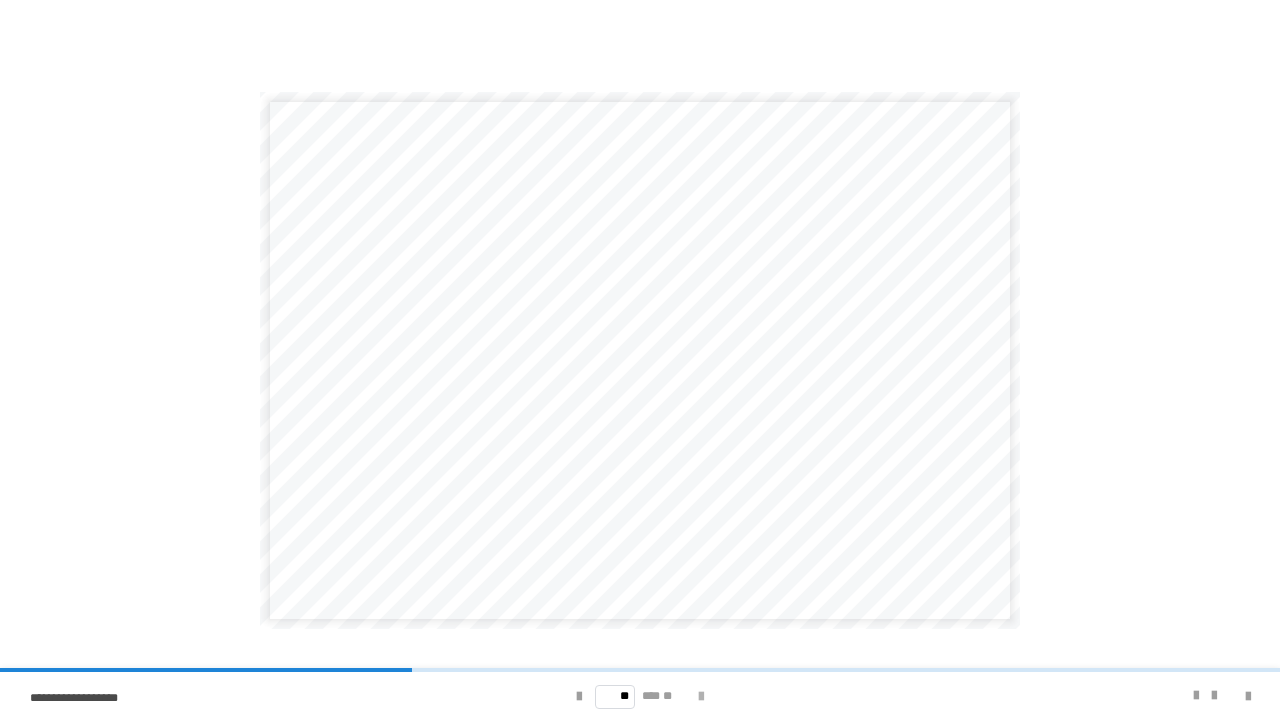 click at bounding box center (701, 697) 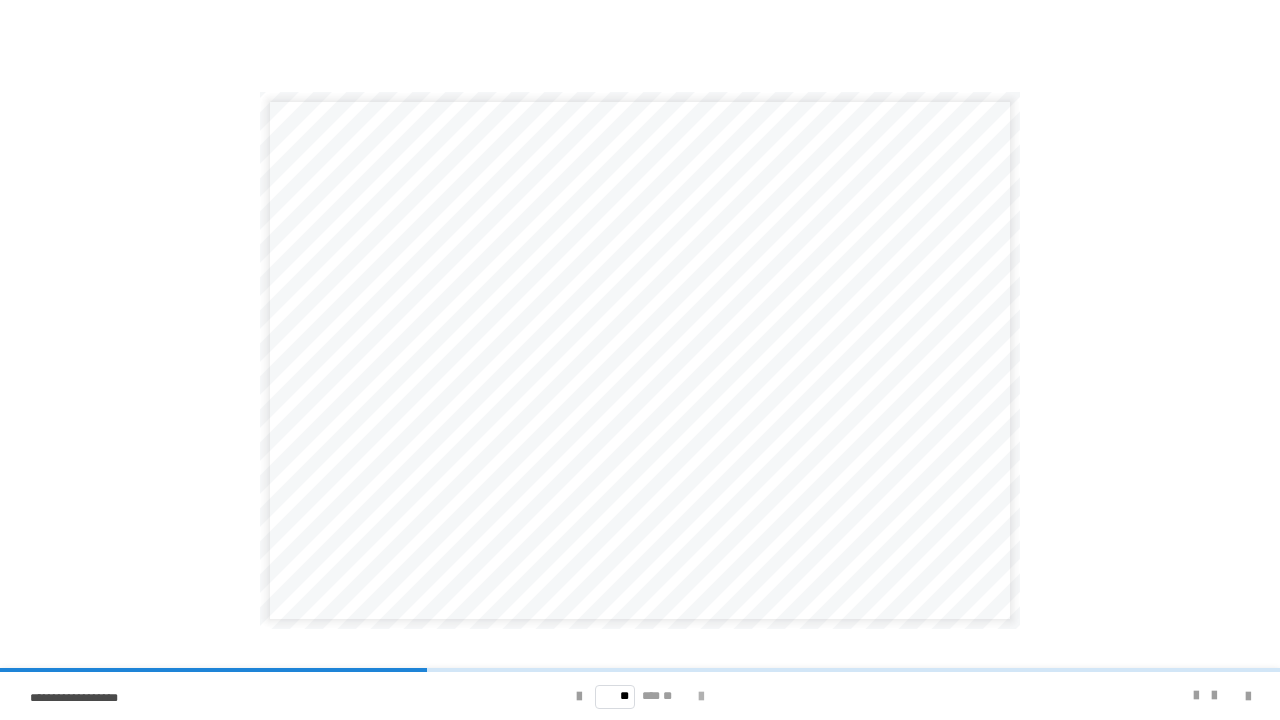 click at bounding box center [701, 697] 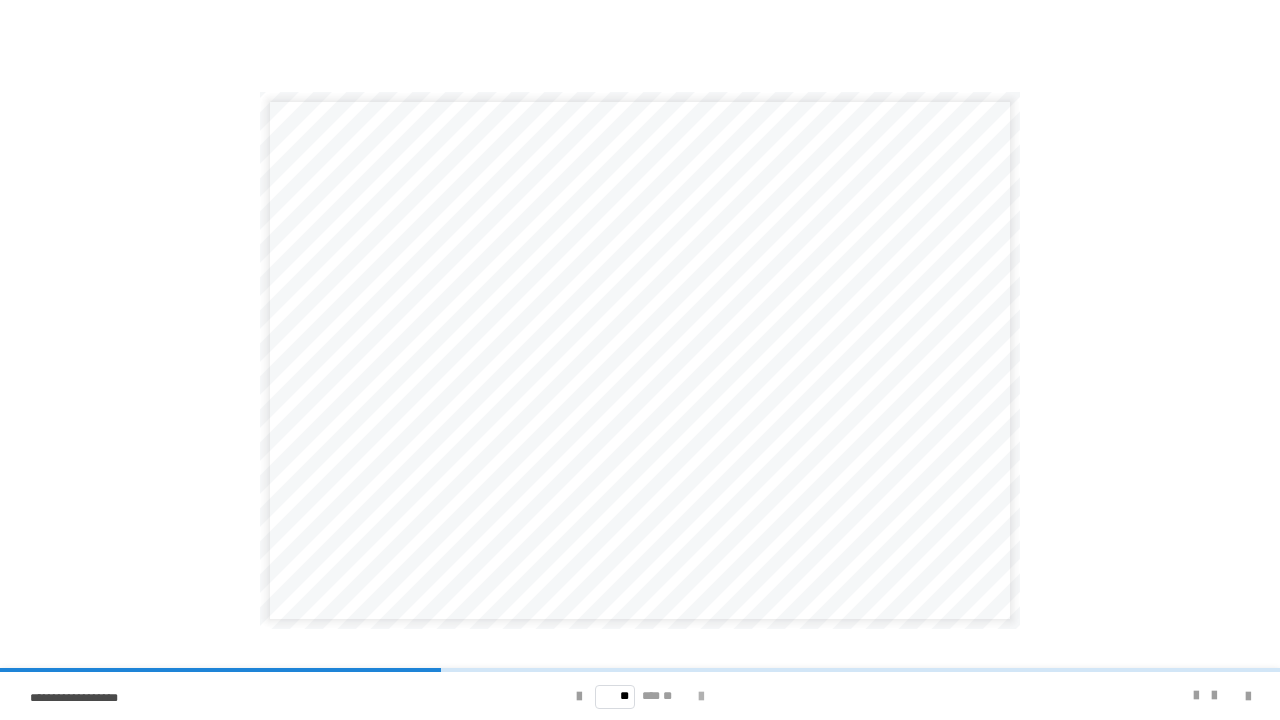 click at bounding box center [701, 697] 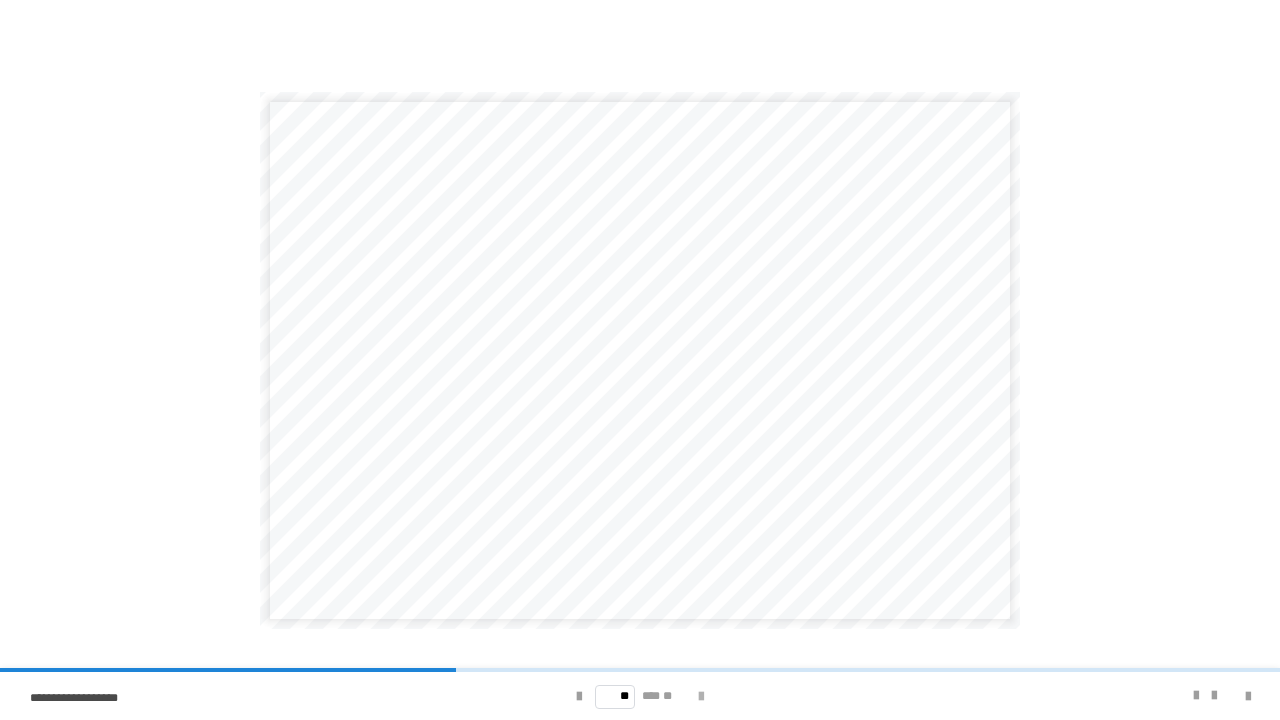 click at bounding box center (701, 697) 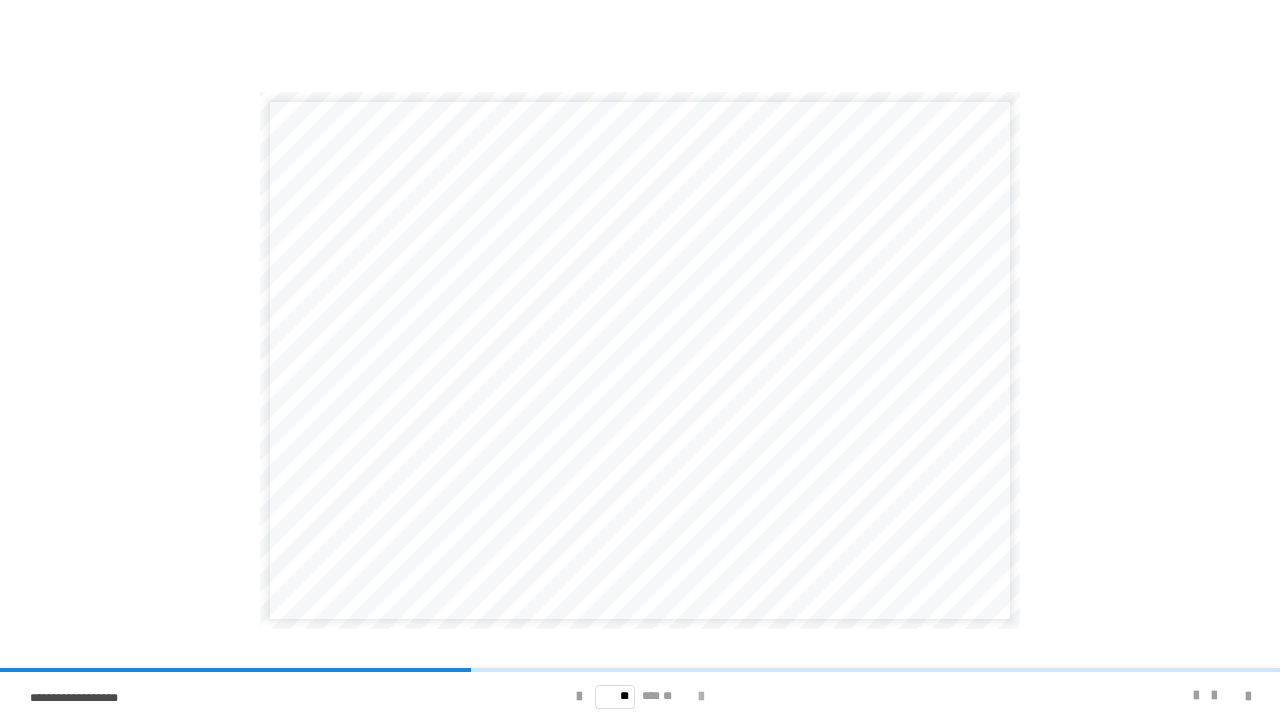 click at bounding box center [701, 697] 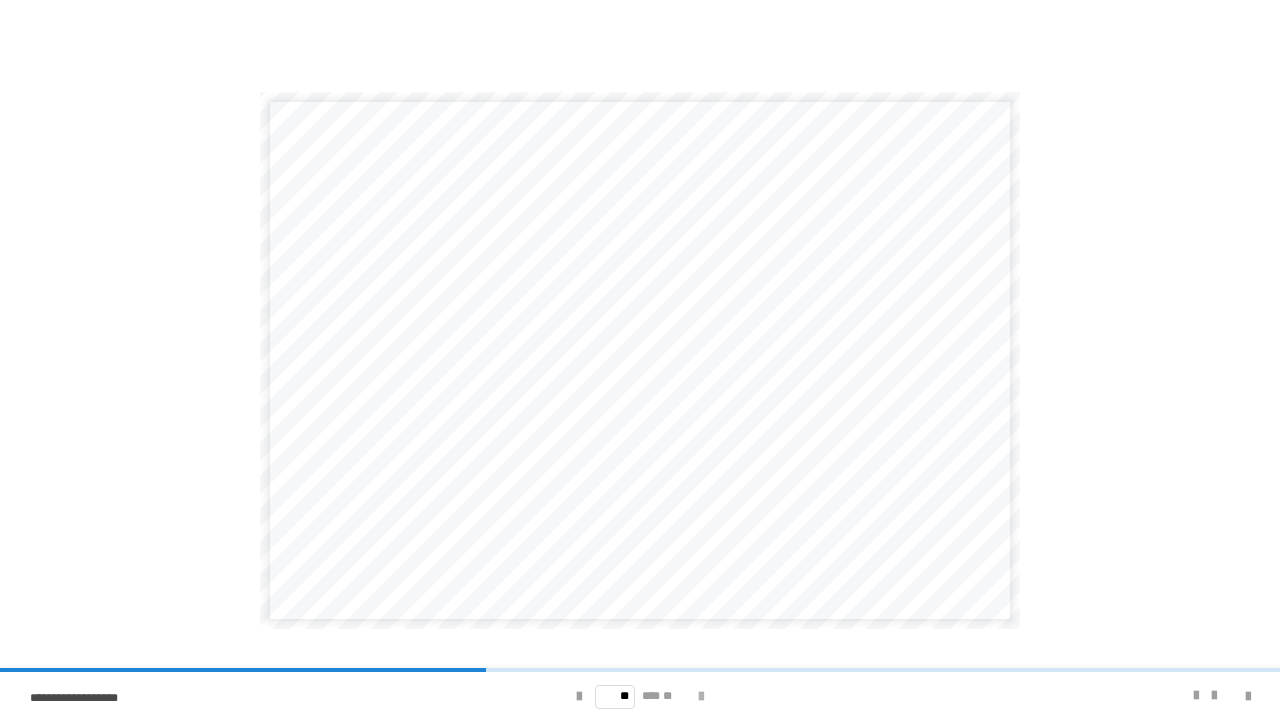 click at bounding box center [701, 697] 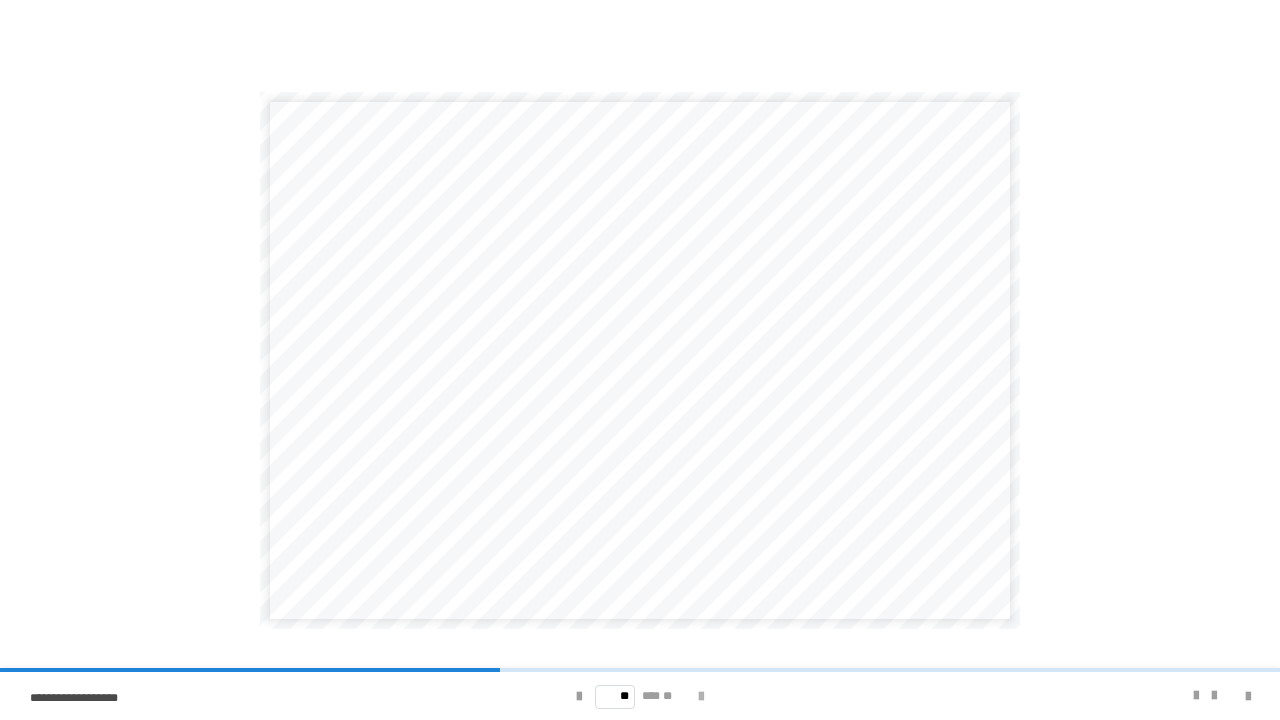 click at bounding box center (701, 697) 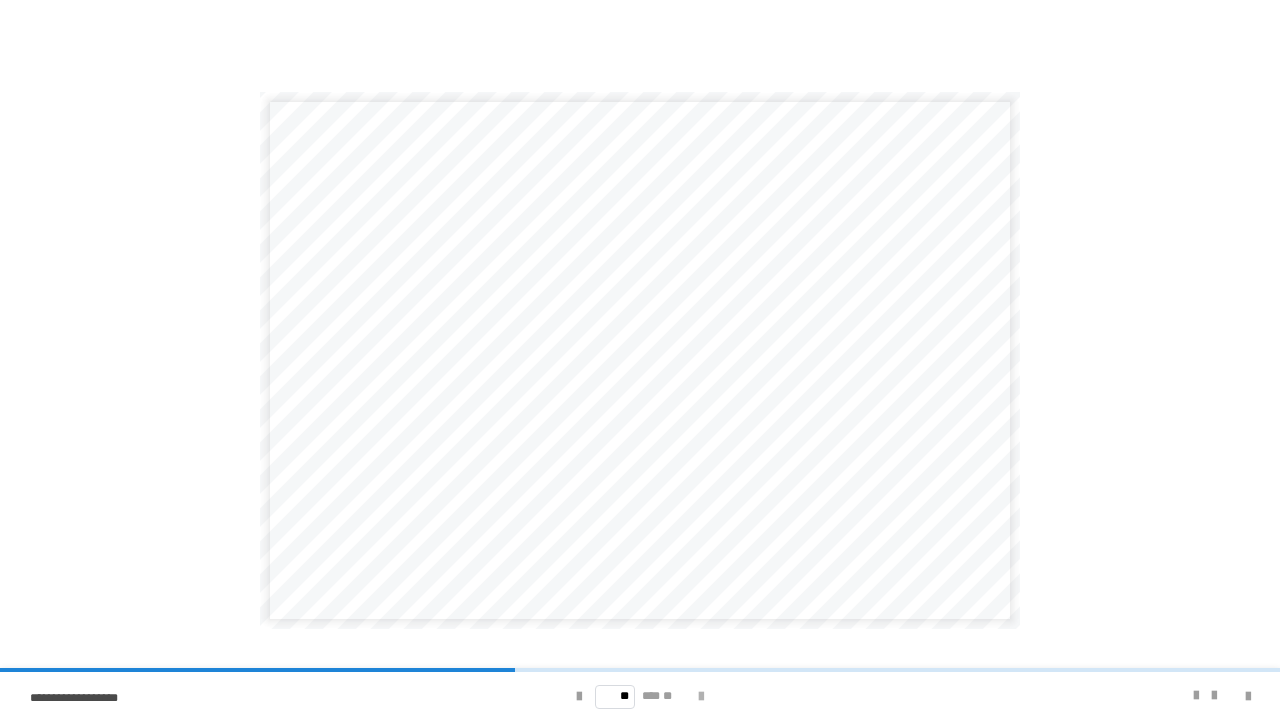 click at bounding box center (701, 697) 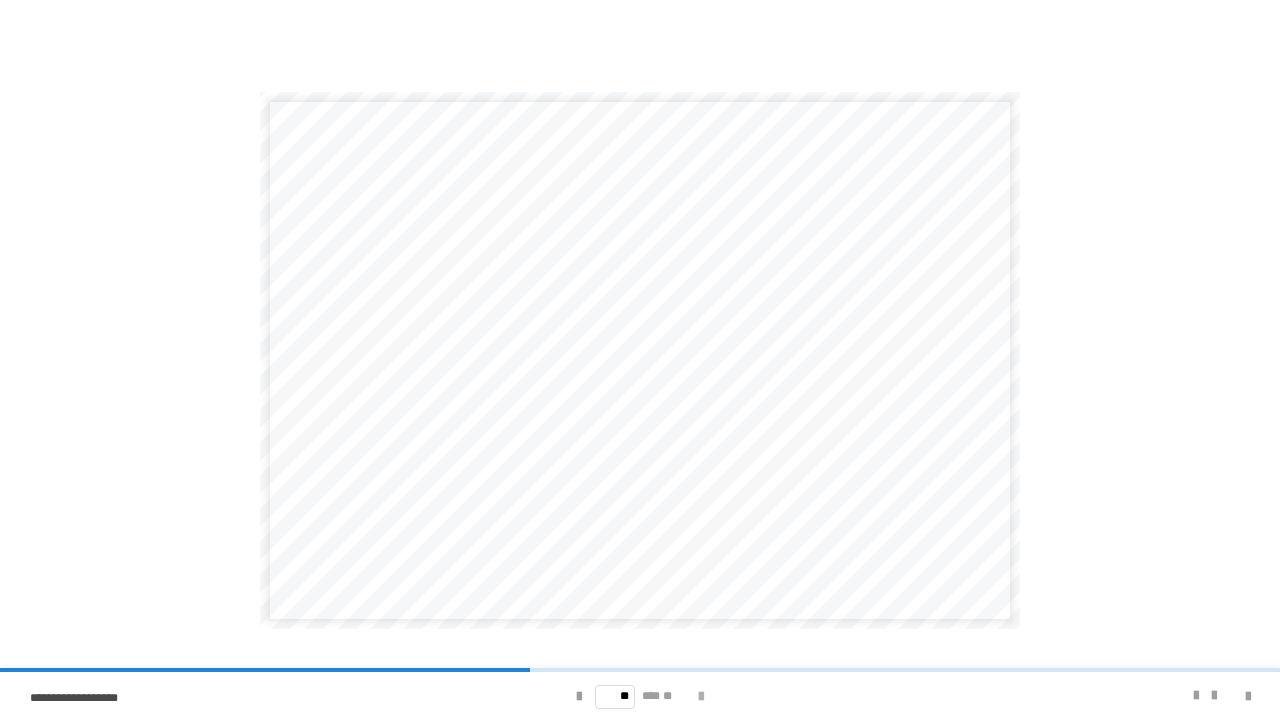 click at bounding box center [701, 697] 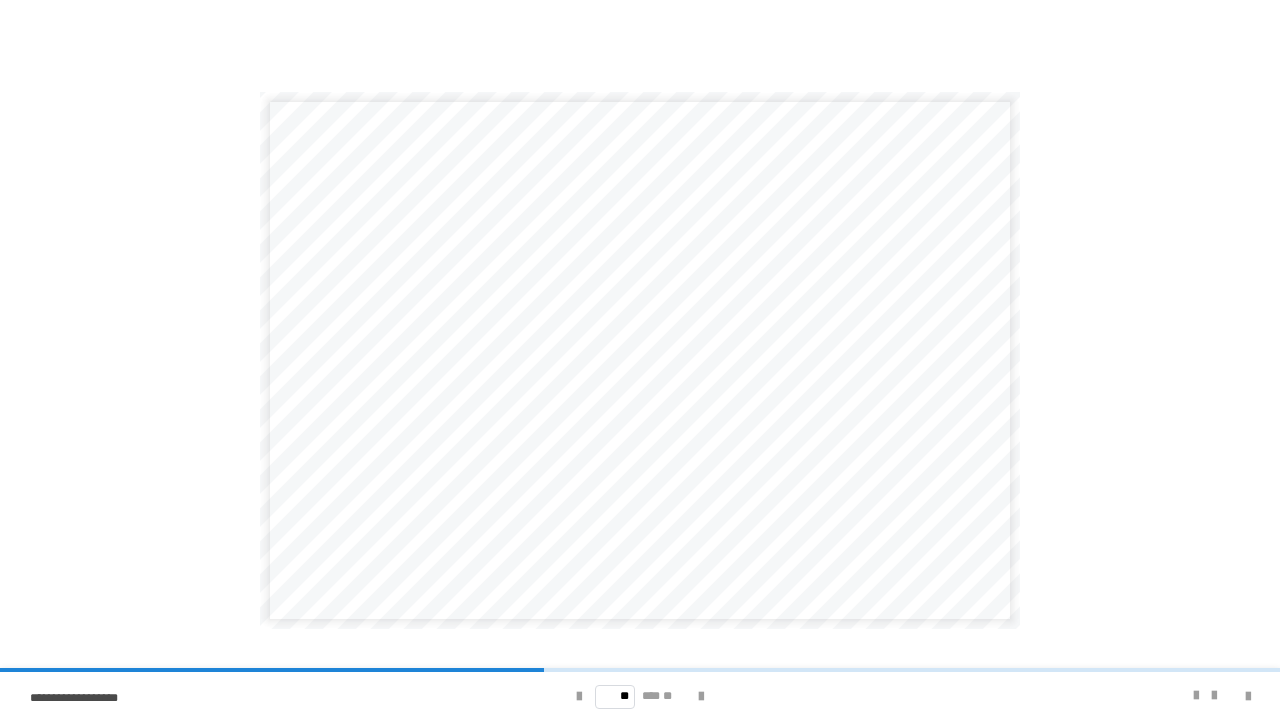 click on "** *** **" at bounding box center [640, 696] 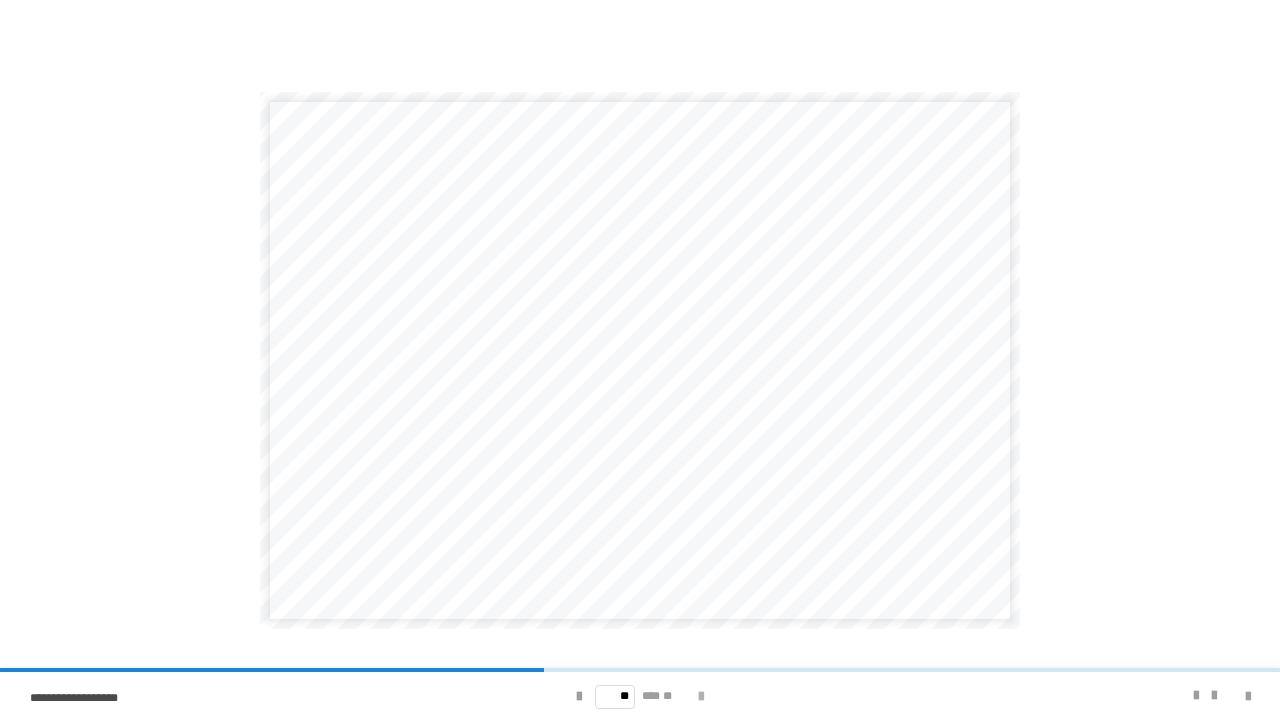 click at bounding box center [701, 697] 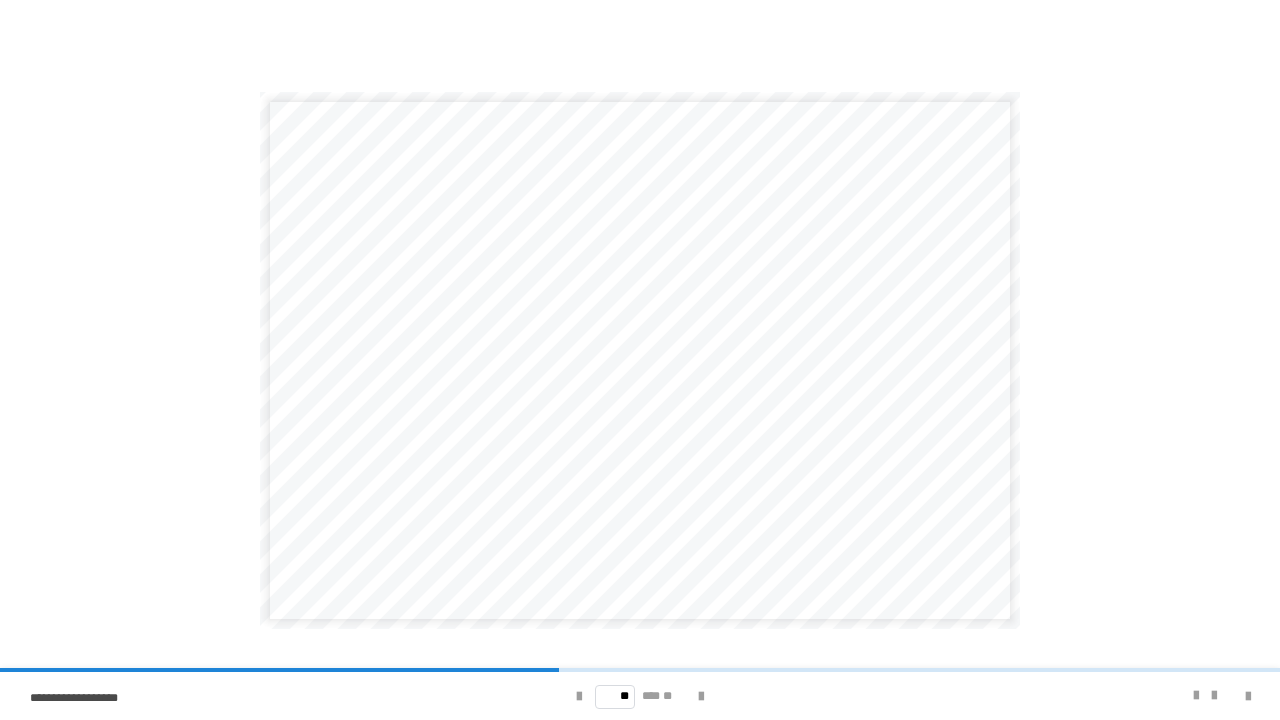 click on "** *** **" at bounding box center [640, 696] 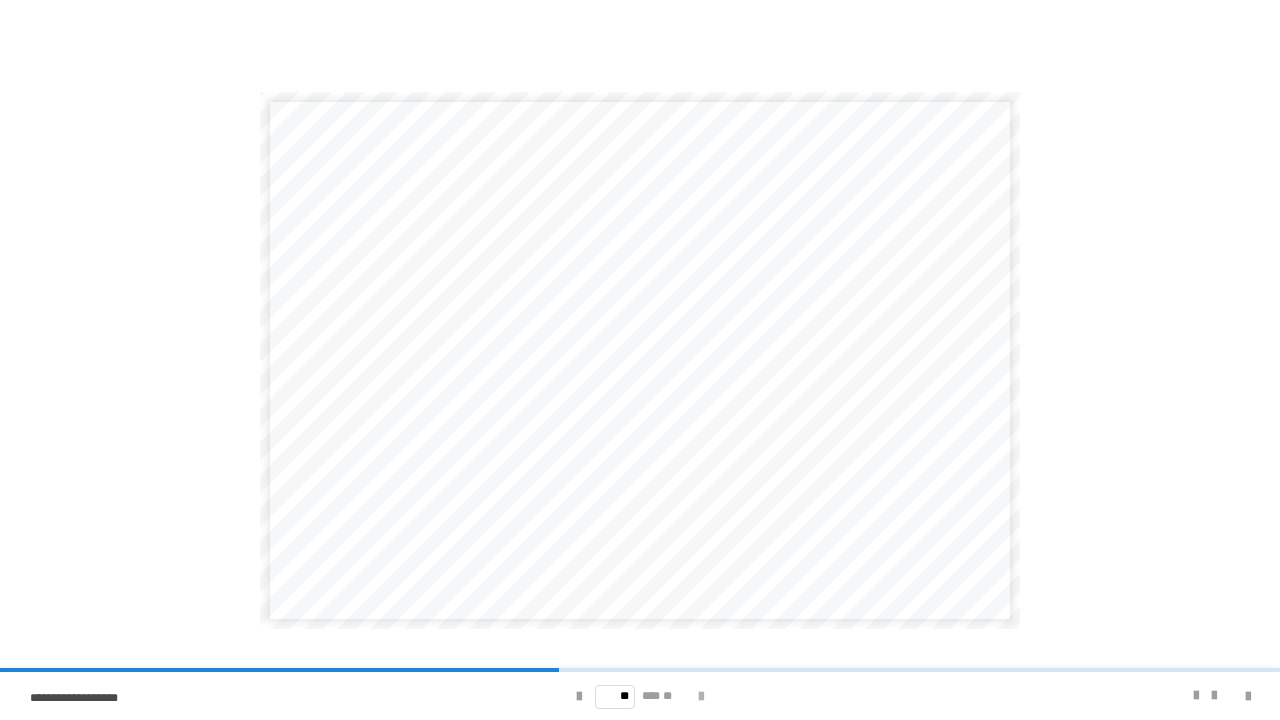 click at bounding box center (701, 697) 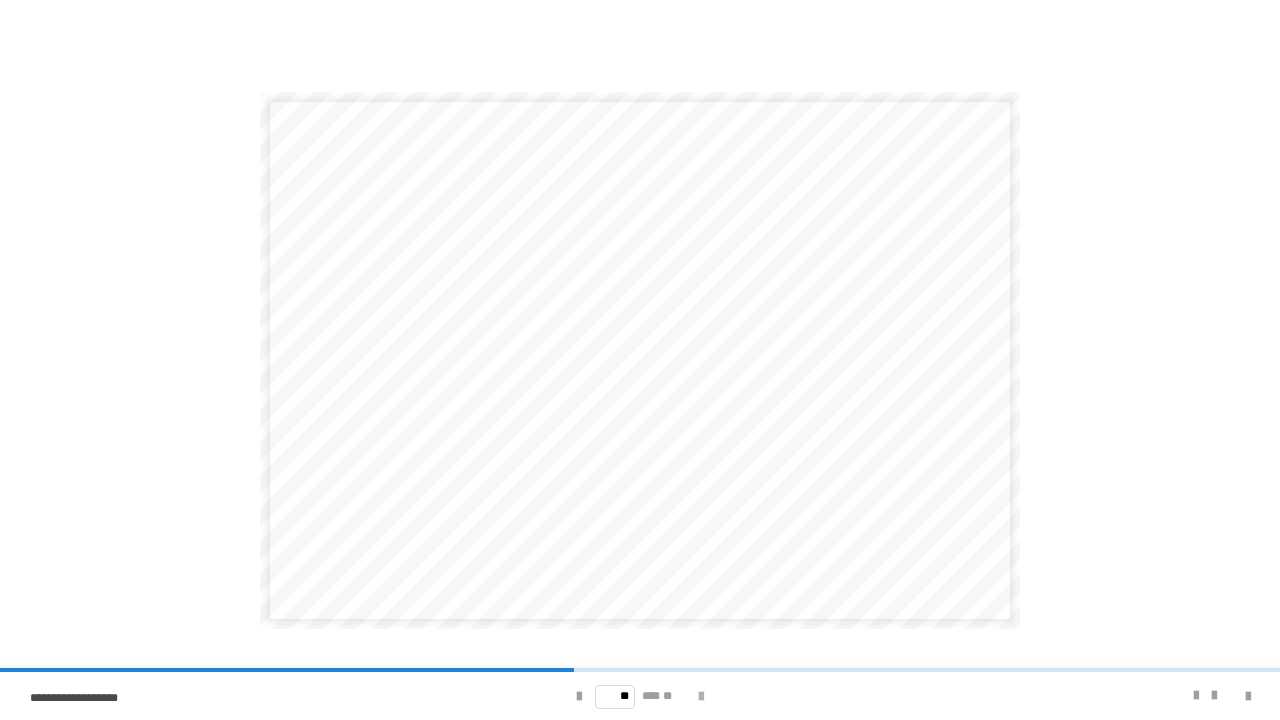 click at bounding box center (701, 697) 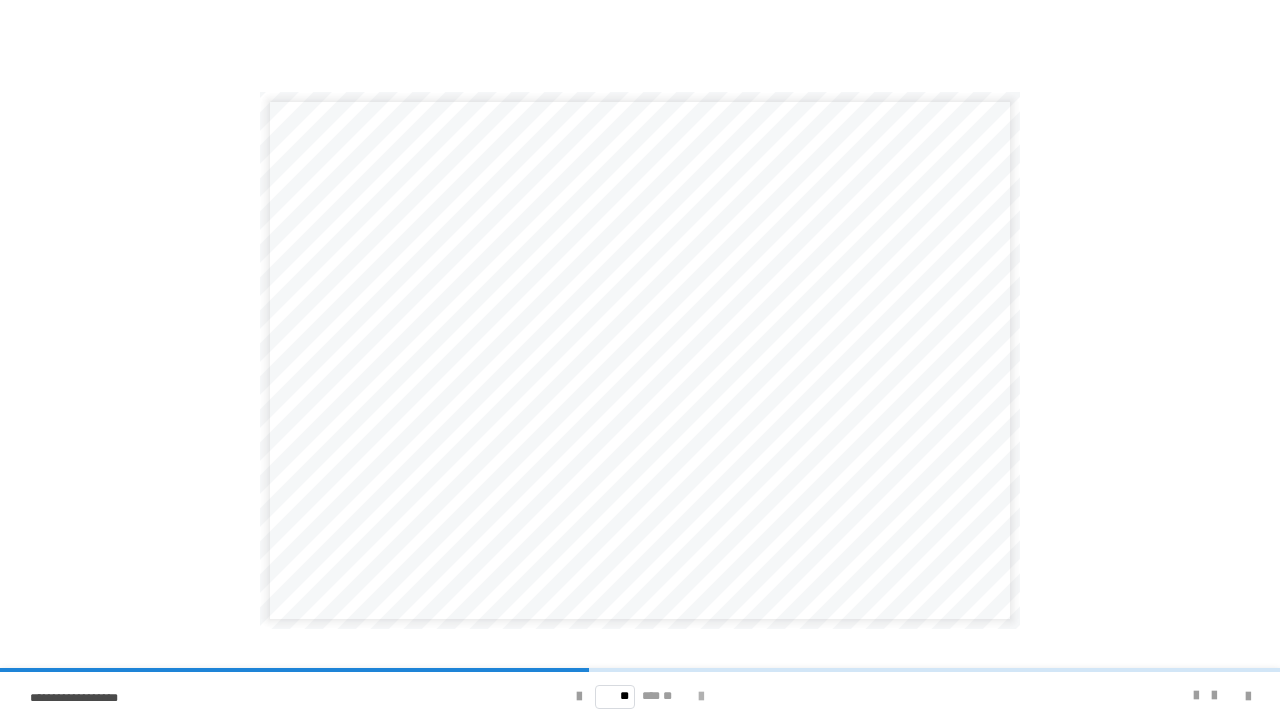 click at bounding box center [701, 697] 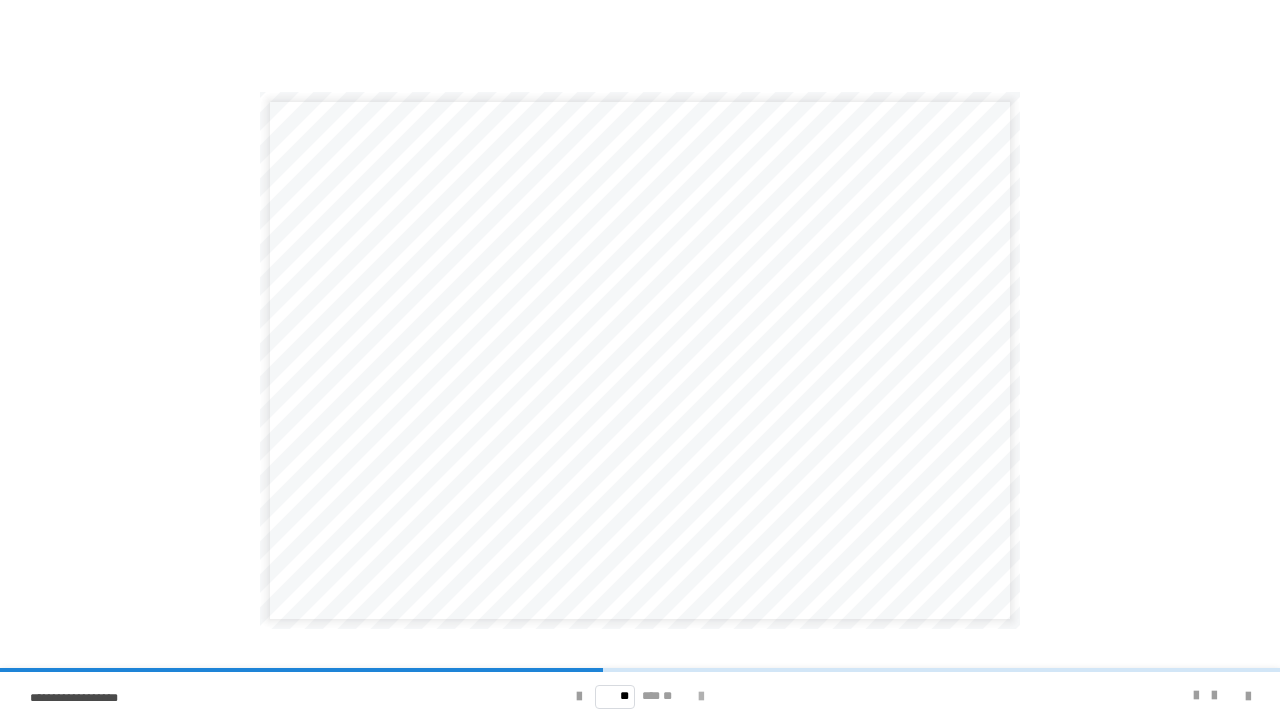 click at bounding box center [701, 697] 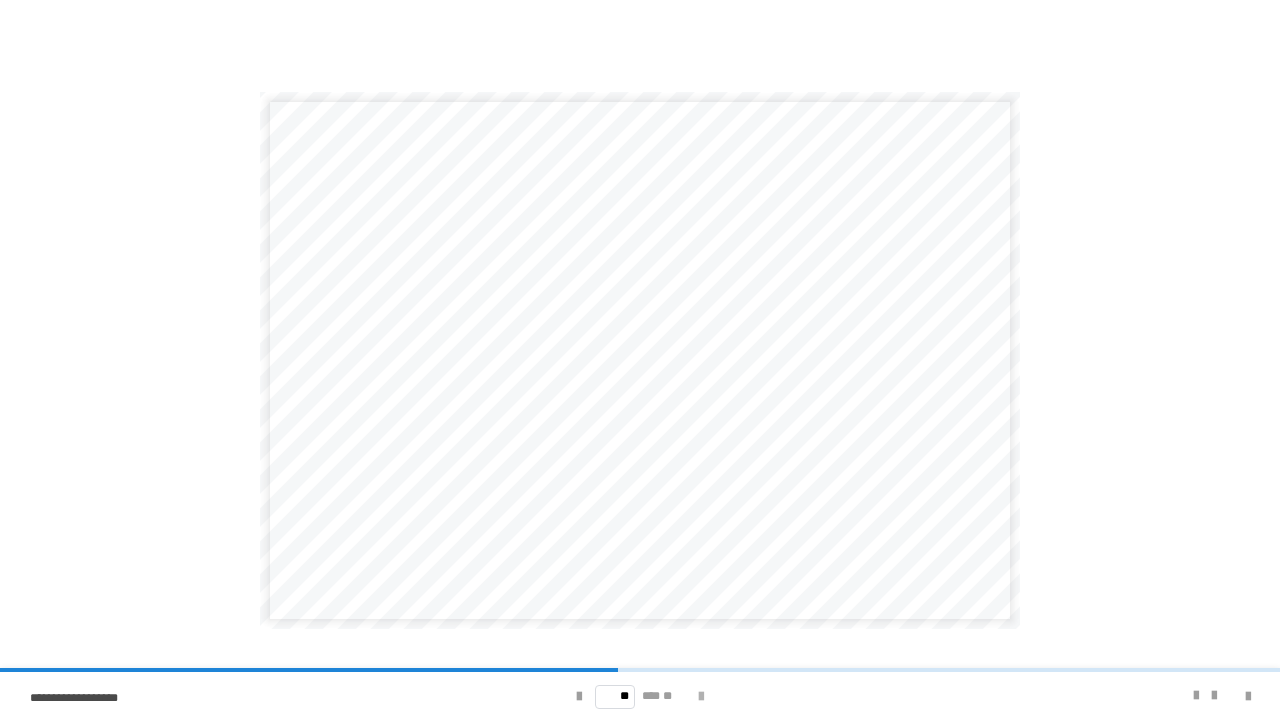 click at bounding box center [701, 697] 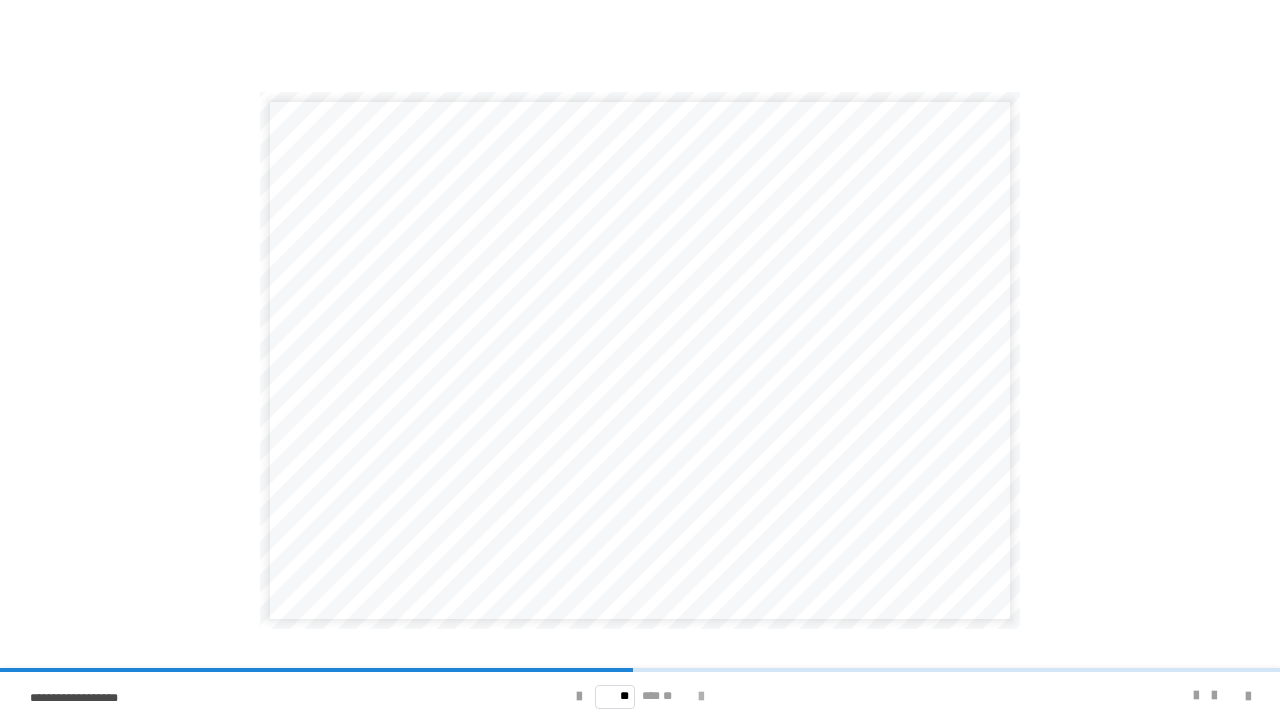 drag, startPoint x: 703, startPoint y: 696, endPoint x: 714, endPoint y: 719, distance: 25.495098 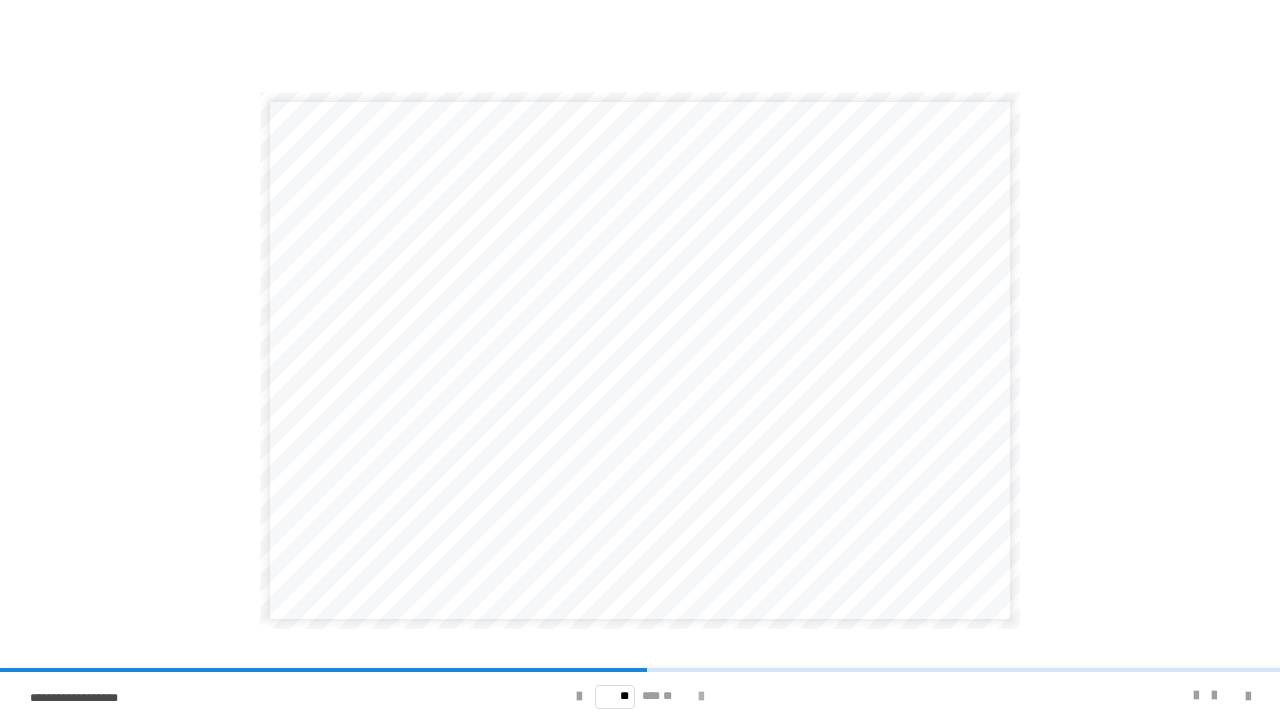 click at bounding box center [701, 697] 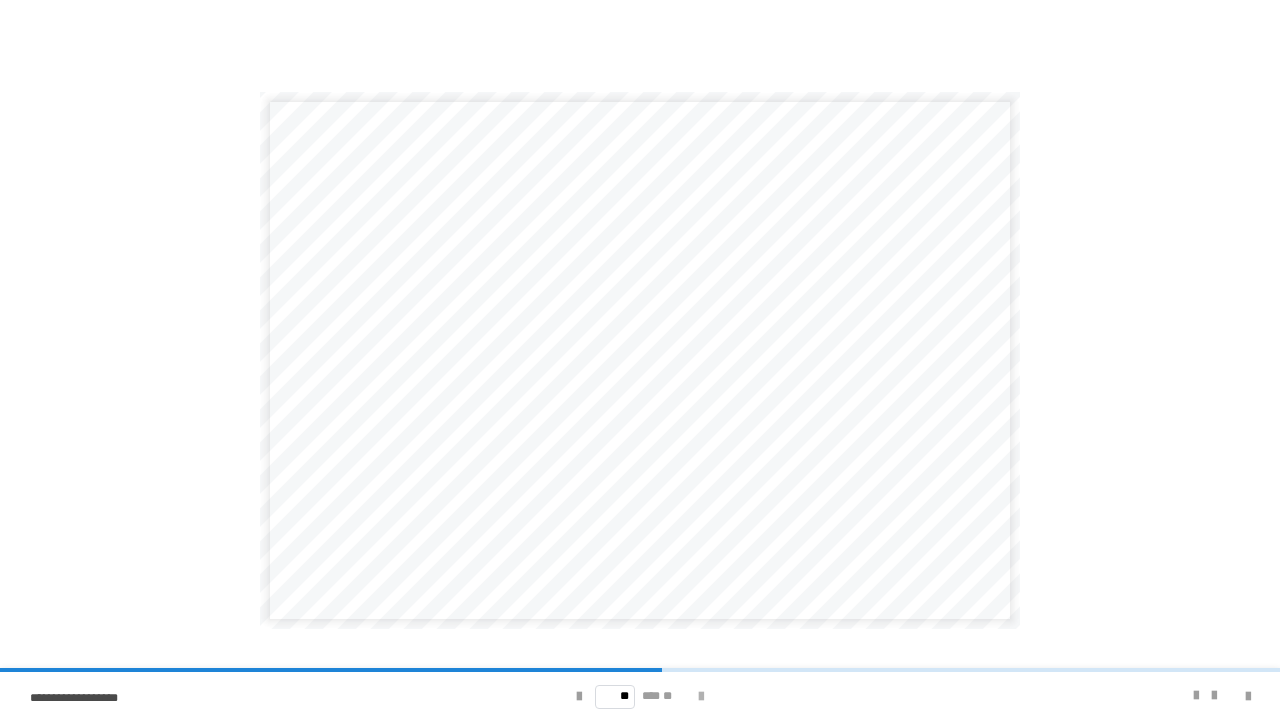 click at bounding box center [701, 697] 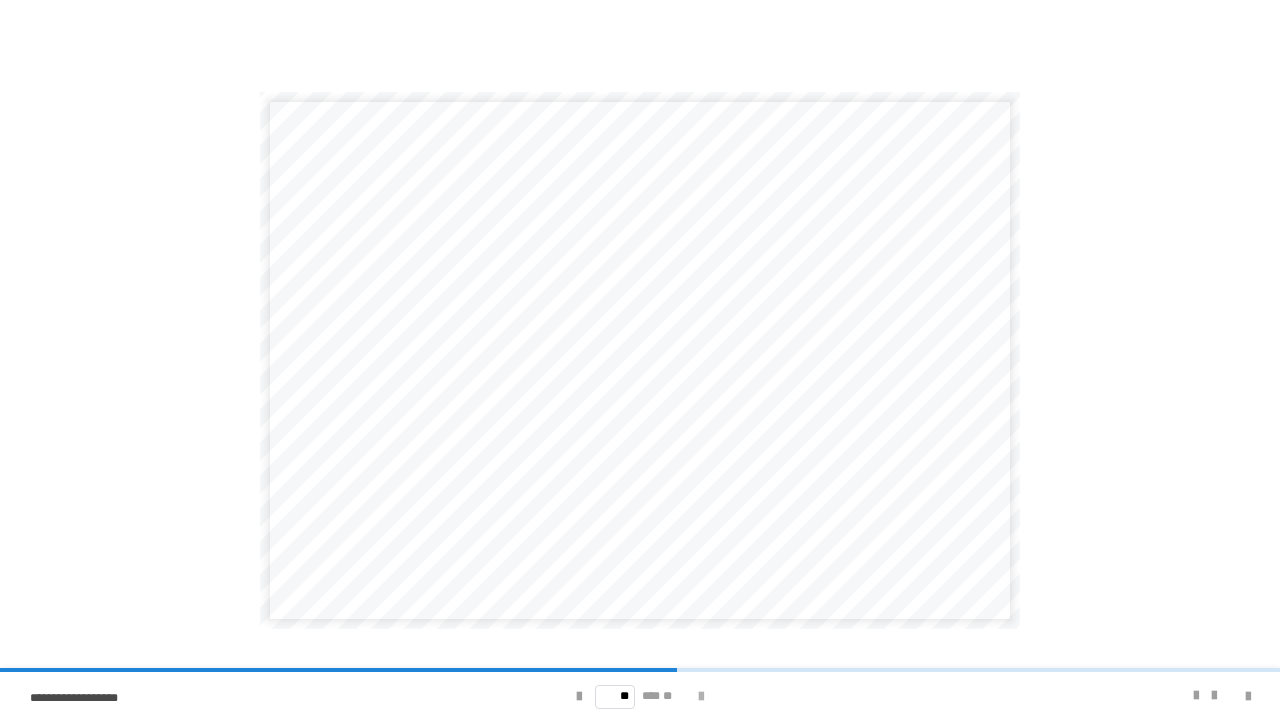 click at bounding box center [701, 697] 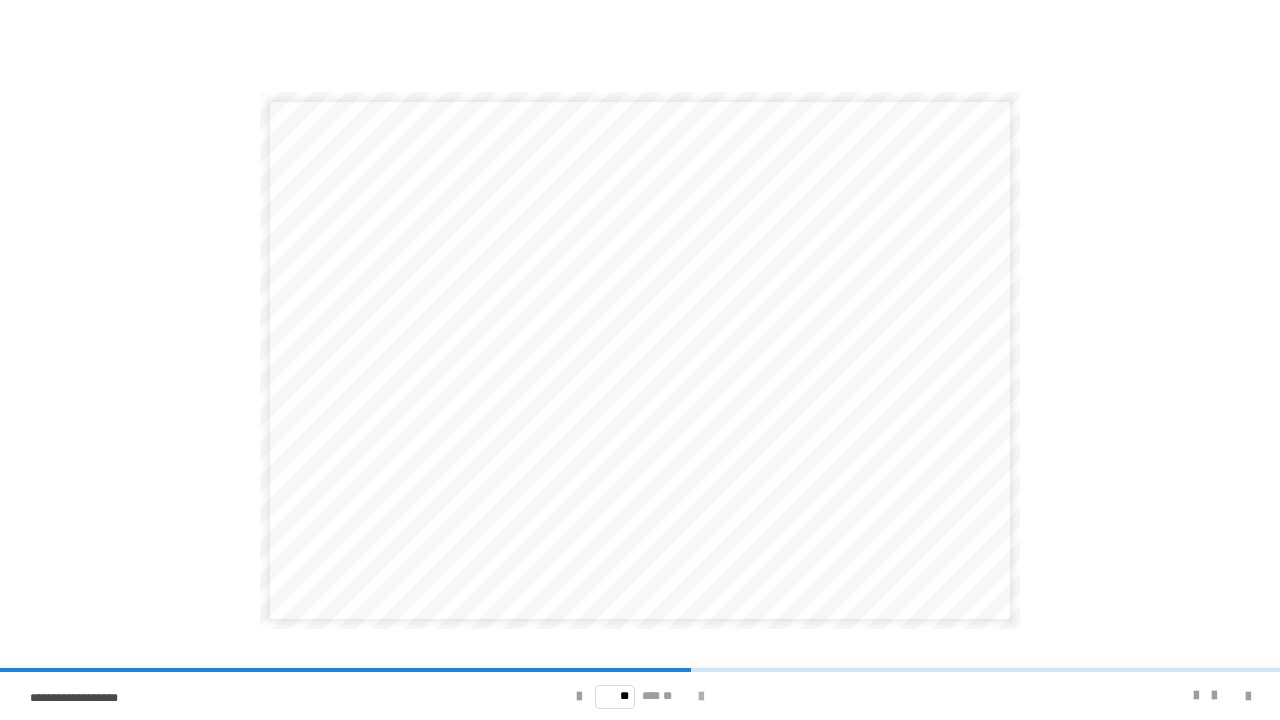 click at bounding box center (701, 697) 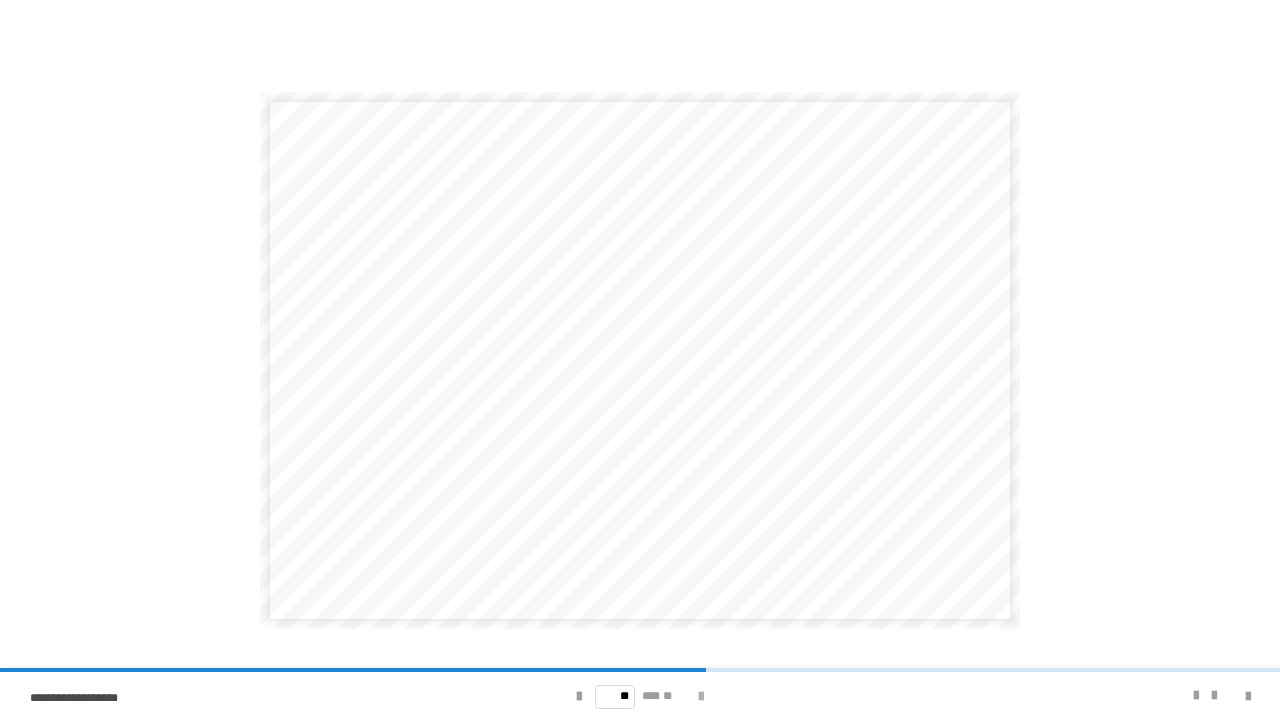 click at bounding box center [701, 697] 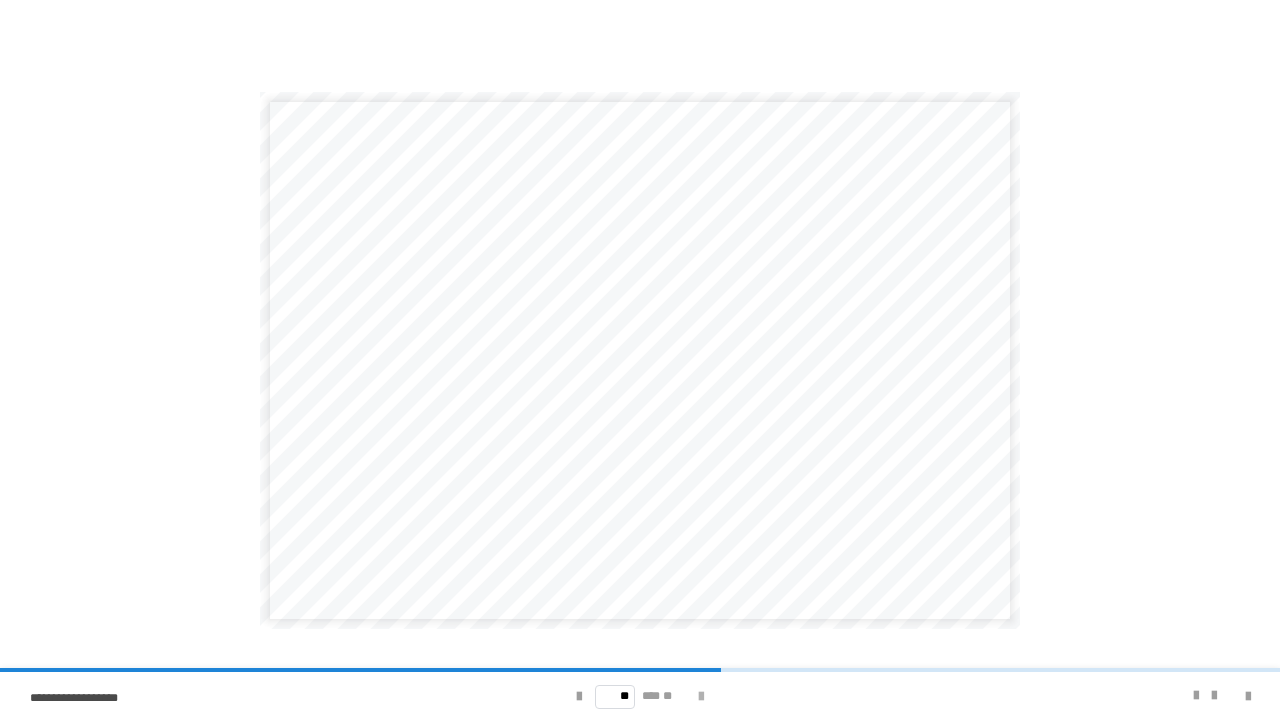 click at bounding box center [701, 697] 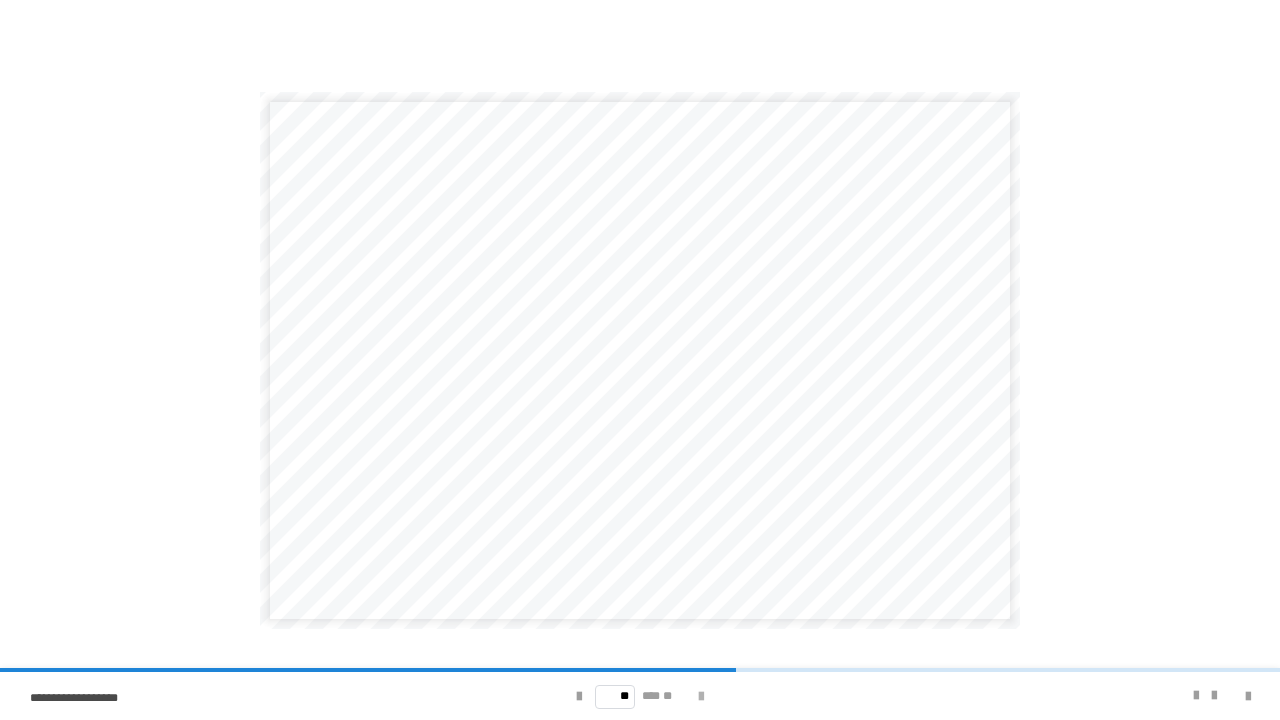 click at bounding box center (701, 697) 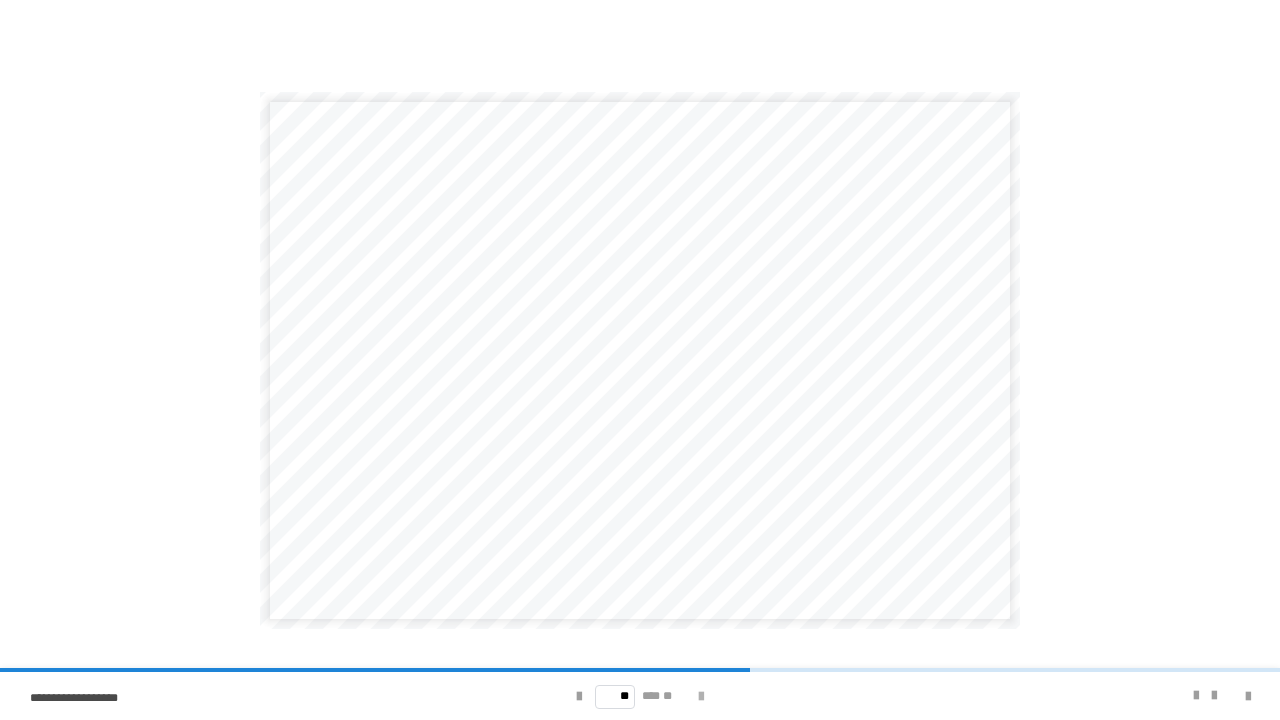 click at bounding box center (701, 697) 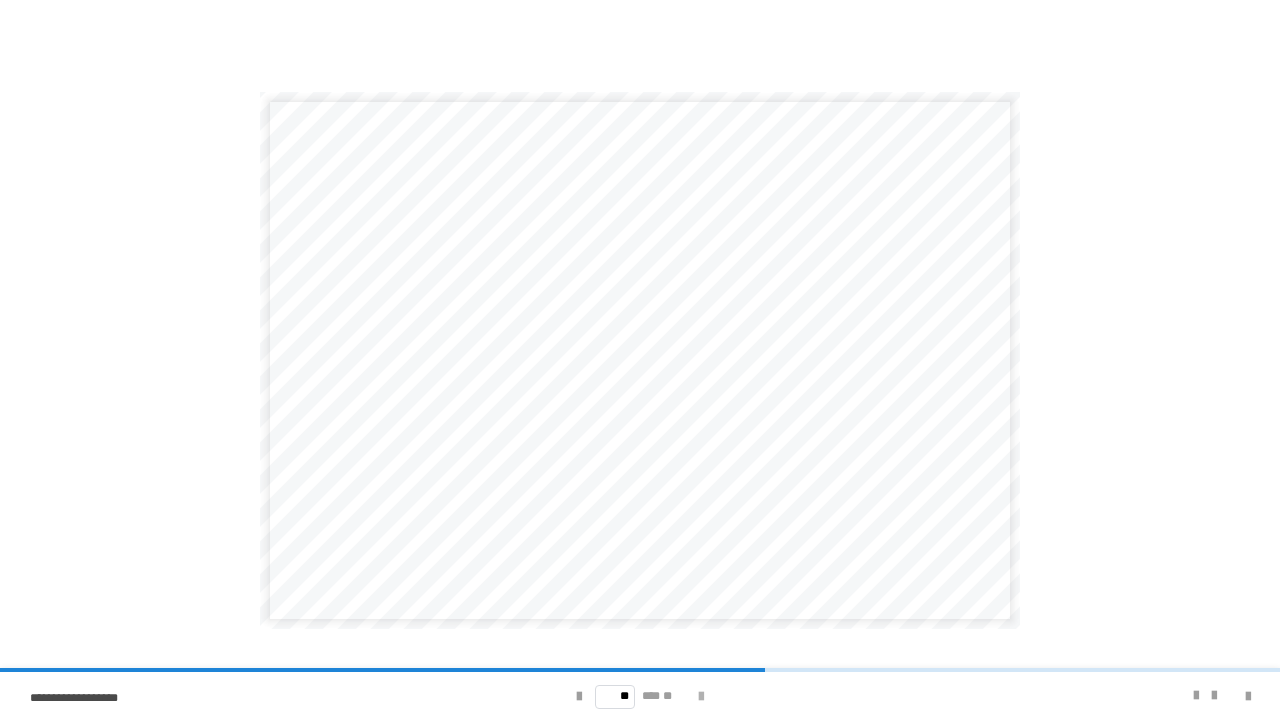 click at bounding box center [701, 697] 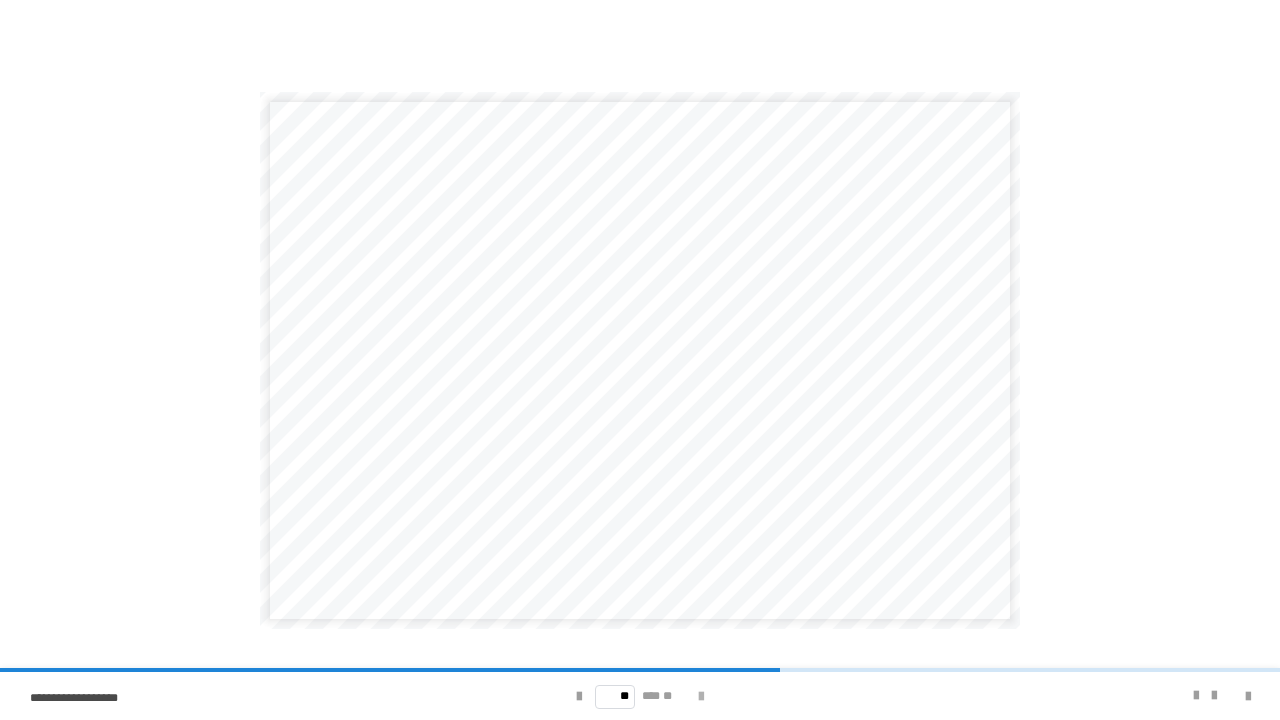 click at bounding box center (701, 697) 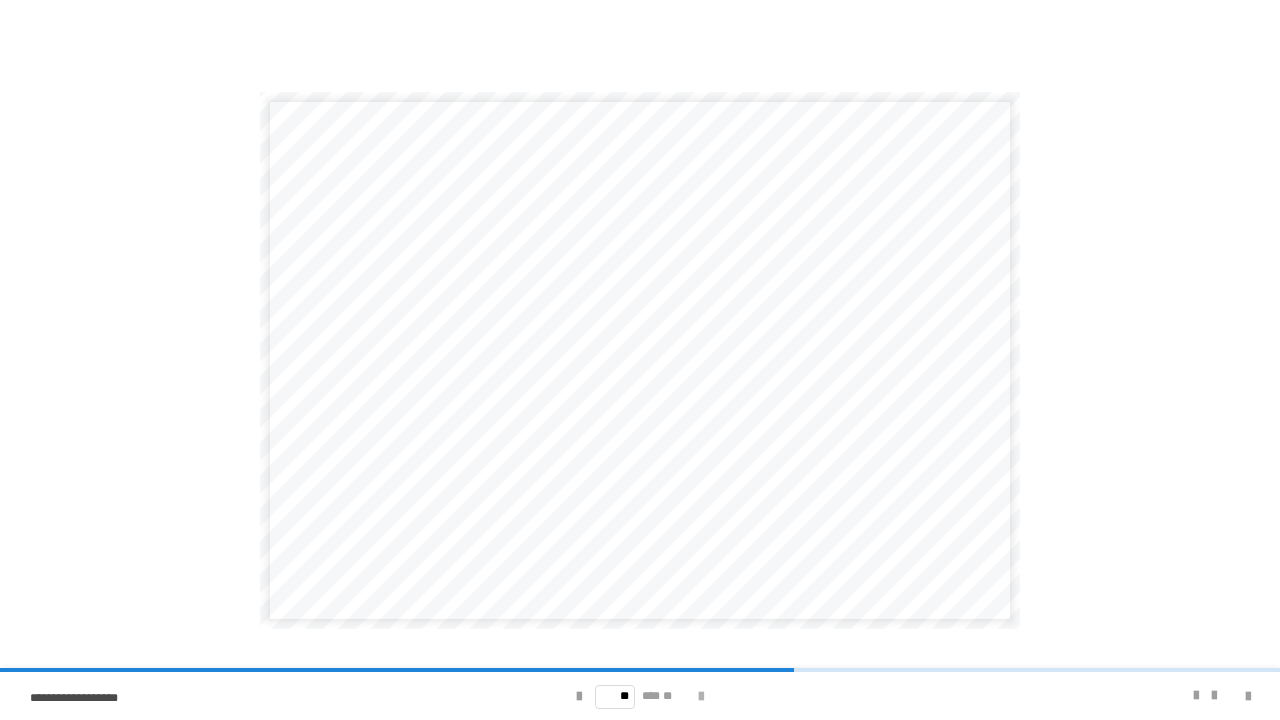click at bounding box center (701, 697) 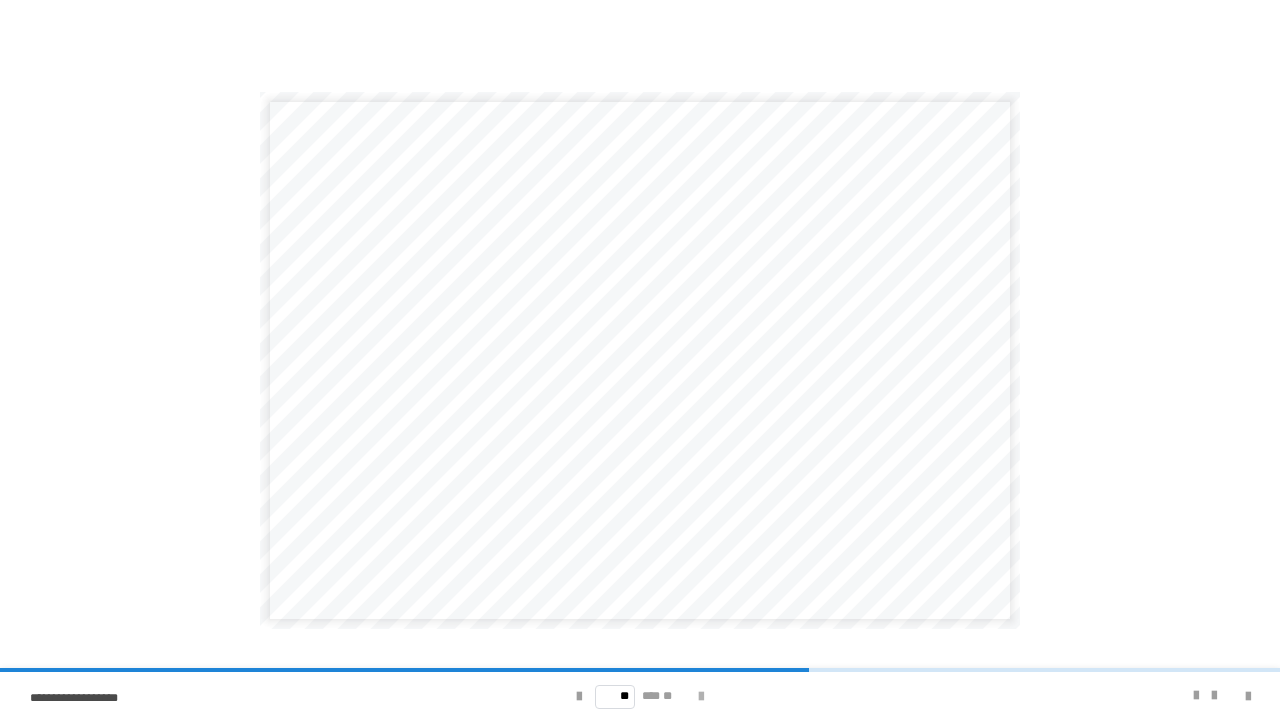 click at bounding box center (701, 697) 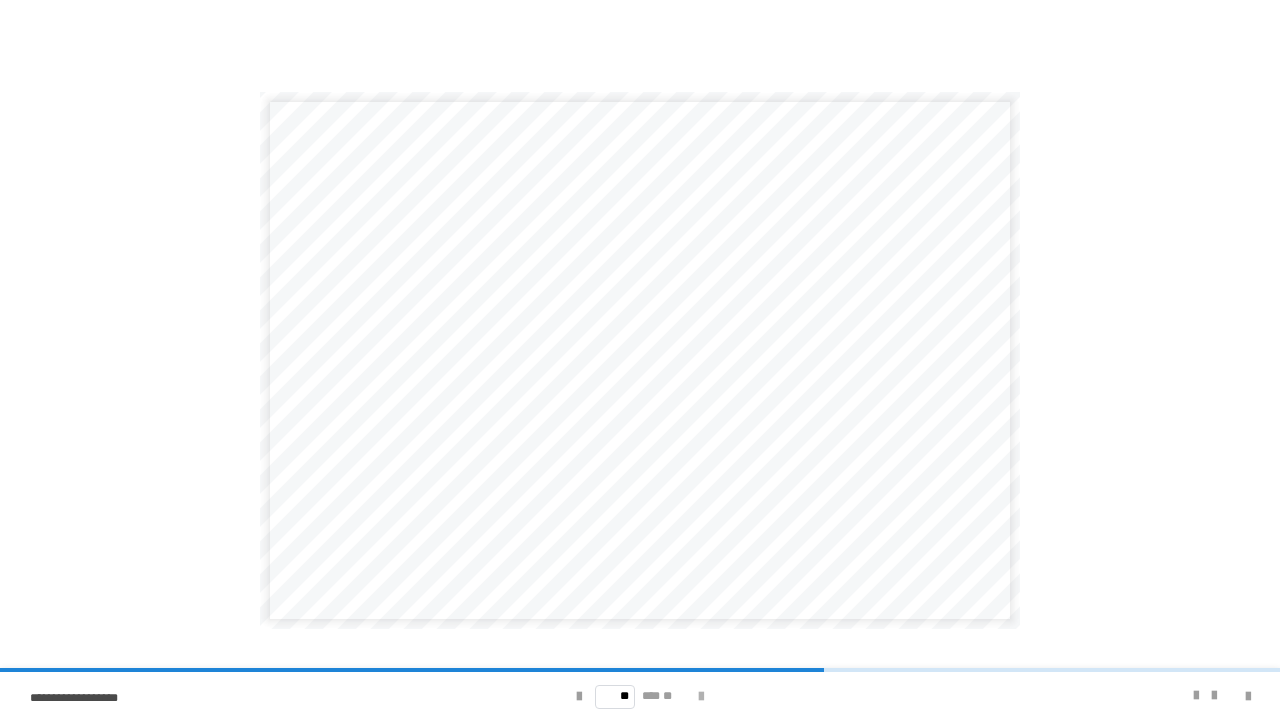 click at bounding box center [701, 697] 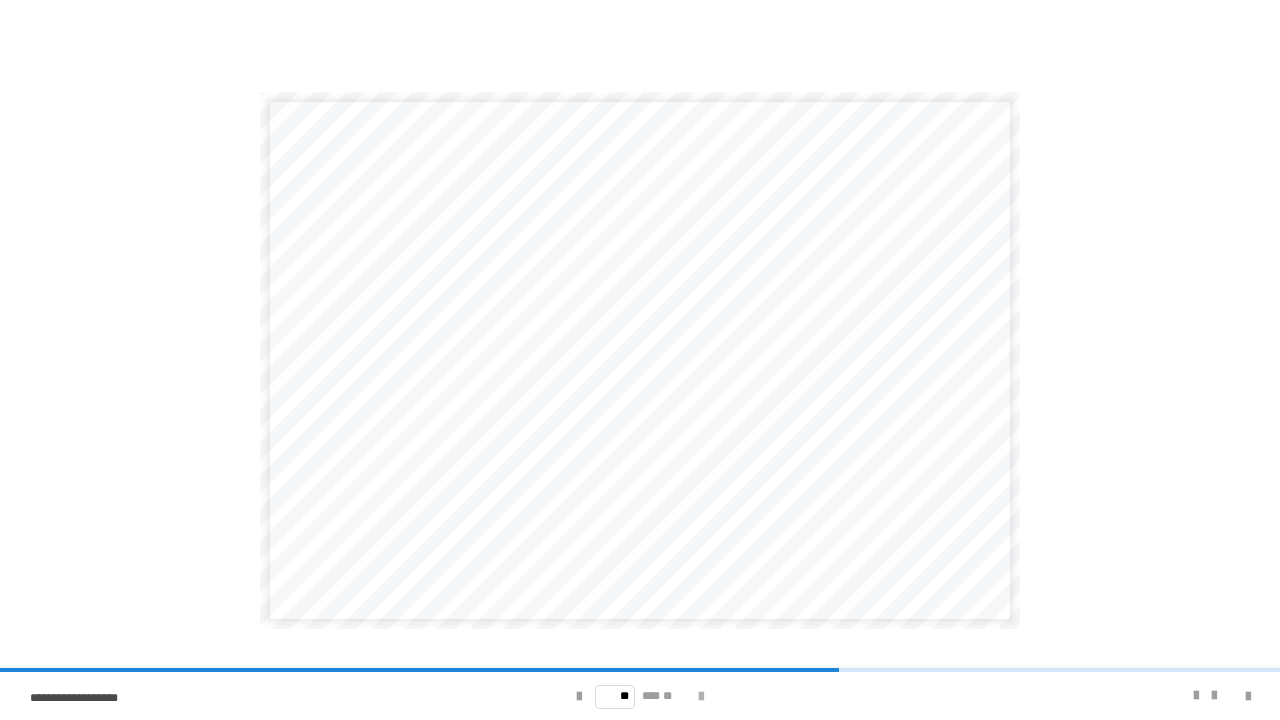 click at bounding box center (701, 697) 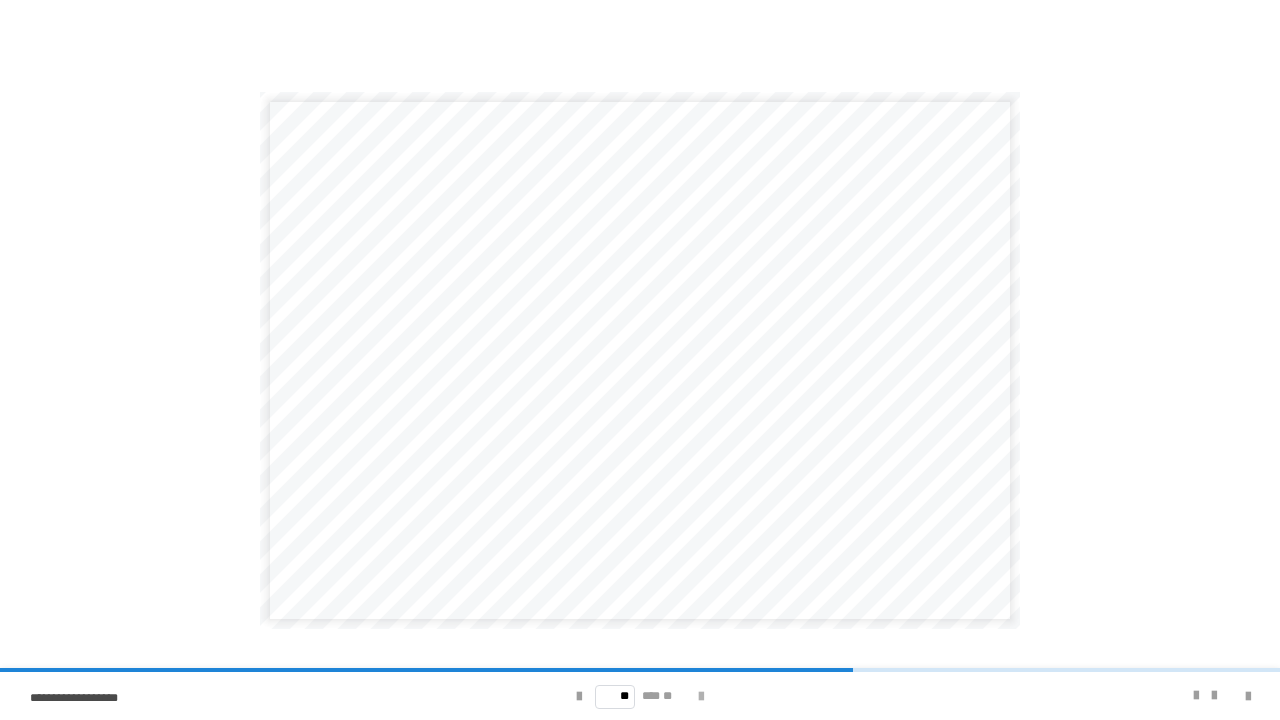 click on "** *** **" at bounding box center [640, 696] 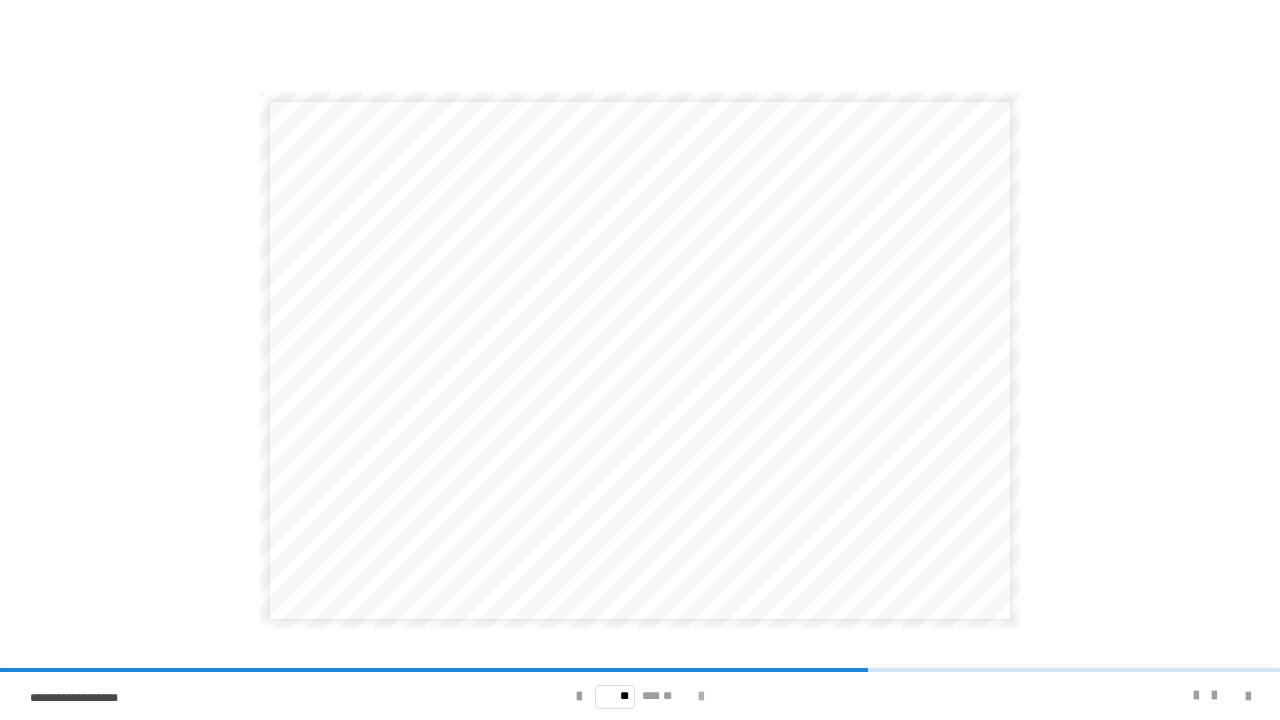 click at bounding box center [701, 697] 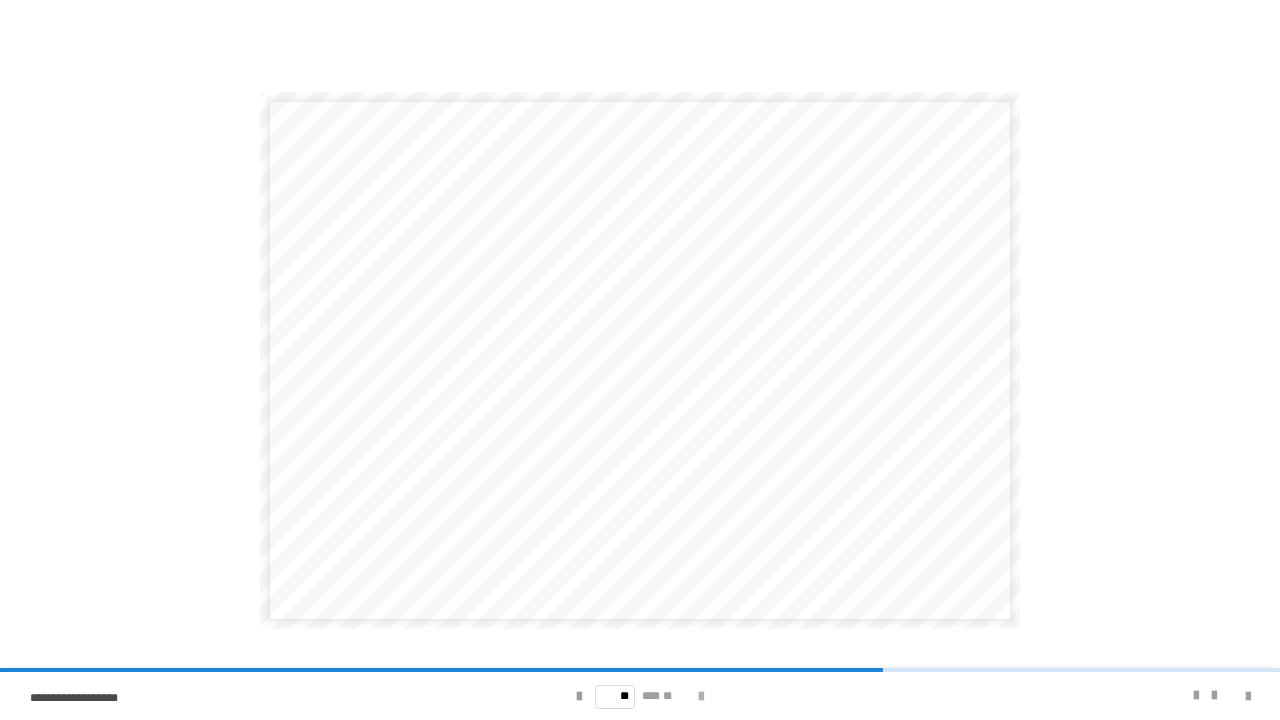 click at bounding box center (701, 697) 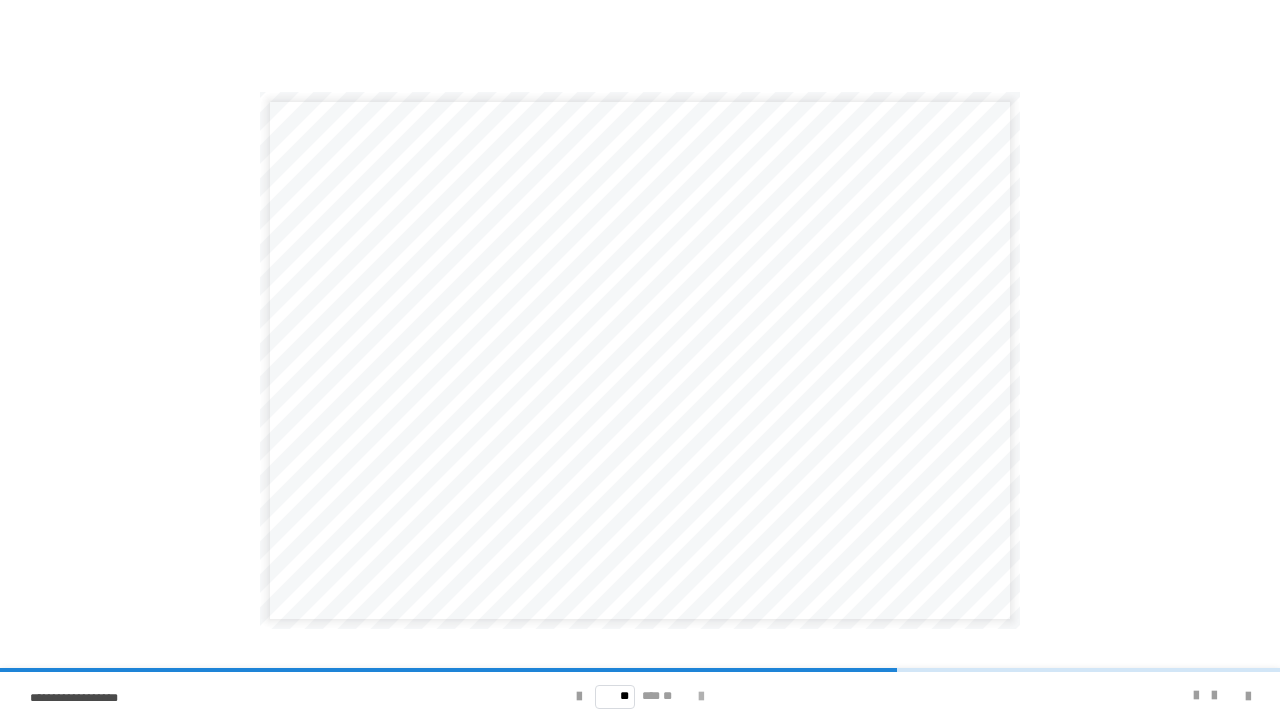 click at bounding box center [701, 697] 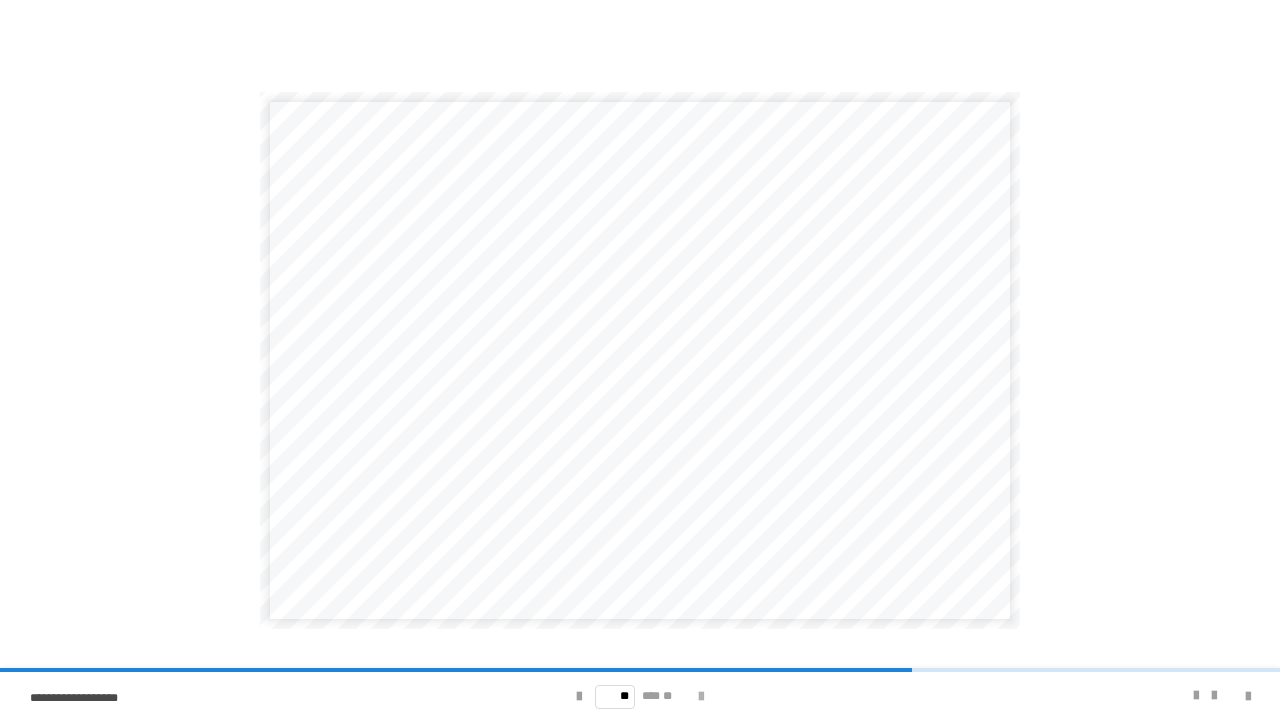 click at bounding box center [701, 697] 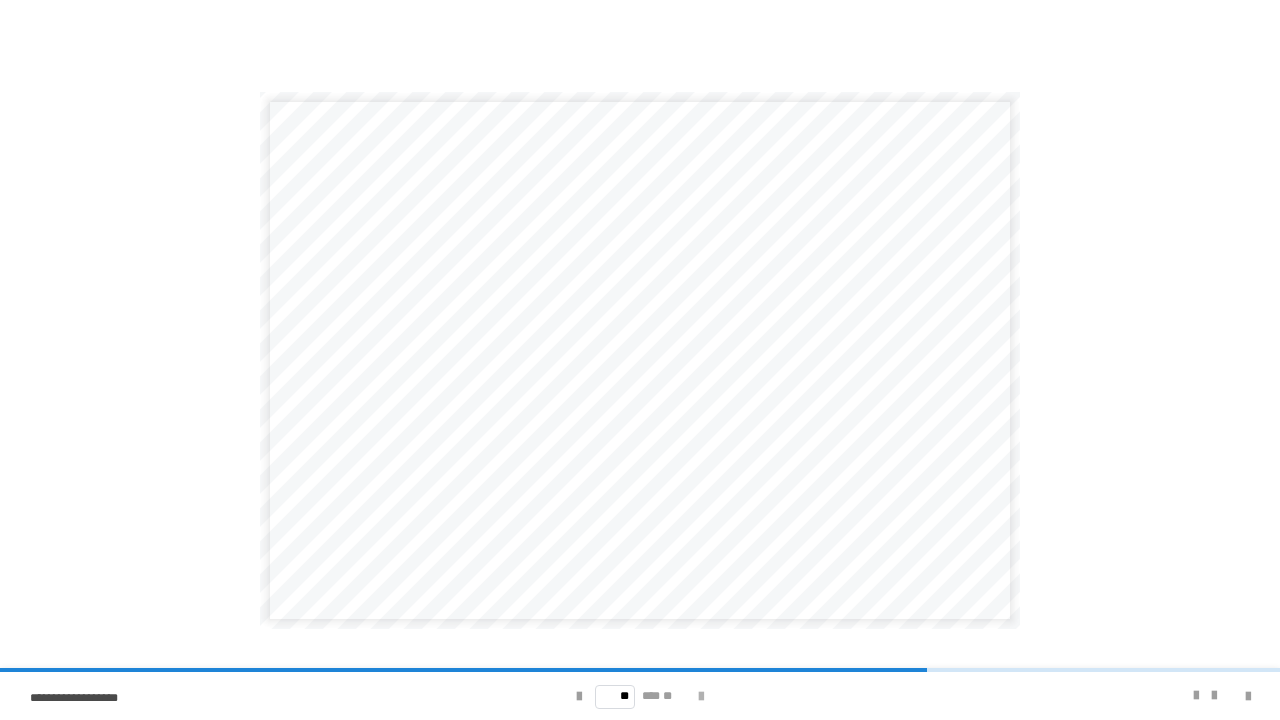 click at bounding box center [701, 697] 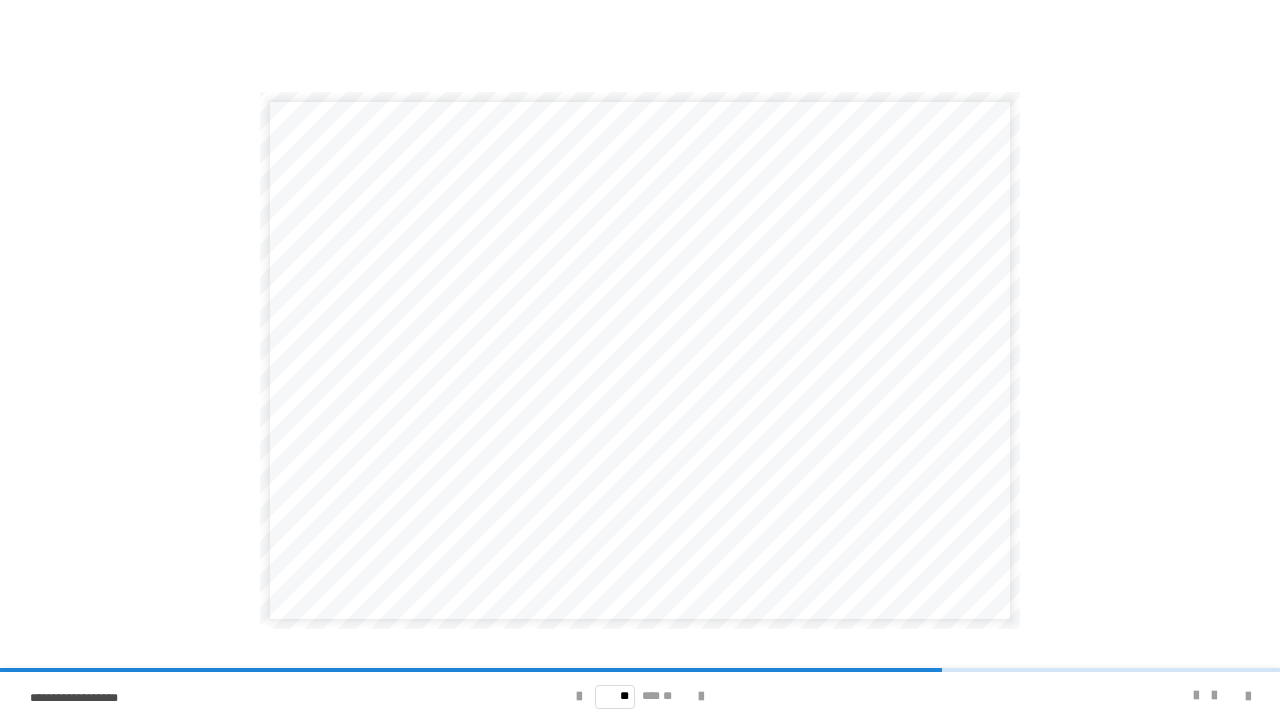 click on "** *** **" at bounding box center (640, 696) 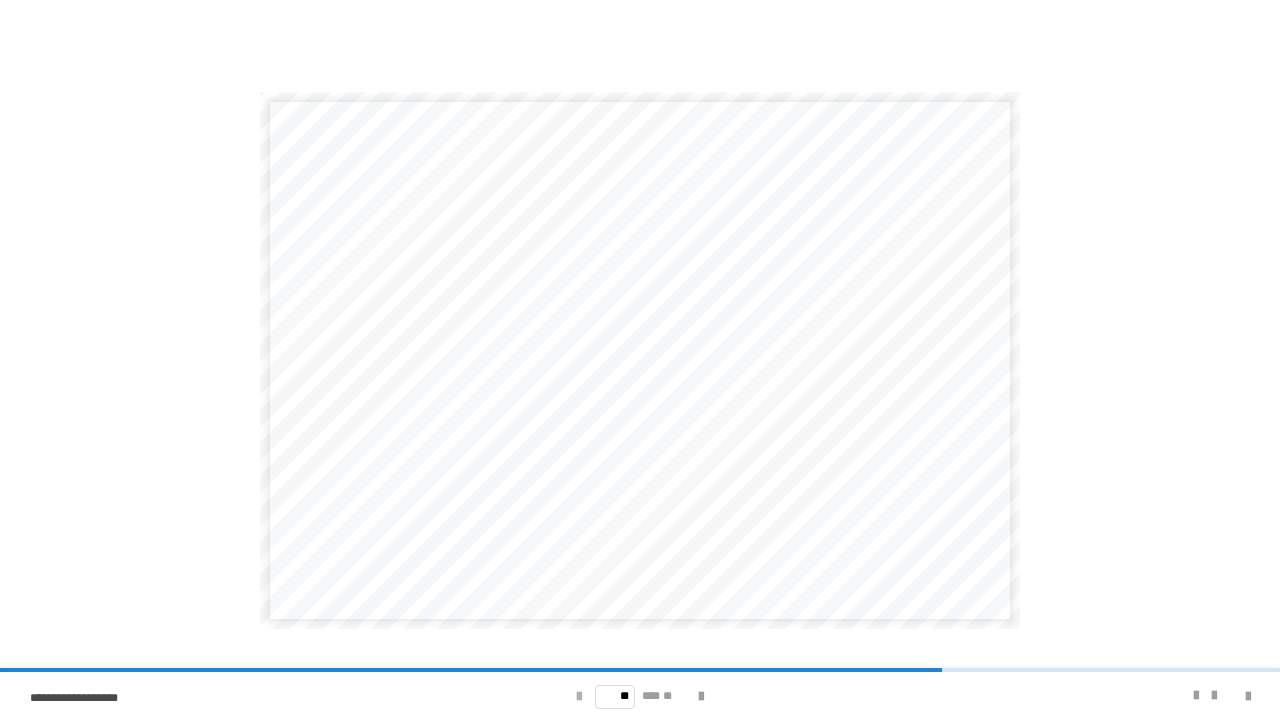 click at bounding box center (579, 697) 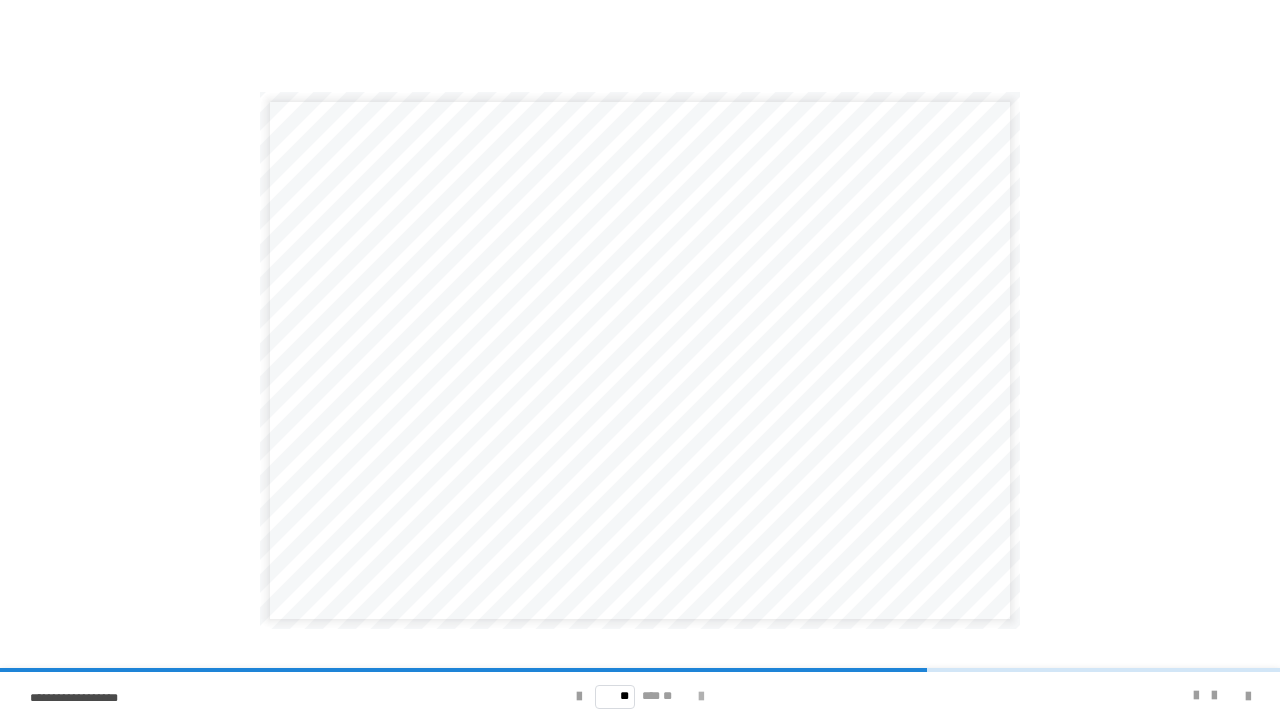 click at bounding box center (701, 697) 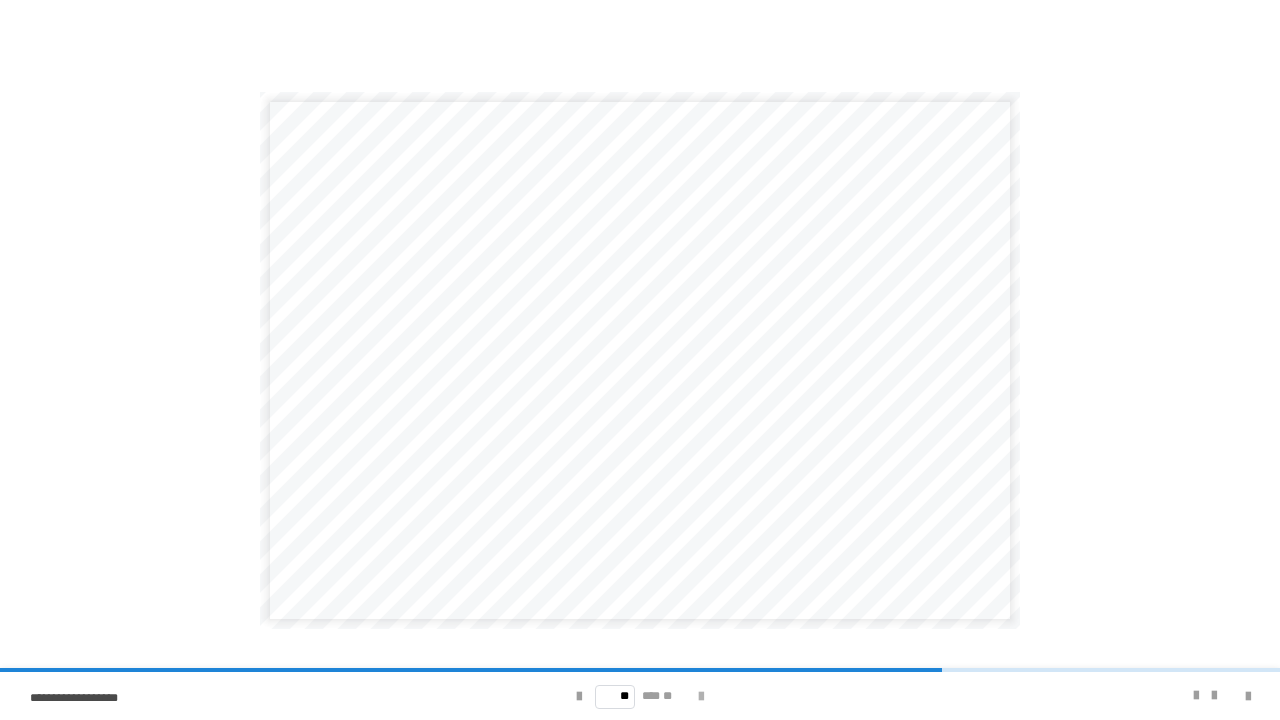 click at bounding box center [701, 697] 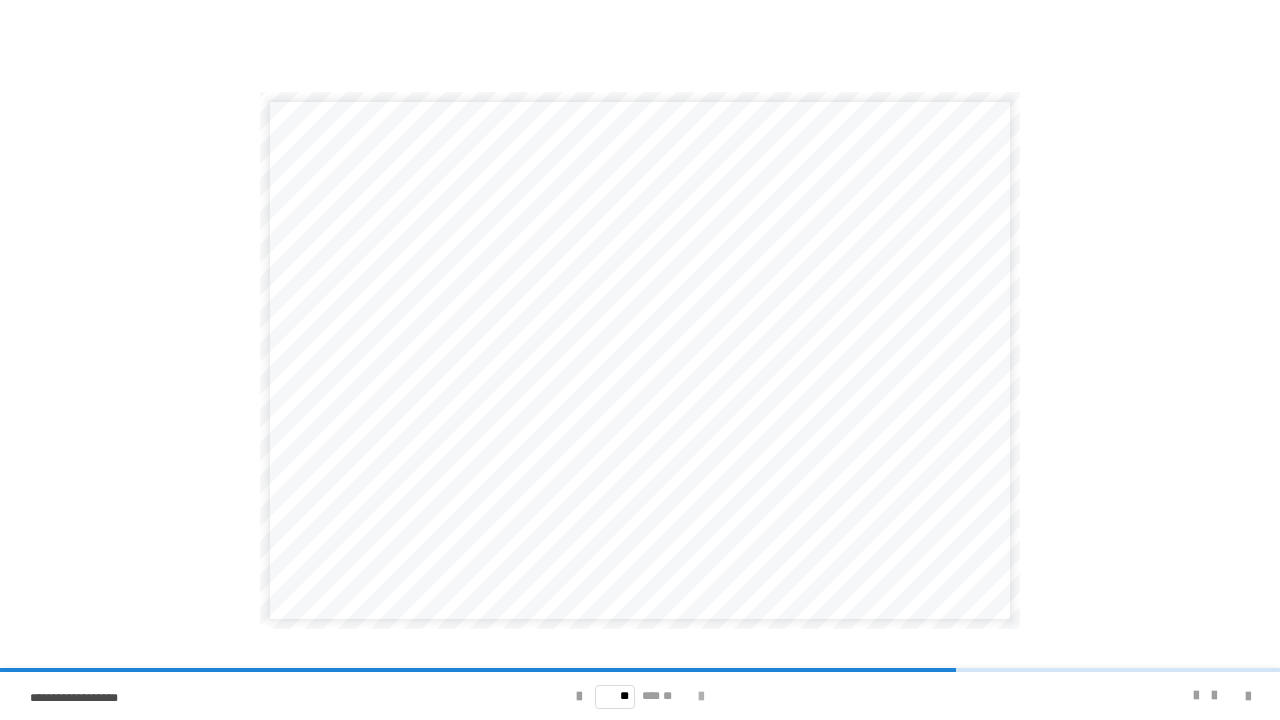 click at bounding box center [701, 697] 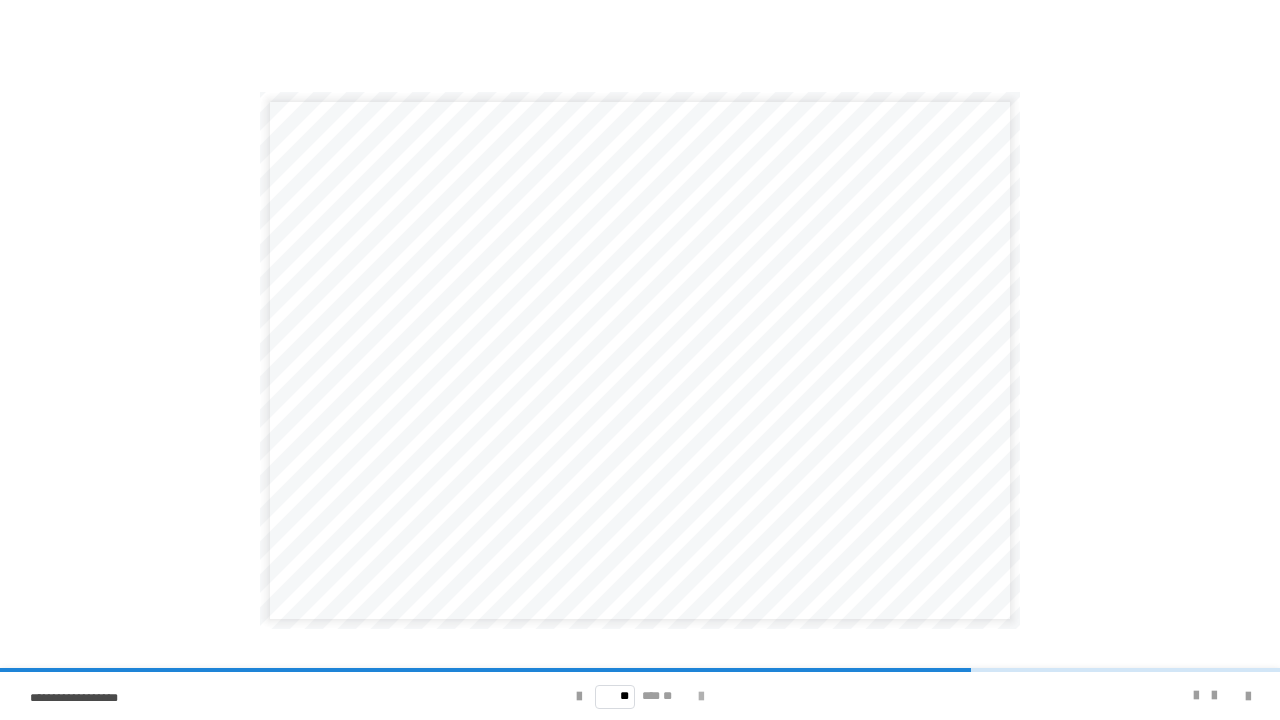 click at bounding box center [701, 697] 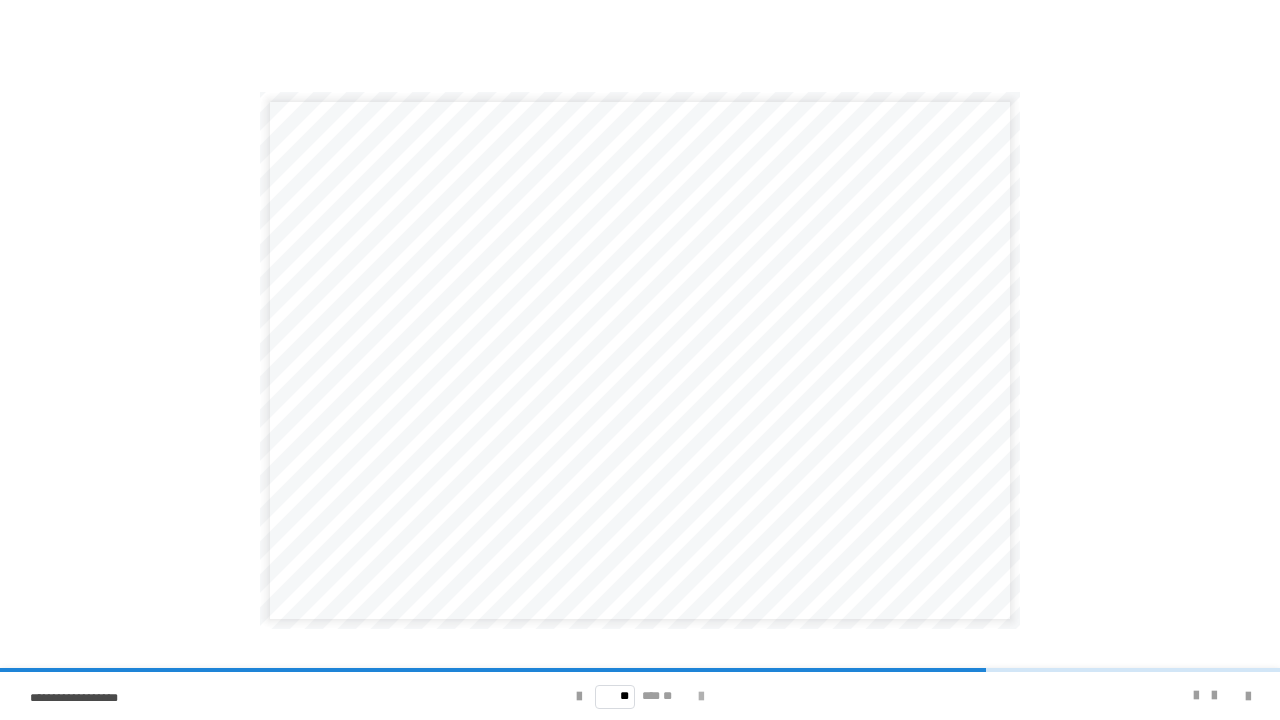 click at bounding box center (701, 697) 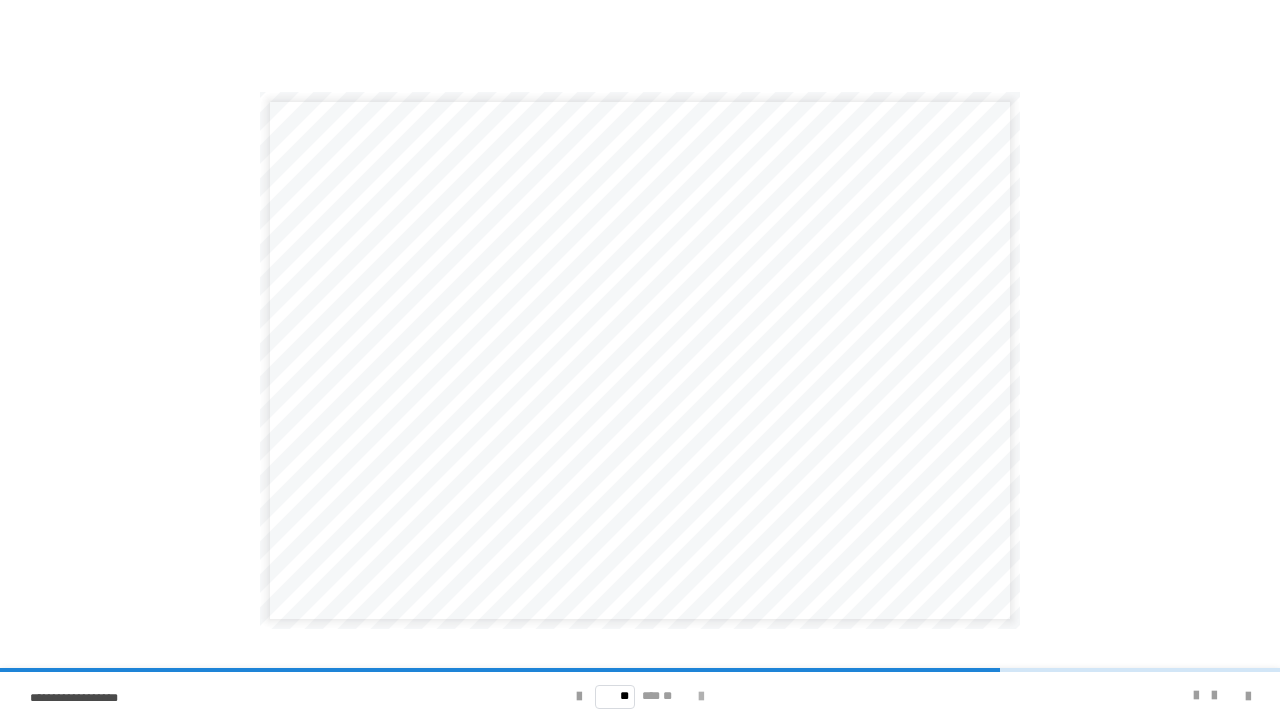 click at bounding box center (701, 697) 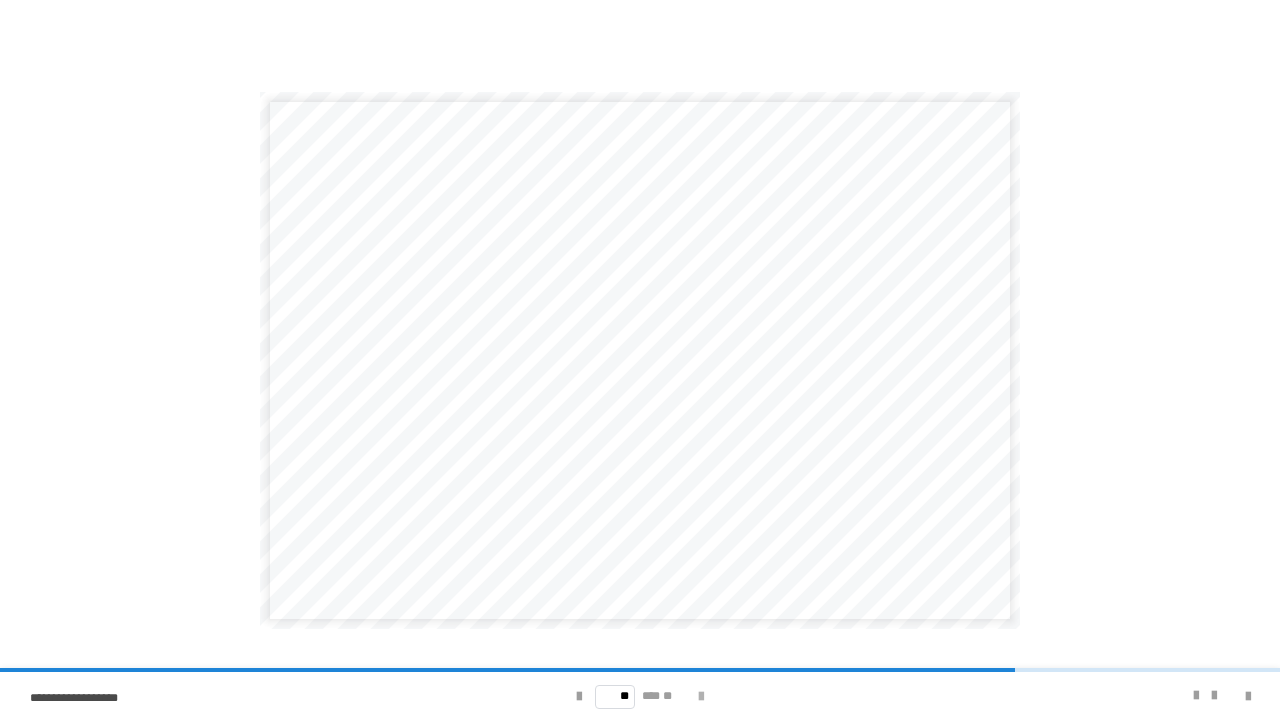 click at bounding box center (701, 697) 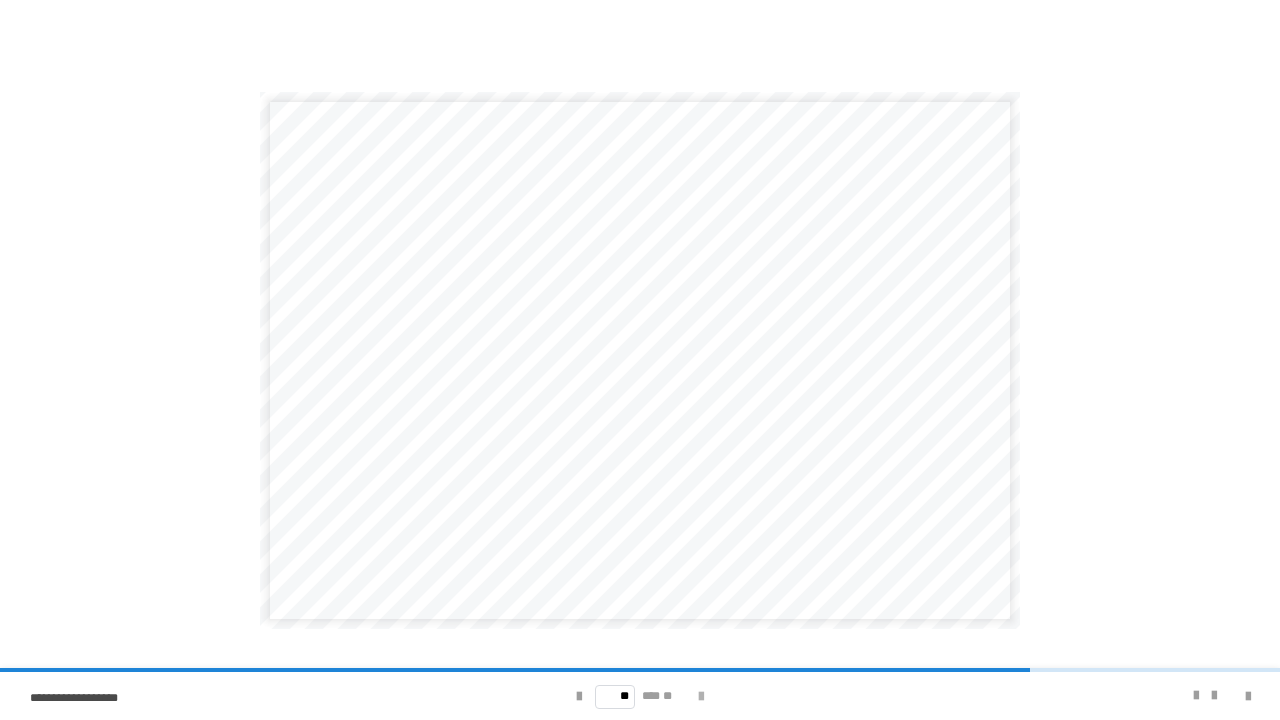 click at bounding box center (701, 697) 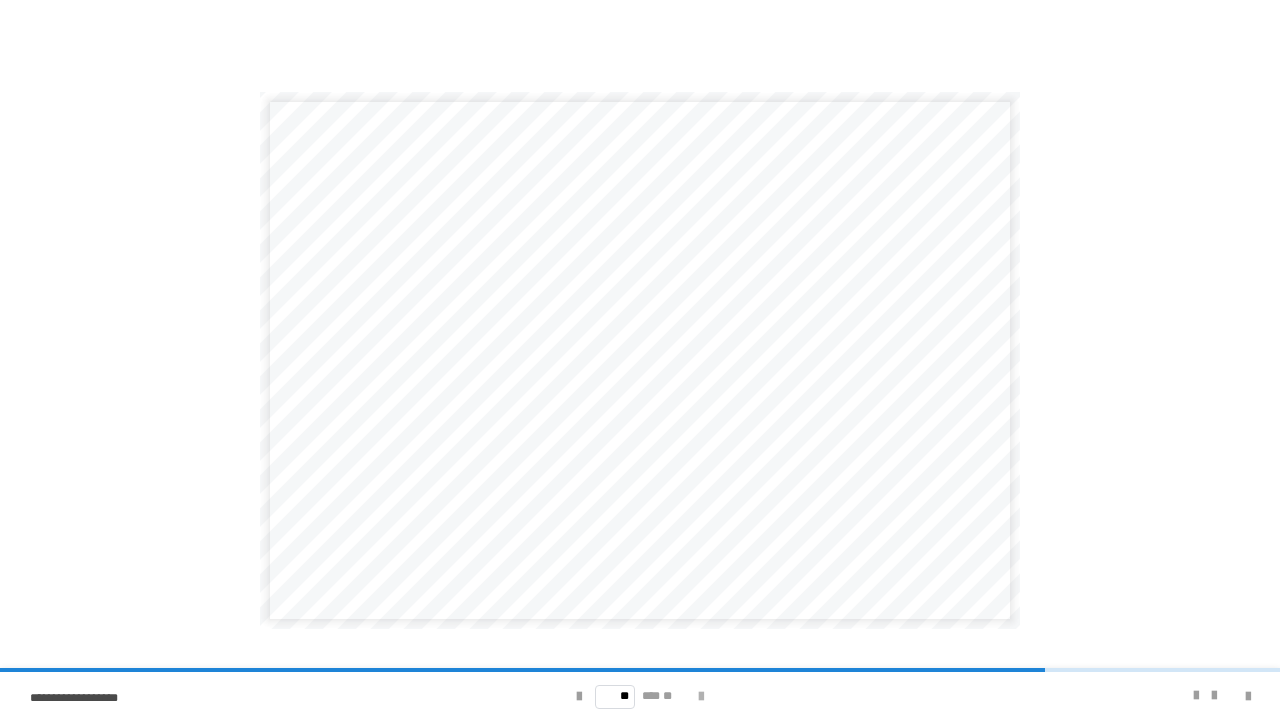 click at bounding box center (701, 697) 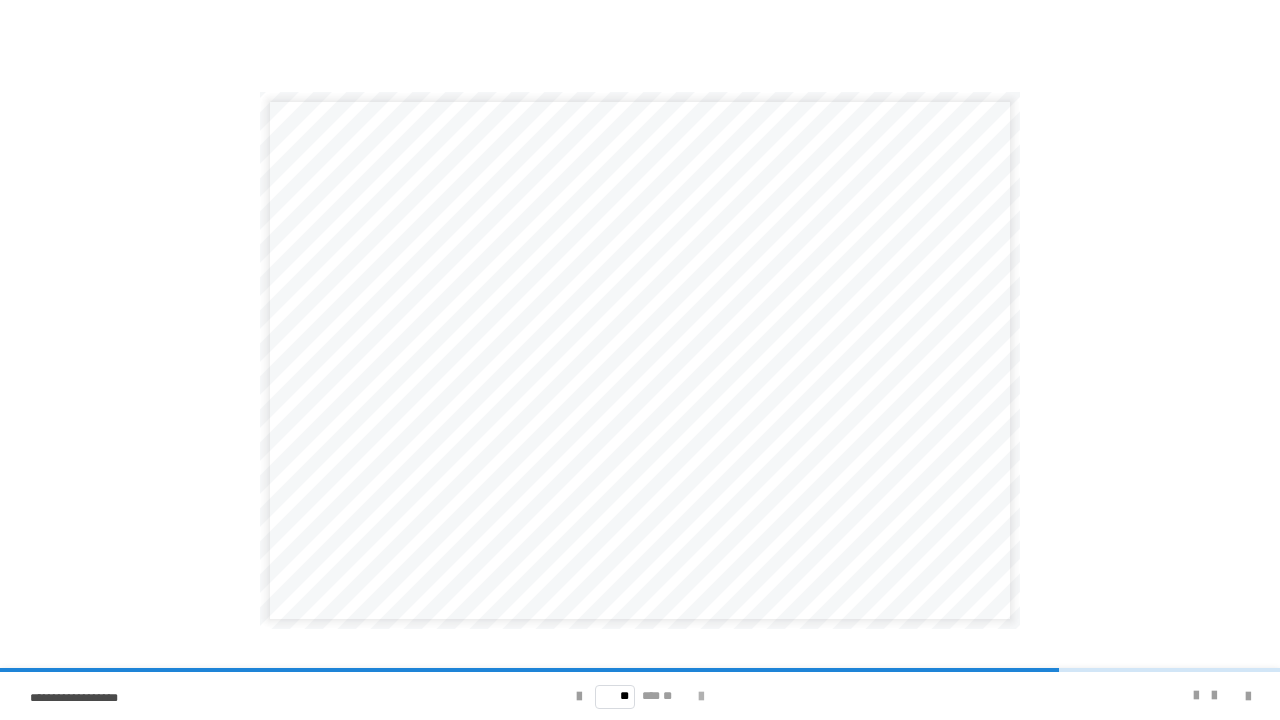 click at bounding box center (701, 697) 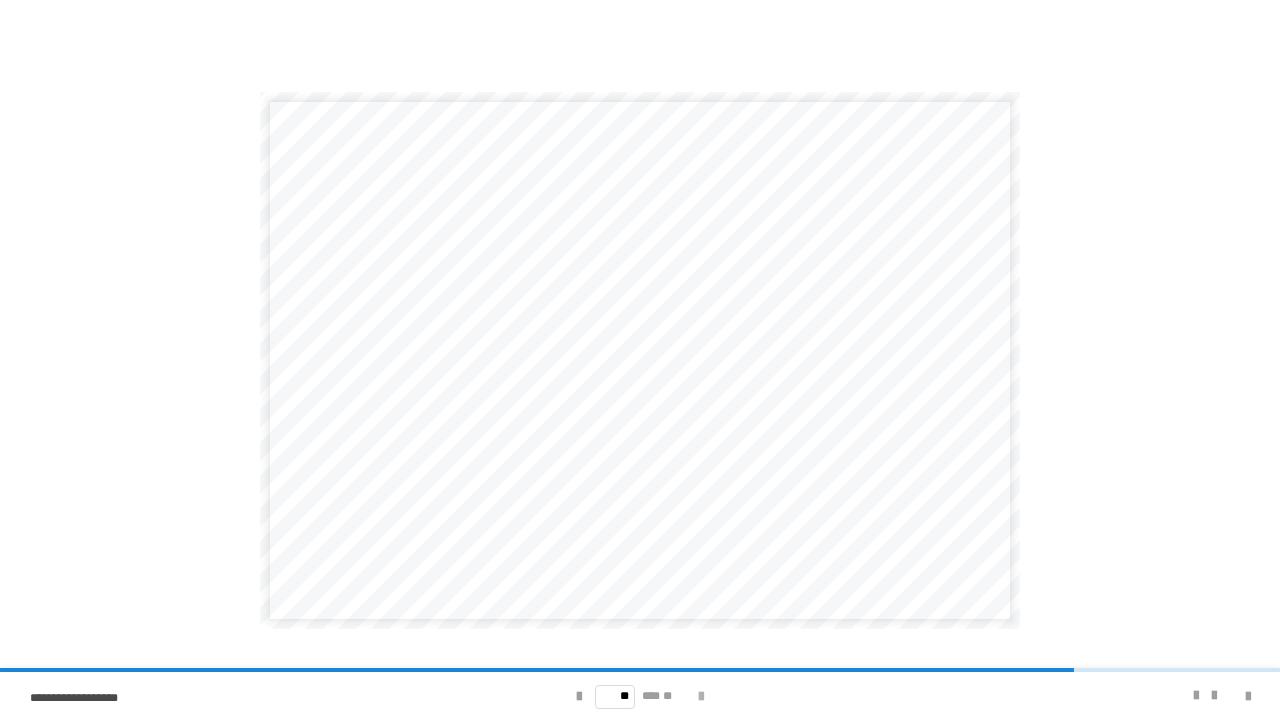 click at bounding box center (701, 697) 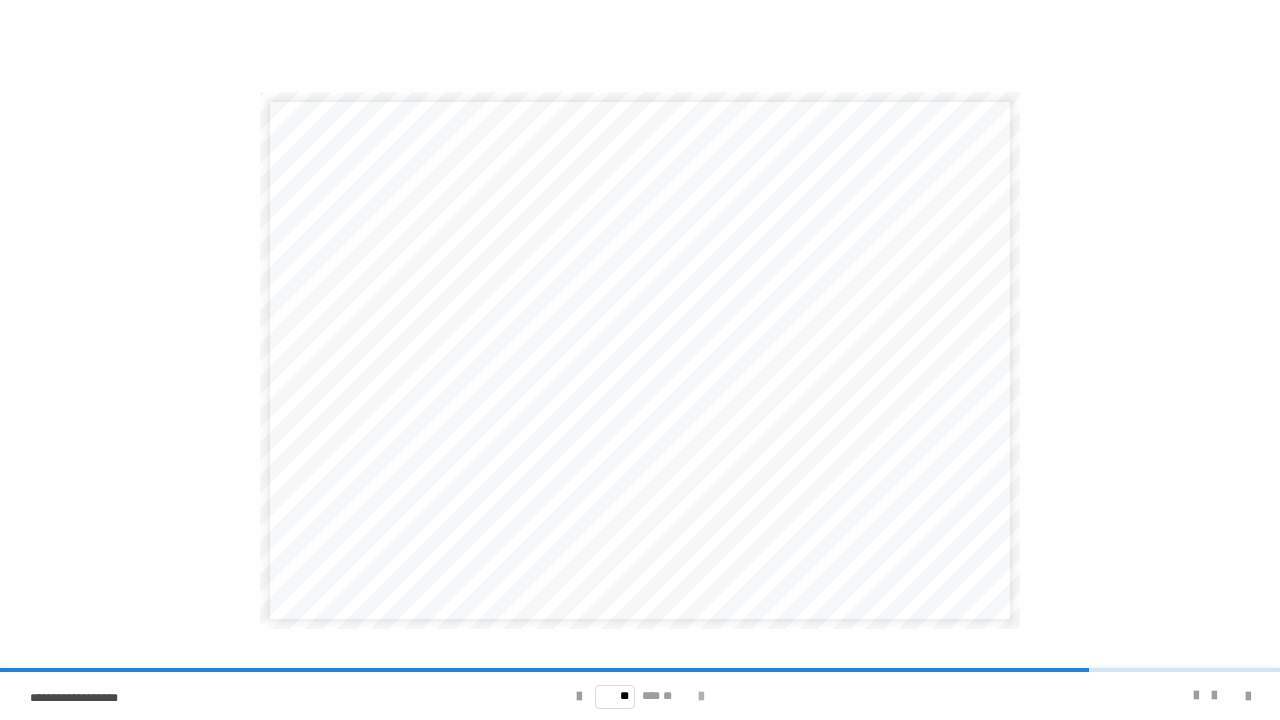 click at bounding box center (701, 697) 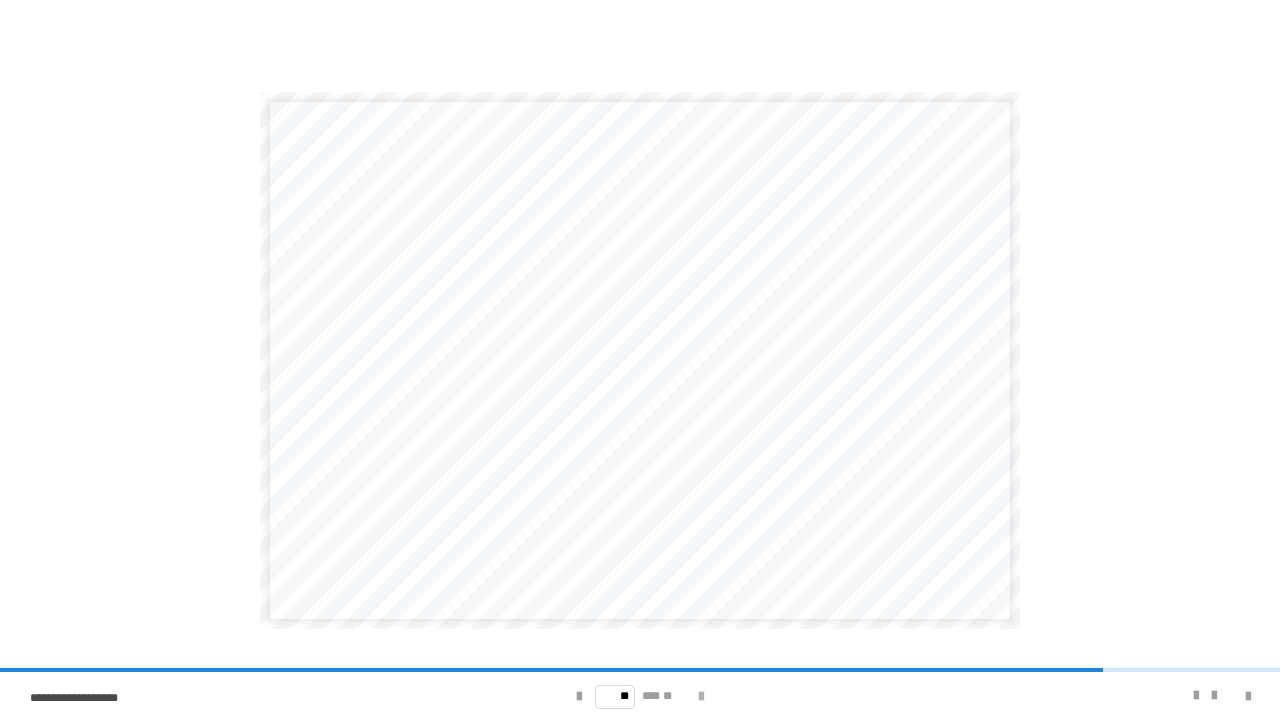 click at bounding box center (701, 697) 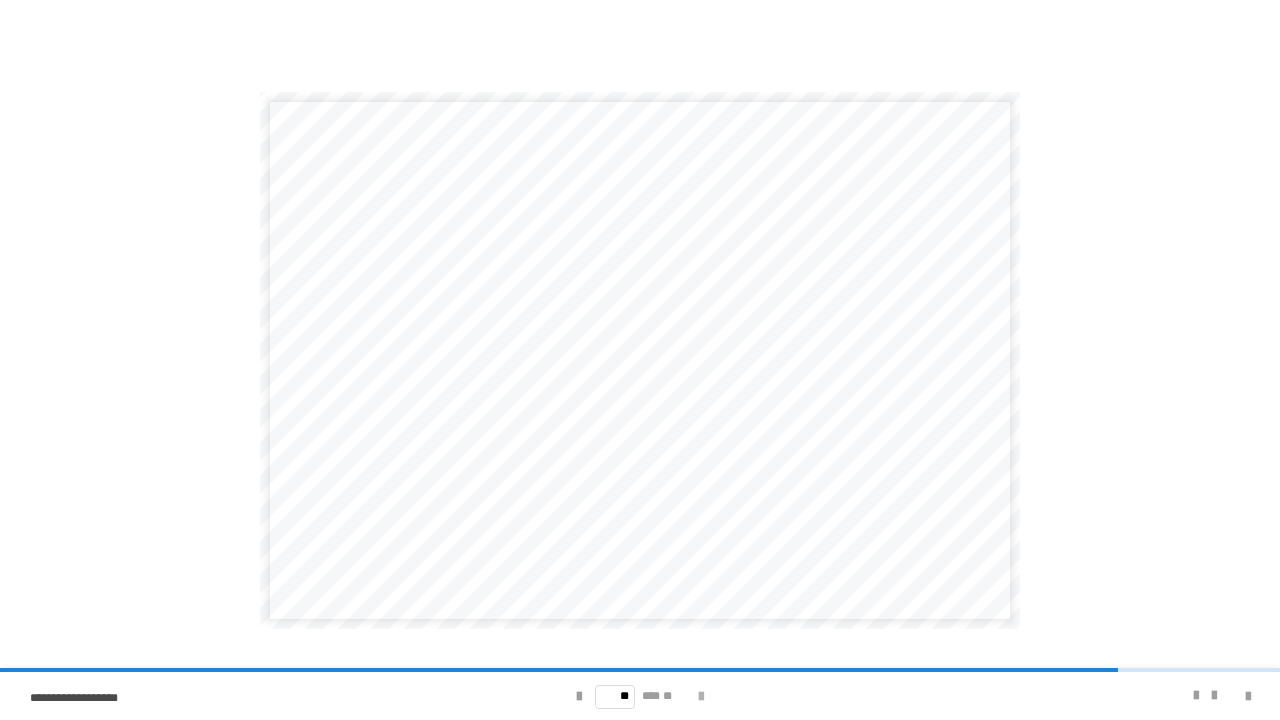 click at bounding box center (701, 697) 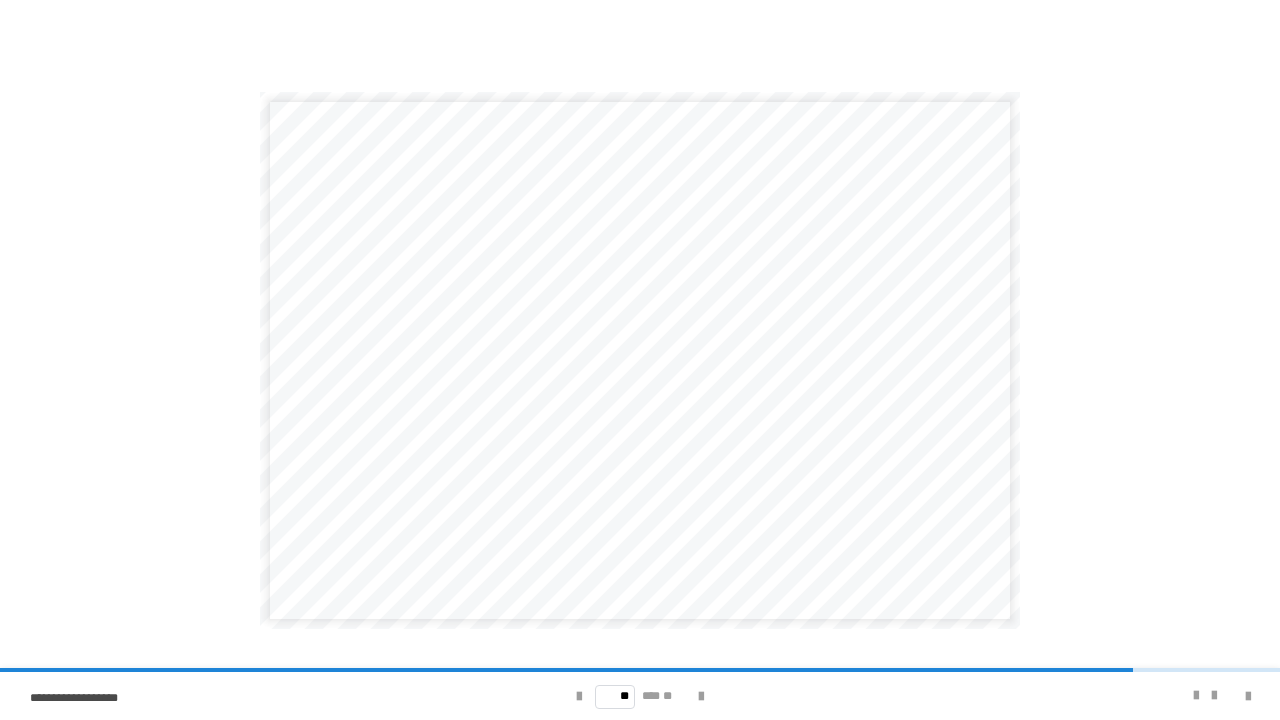 click on "** *** **" at bounding box center (640, 696) 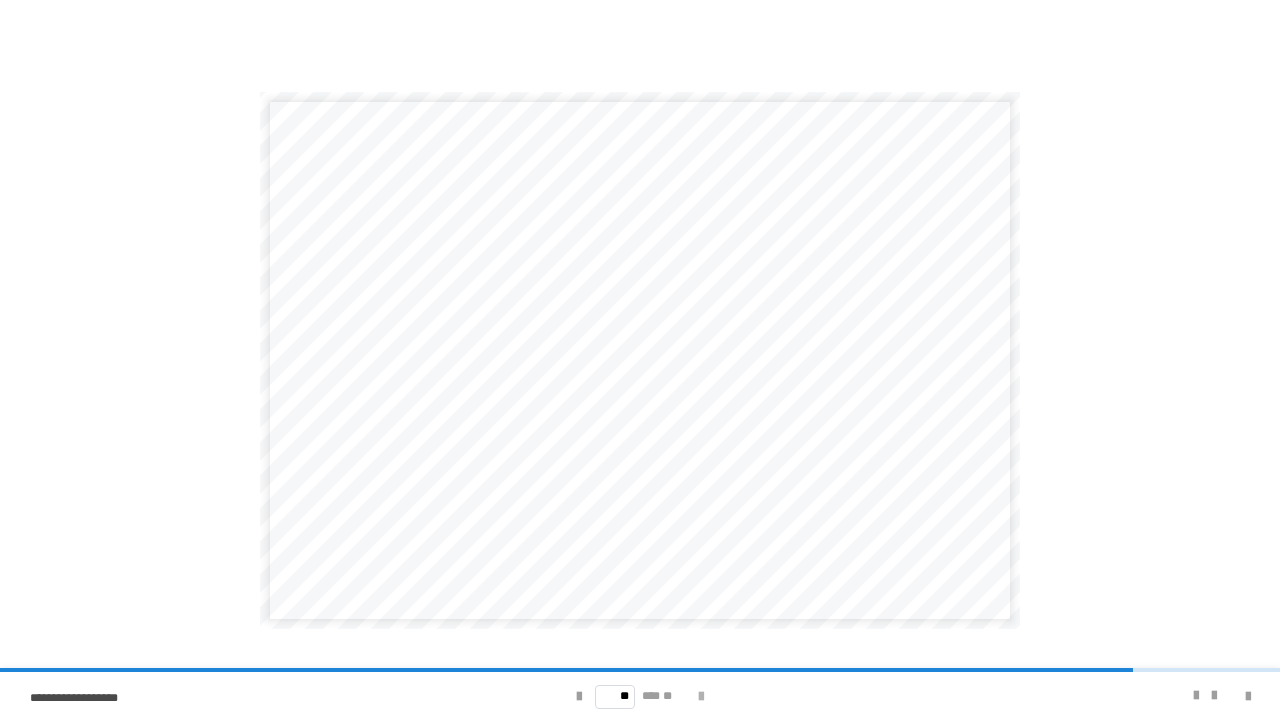 click at bounding box center (701, 696) 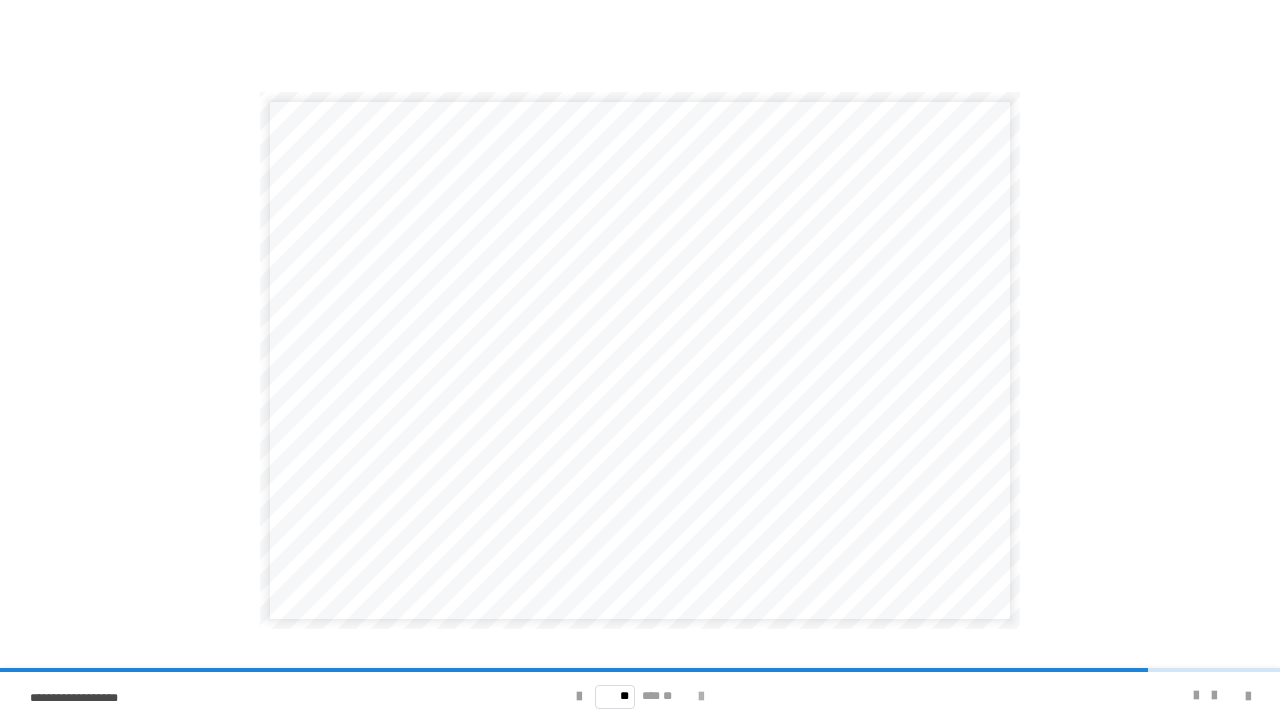 click at bounding box center [701, 697] 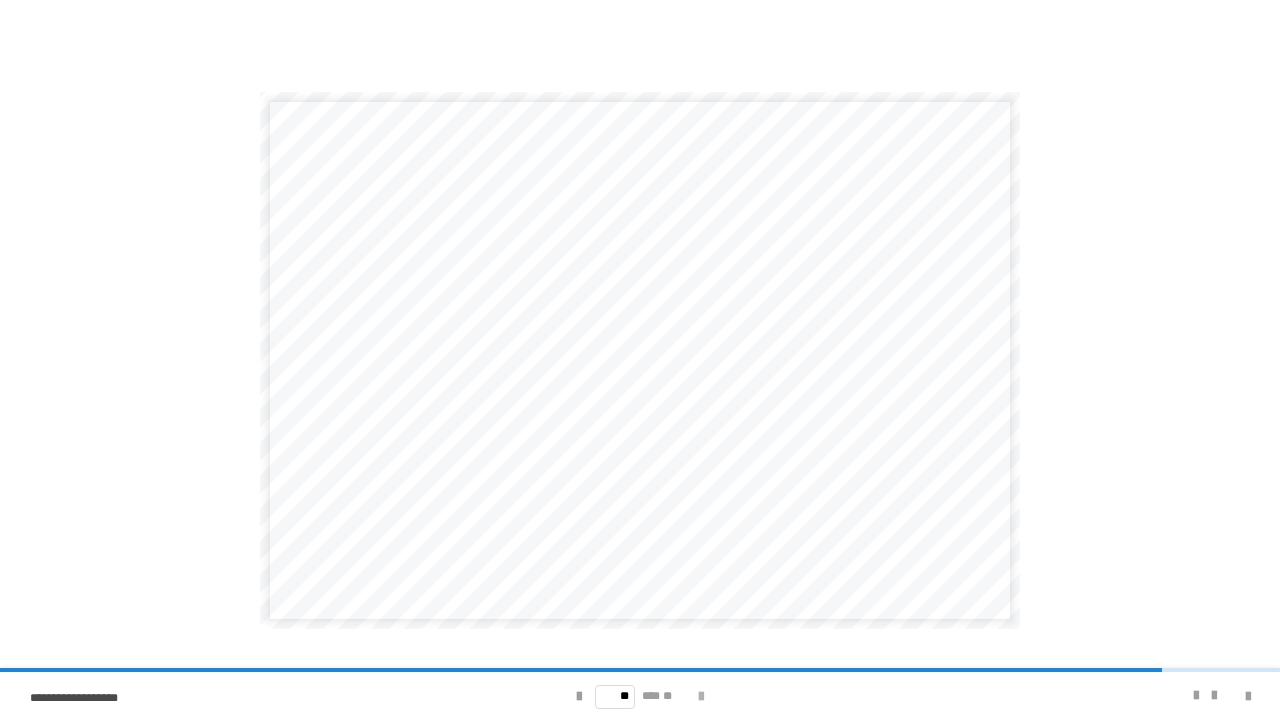 click at bounding box center [701, 697] 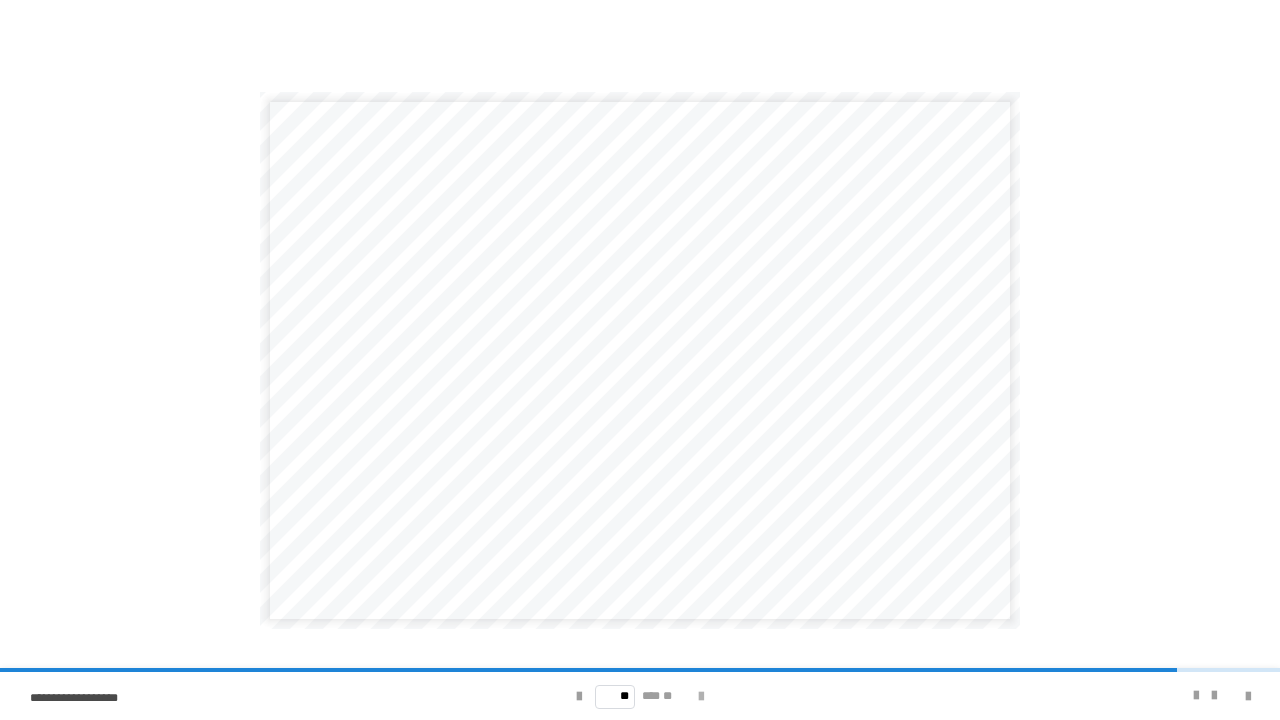 click at bounding box center [701, 697] 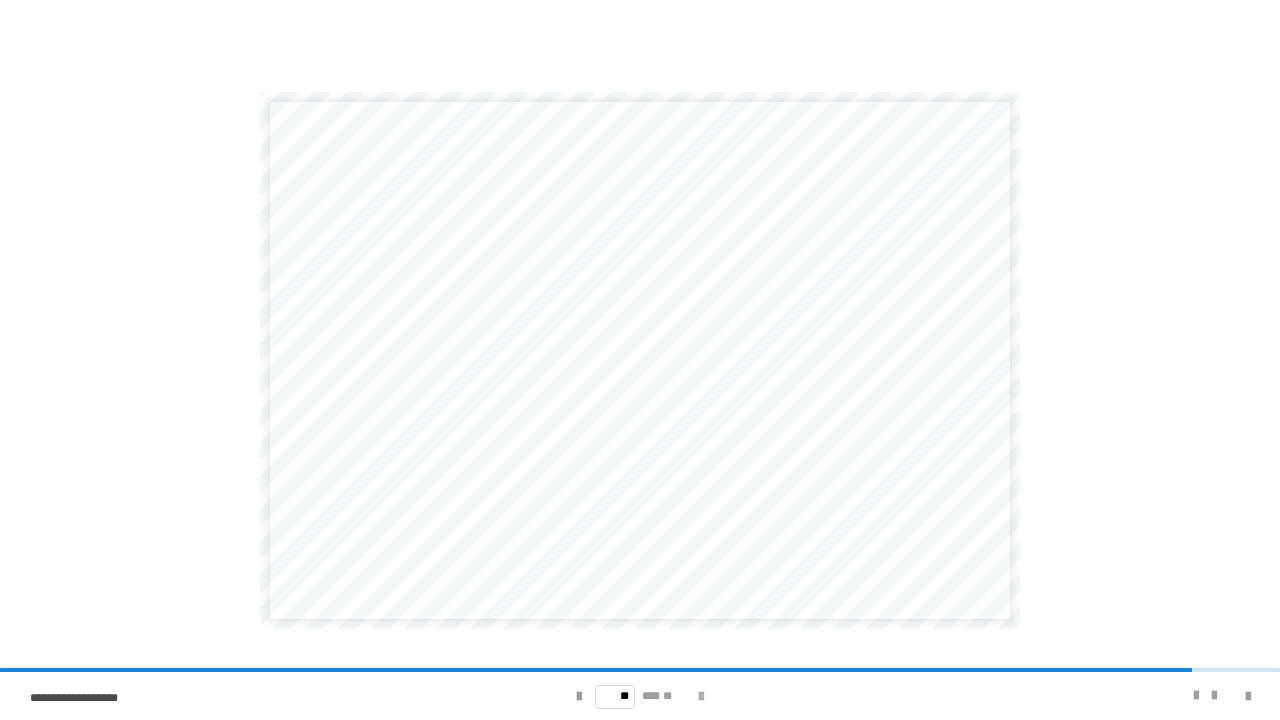 click at bounding box center [701, 697] 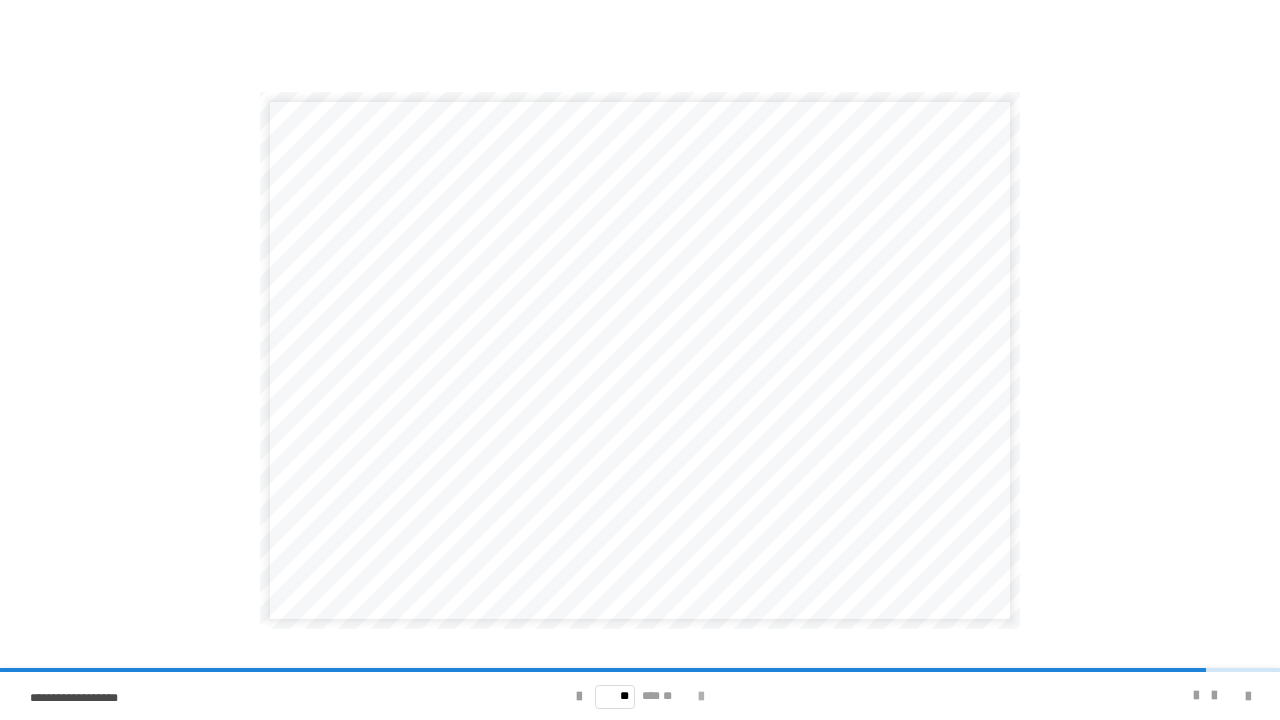 click at bounding box center [701, 697] 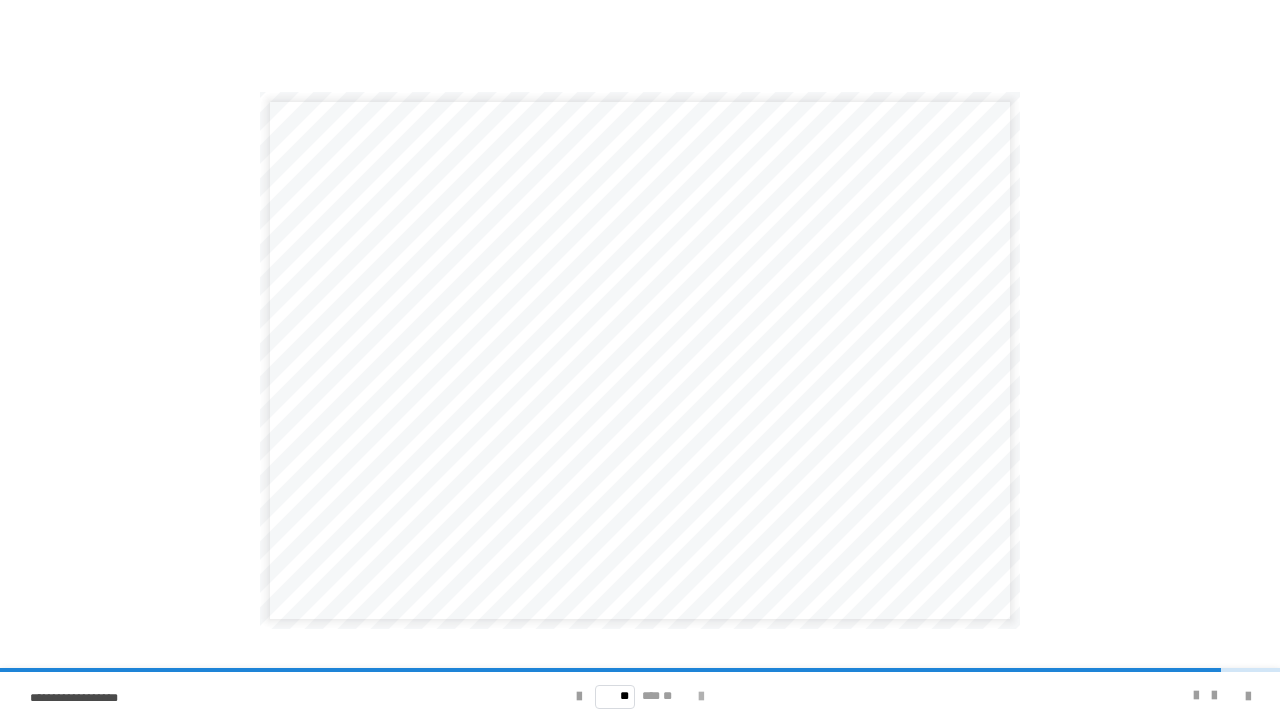 click at bounding box center [701, 697] 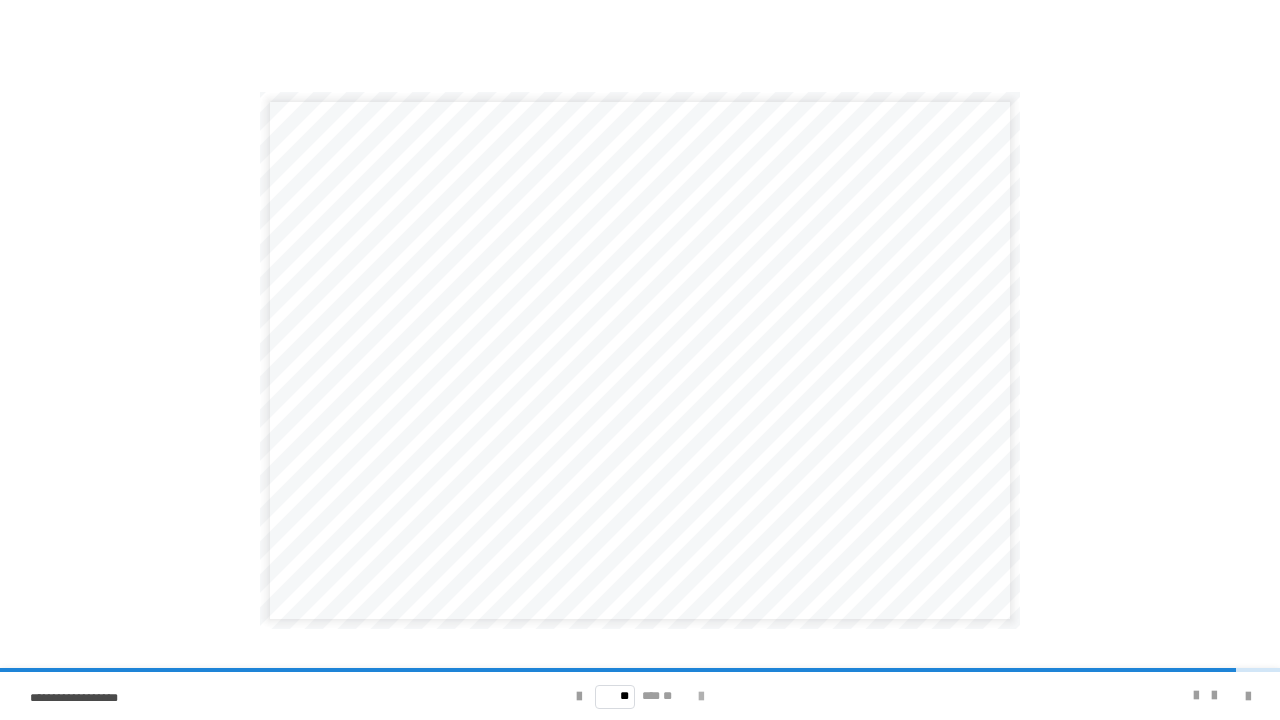 click at bounding box center (701, 697) 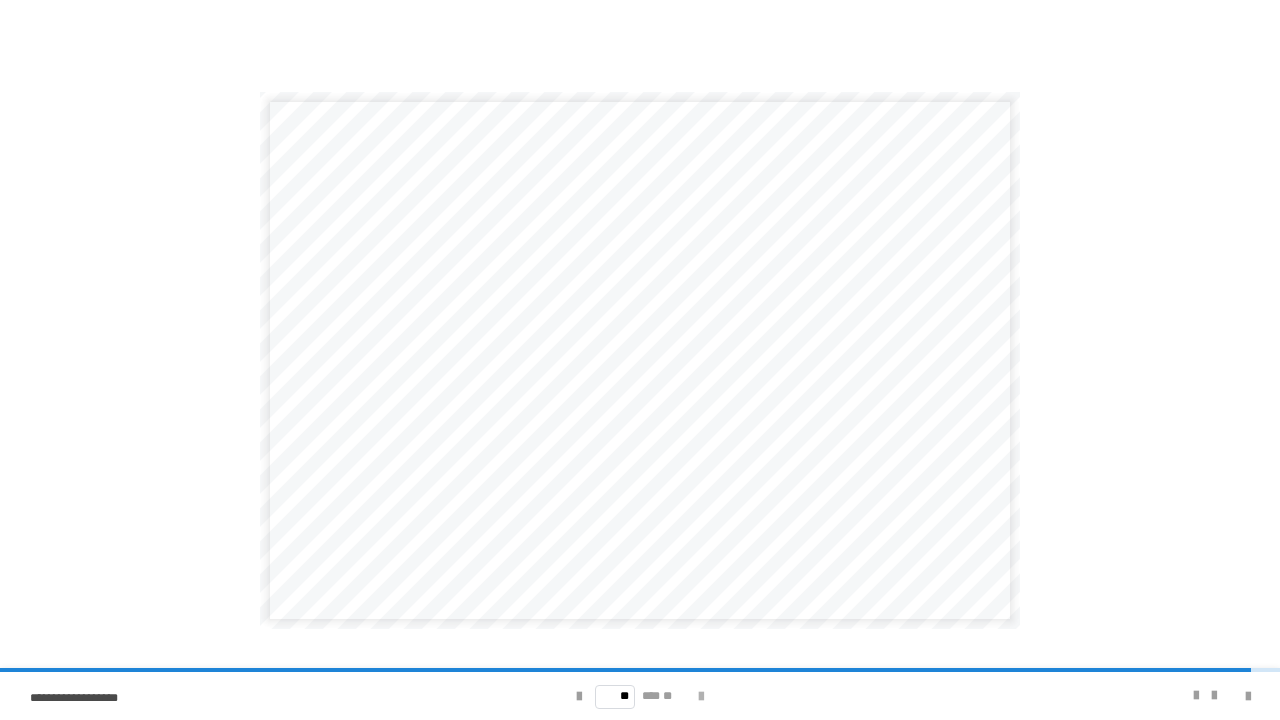 click at bounding box center (701, 697) 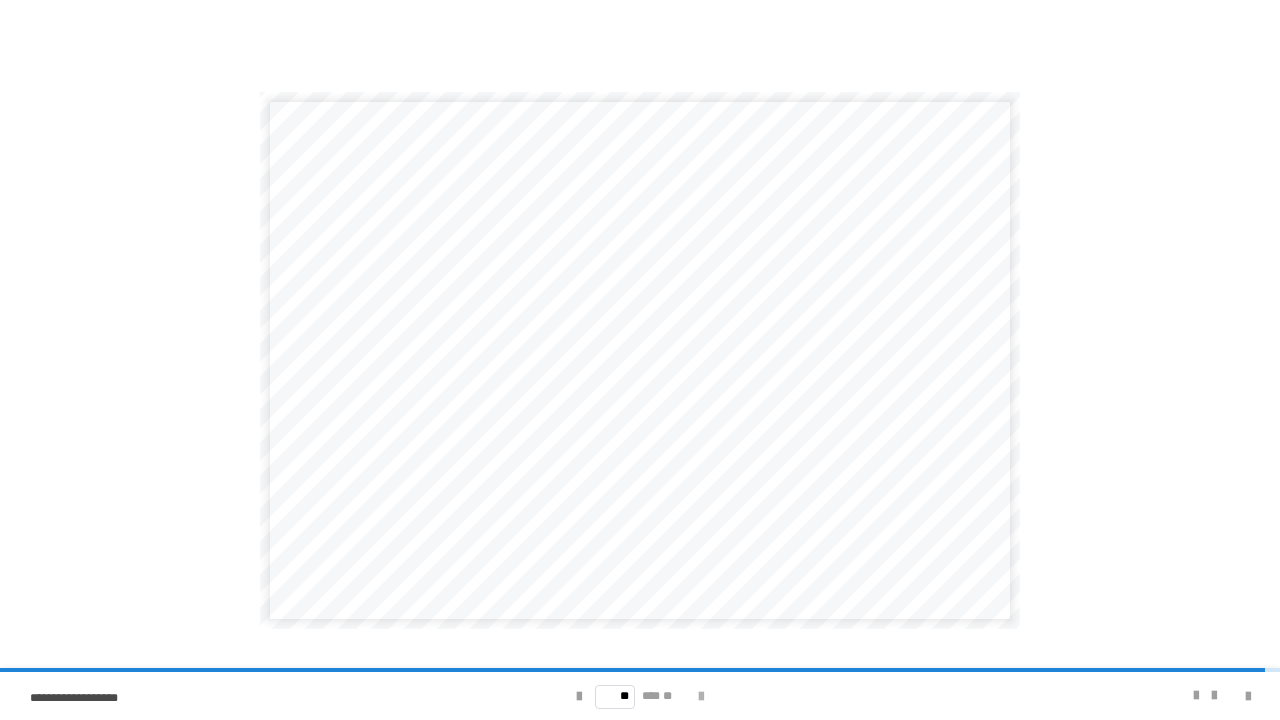 click at bounding box center (701, 697) 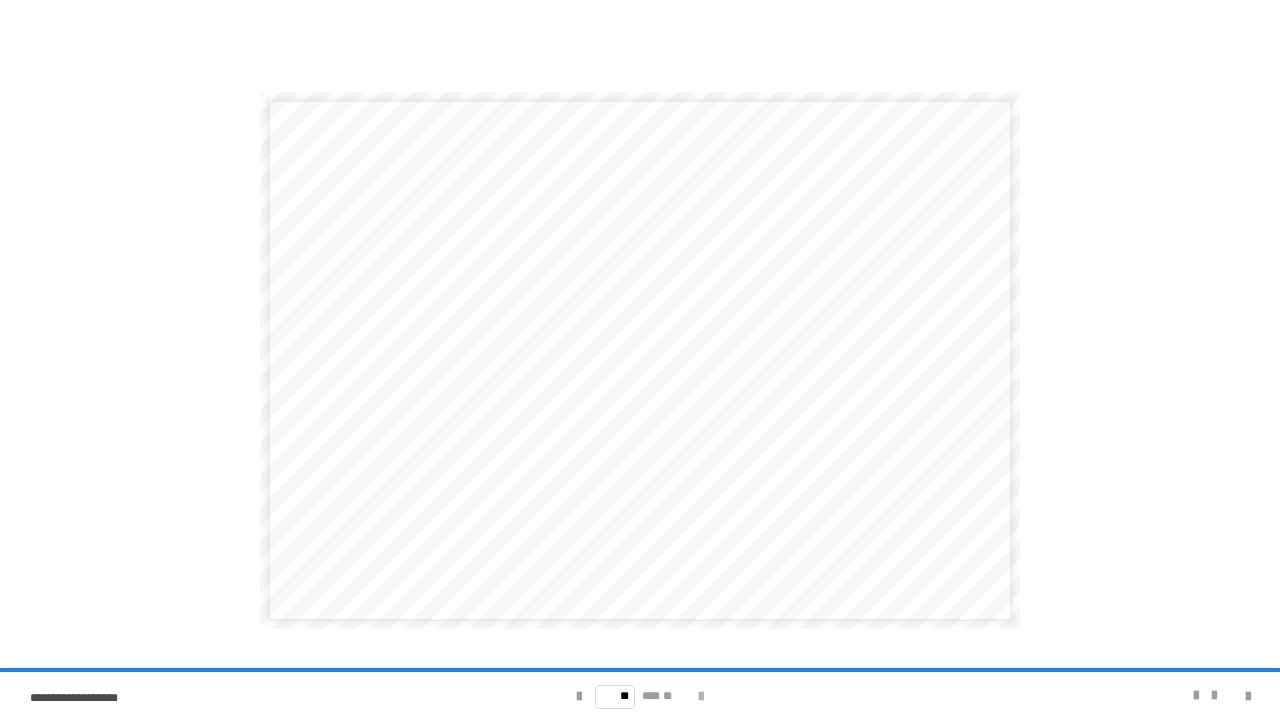 click on "** *** **" at bounding box center [640, 696] 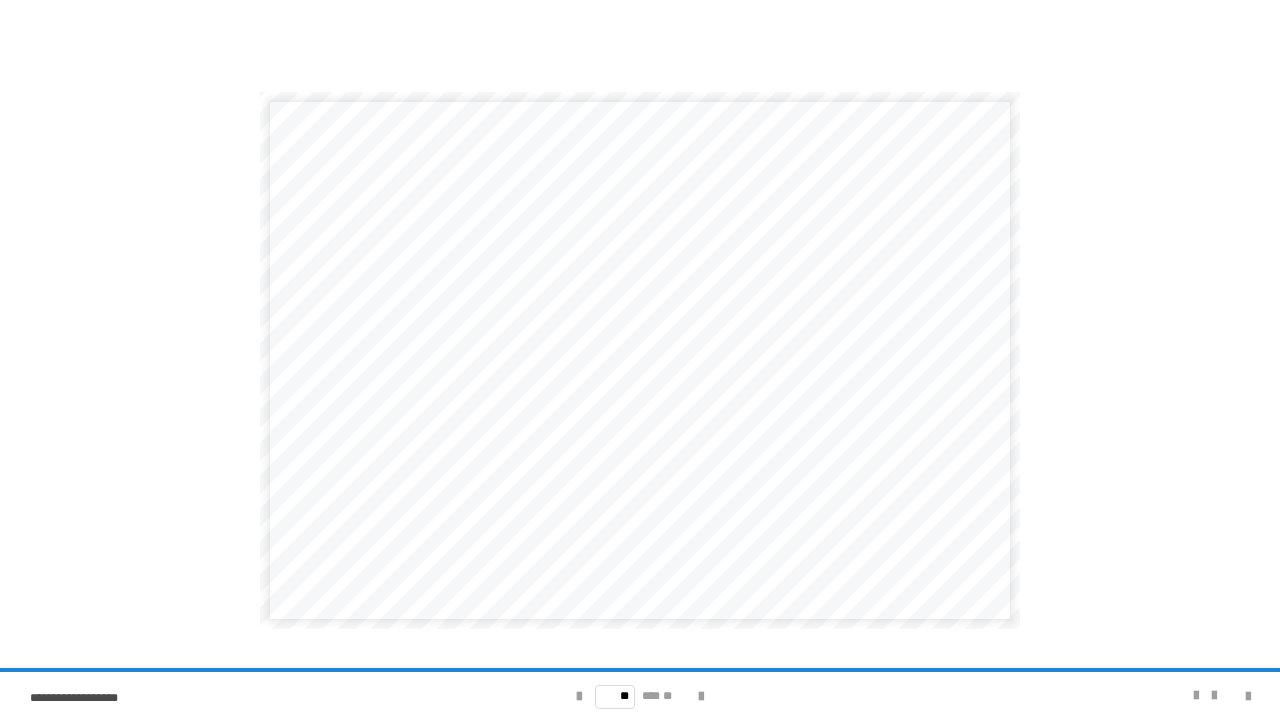 drag, startPoint x: 711, startPoint y: 688, endPoint x: 731, endPoint y: 676, distance: 23.323807 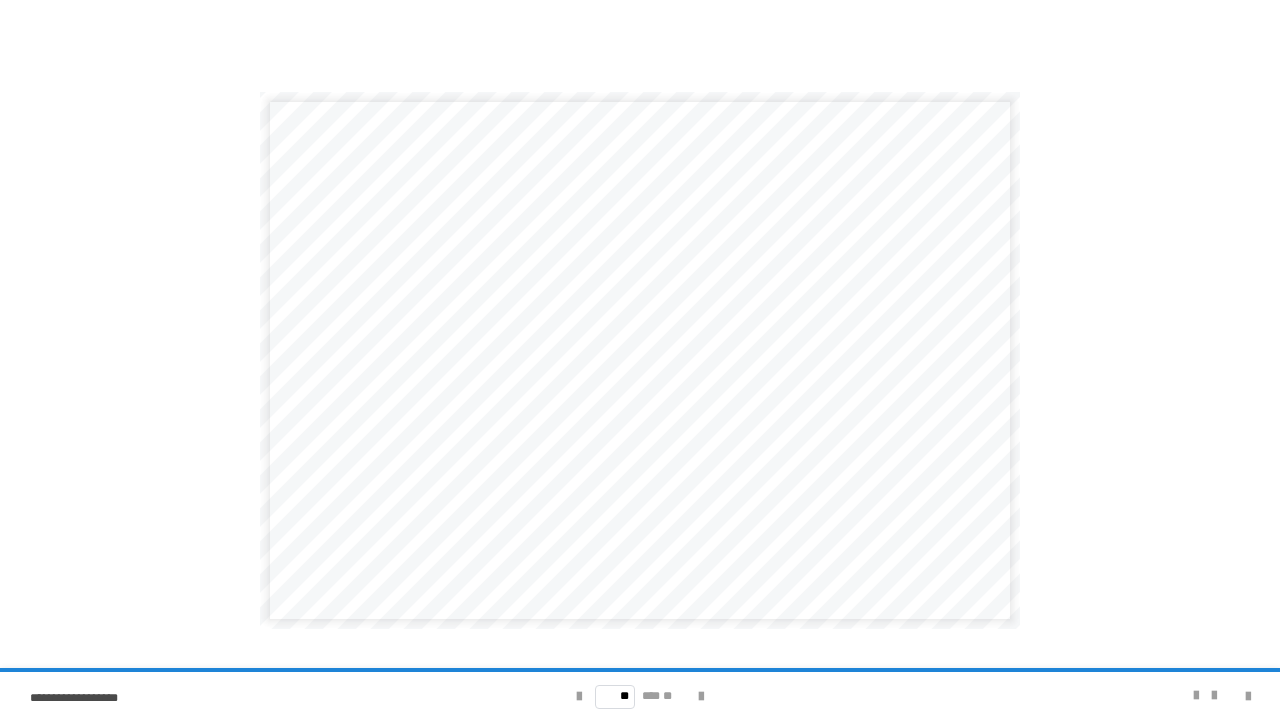 click at bounding box center [1236, 696] 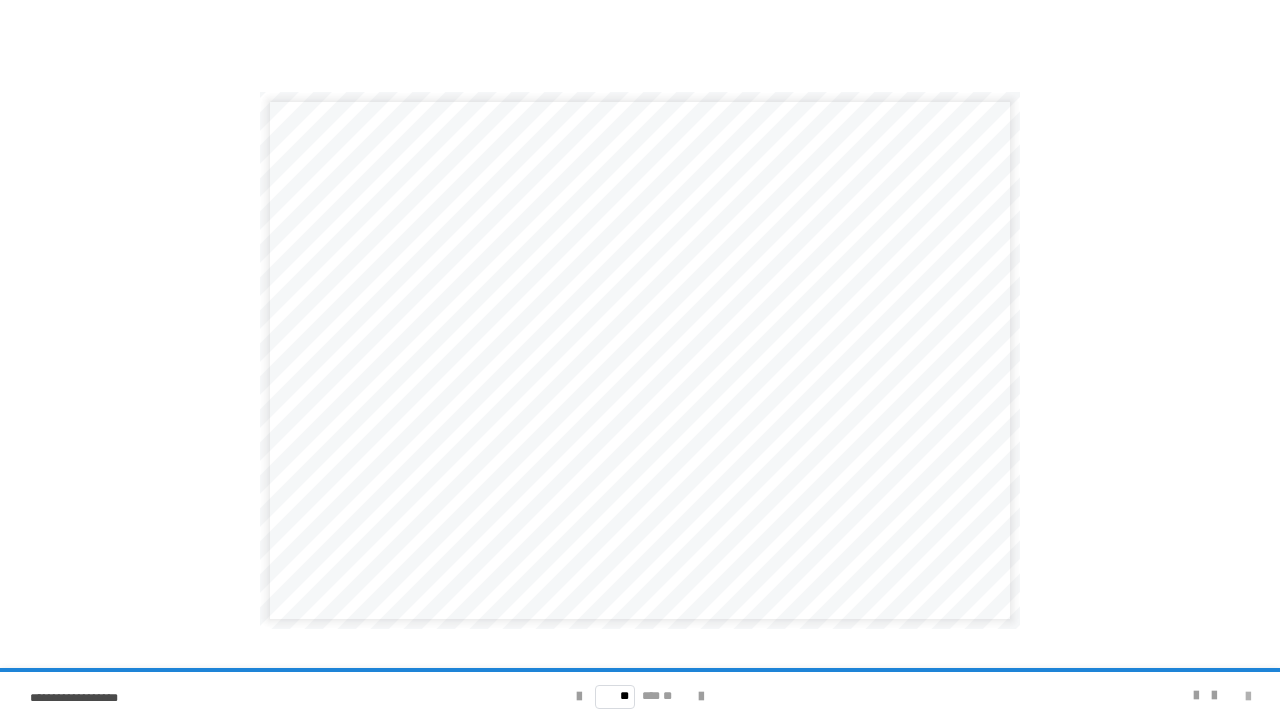click at bounding box center [1236, 696] 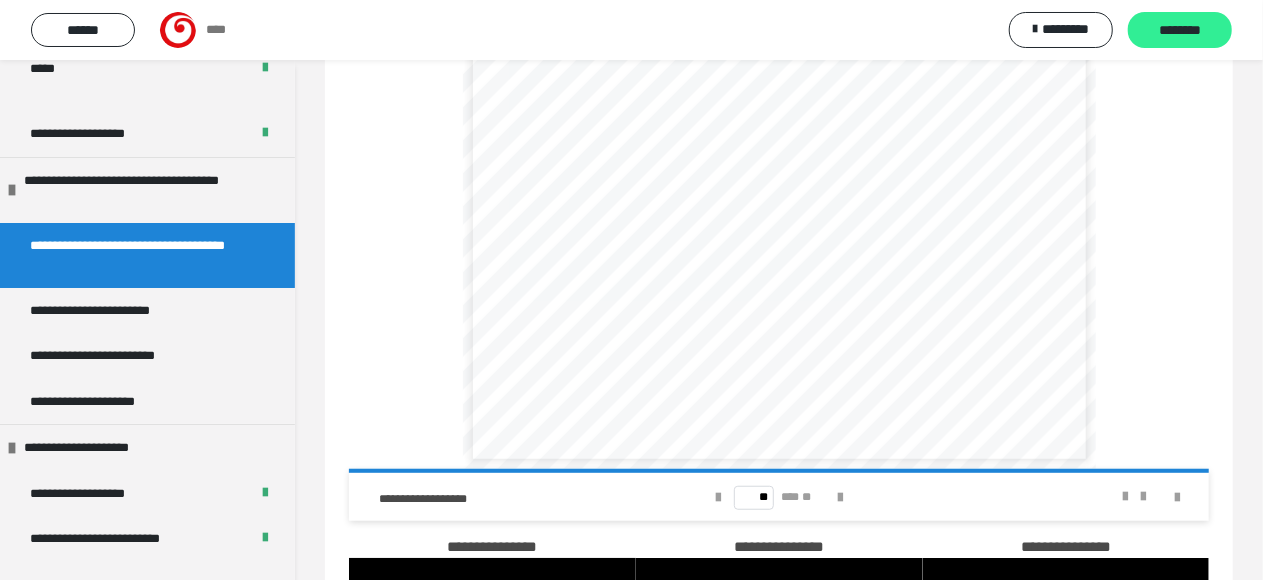 drag, startPoint x: 1164, startPoint y: 22, endPoint x: 1152, endPoint y: 24, distance: 12.165525 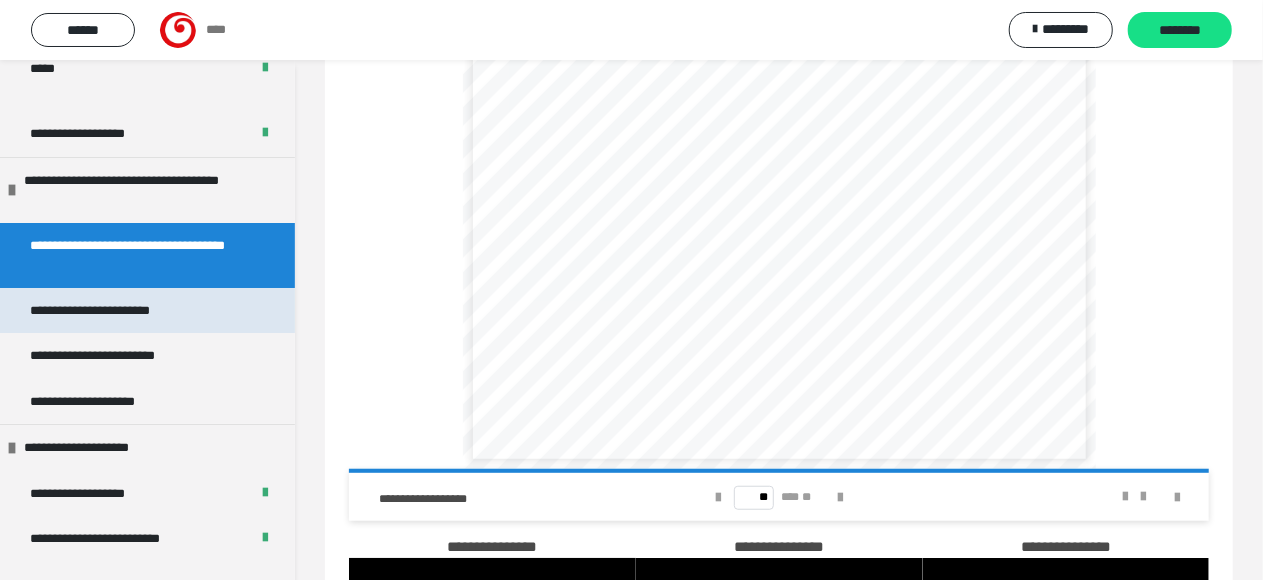 click on "**********" at bounding box center (147, 311) 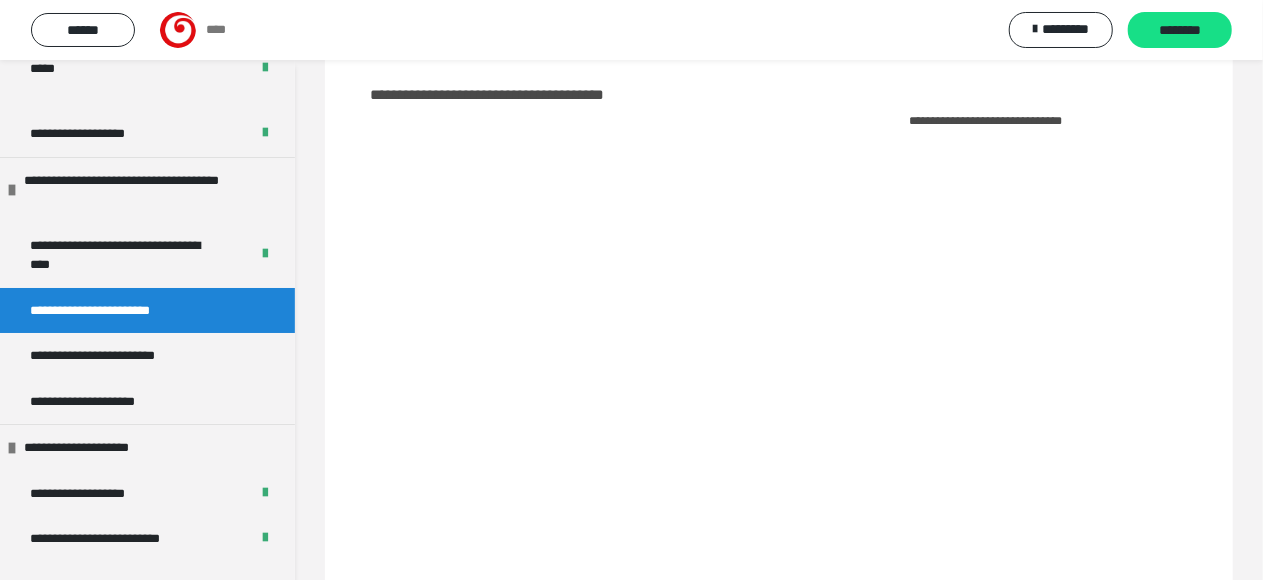 scroll, scrollTop: 412, scrollLeft: 0, axis: vertical 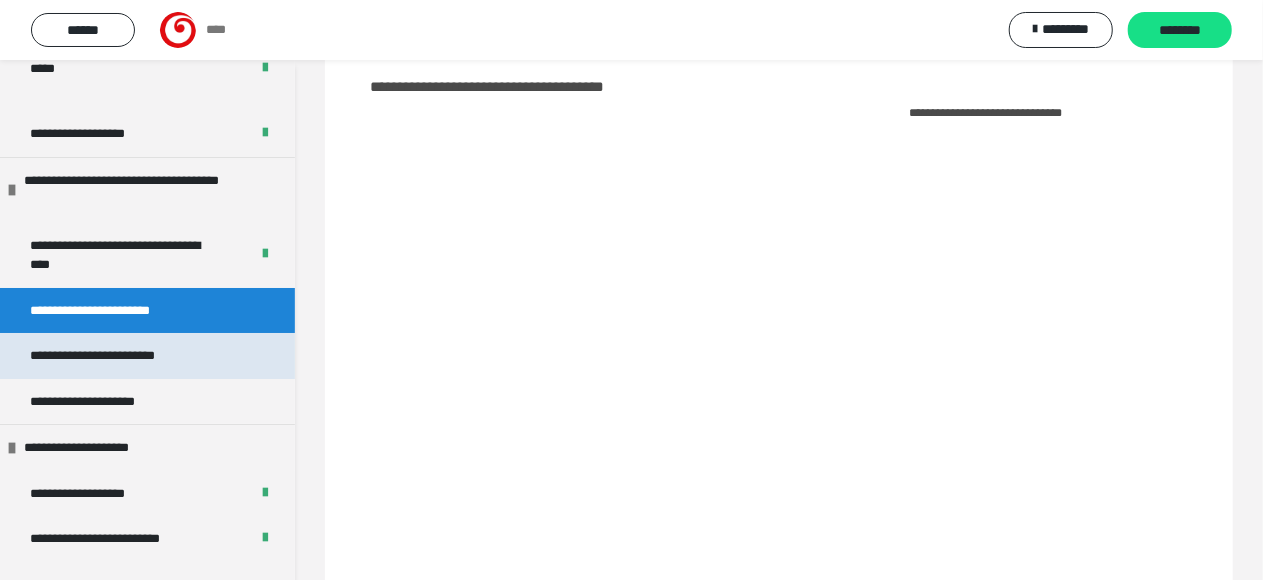 click on "**********" at bounding box center [109, 356] 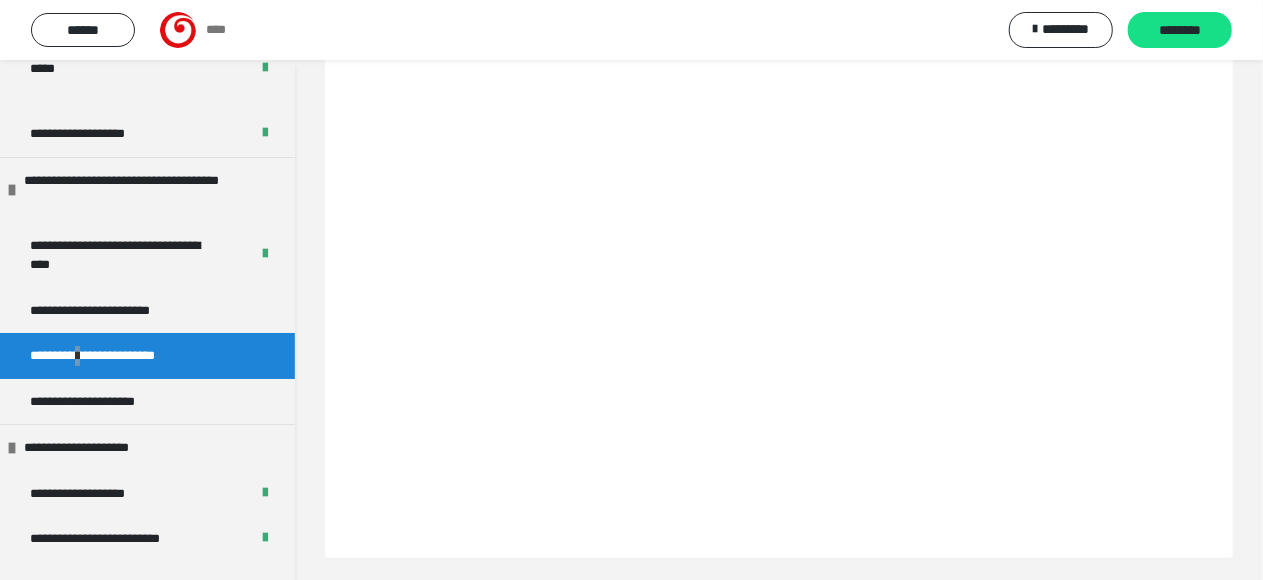 scroll, scrollTop: 420, scrollLeft: 0, axis: vertical 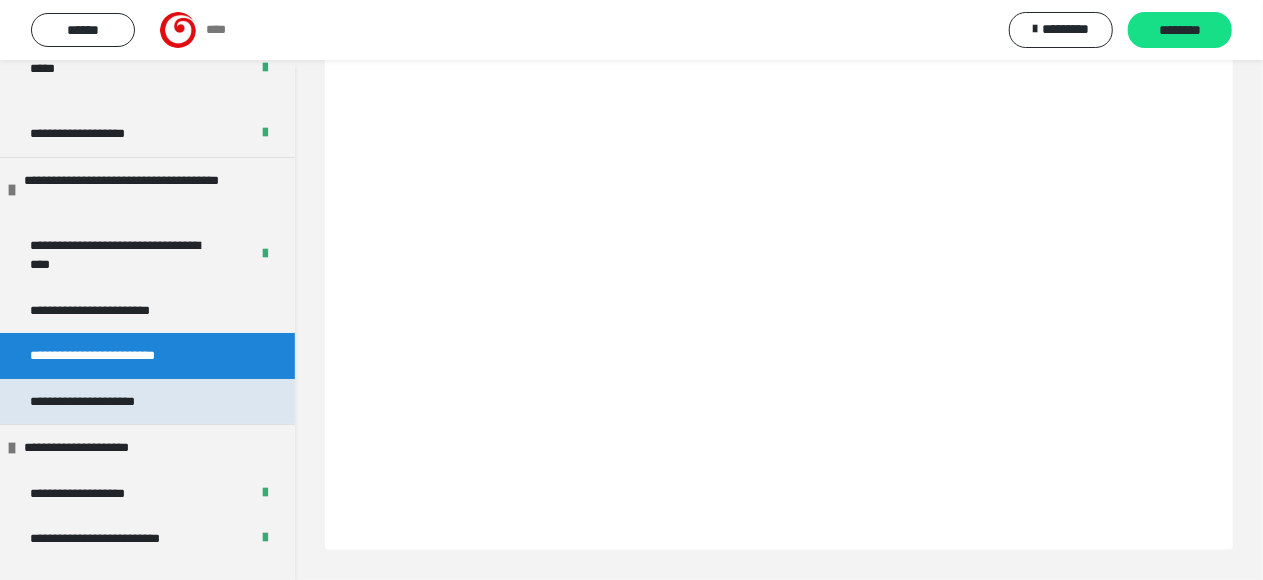 click on "**********" at bounding box center (107, 402) 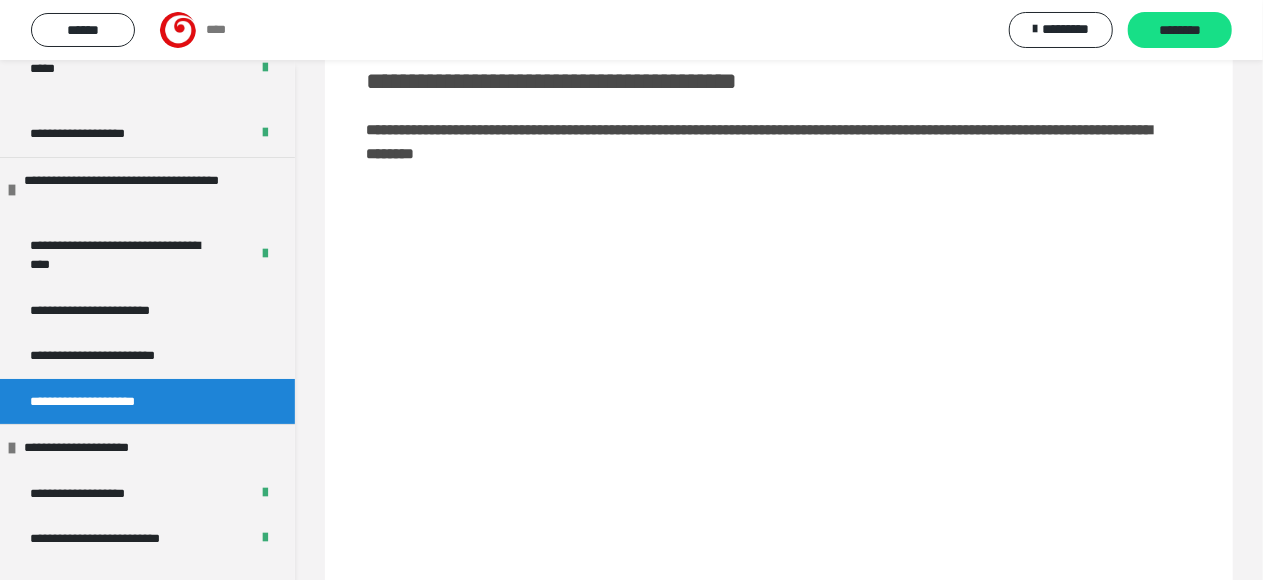 scroll, scrollTop: 283, scrollLeft: 0, axis: vertical 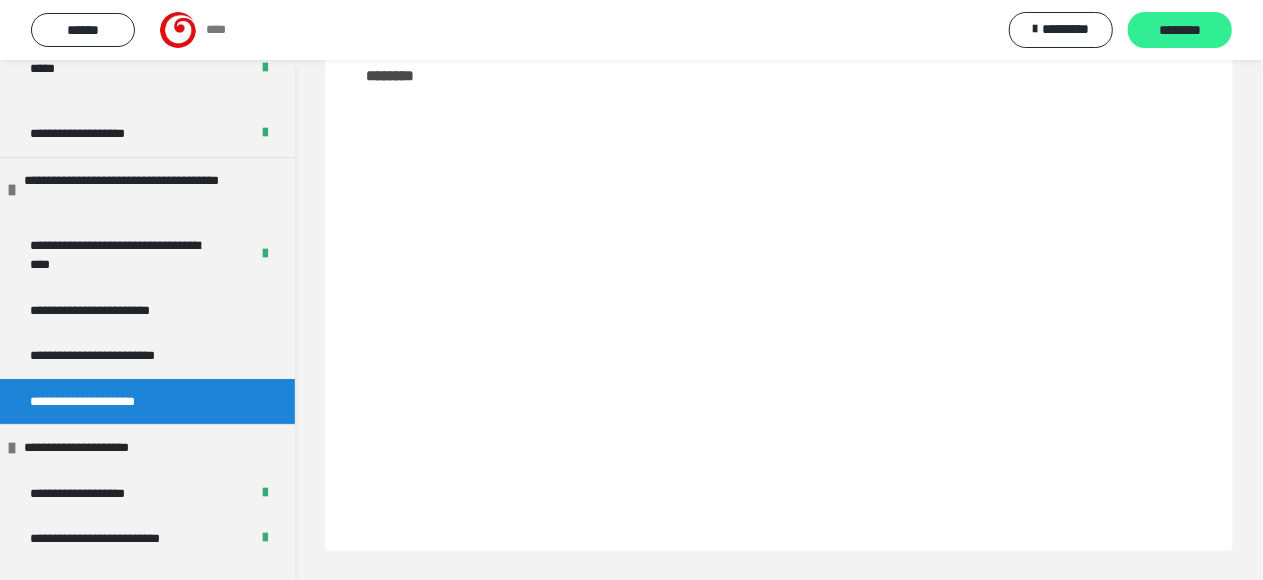 click on "********" at bounding box center (1180, 30) 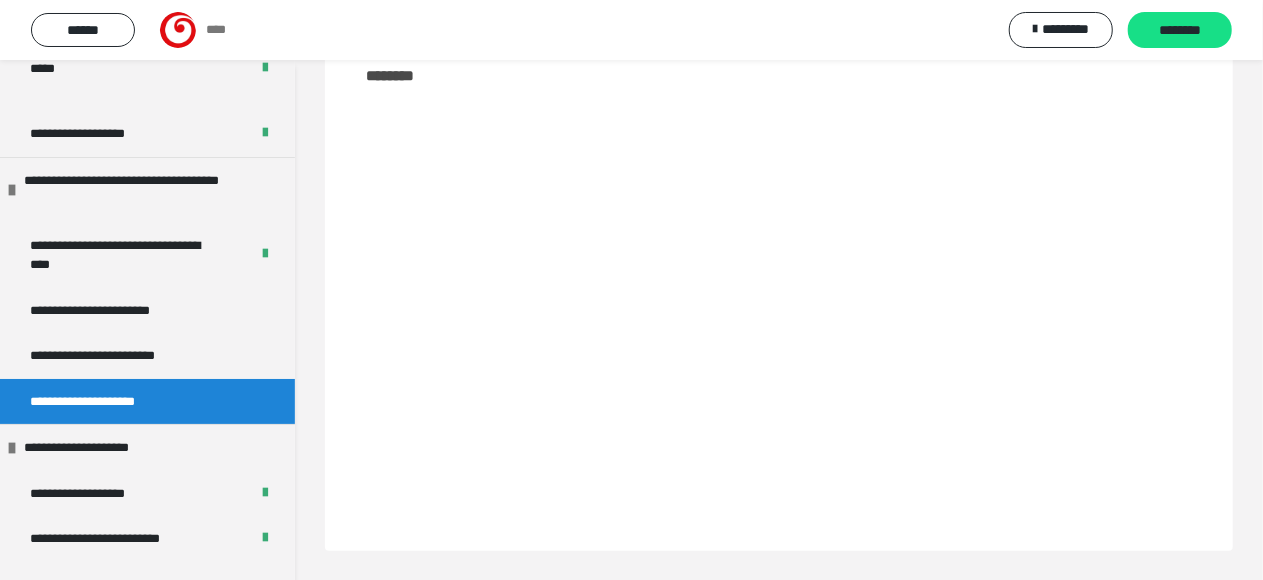 click on "**********" at bounding box center [109, 356] 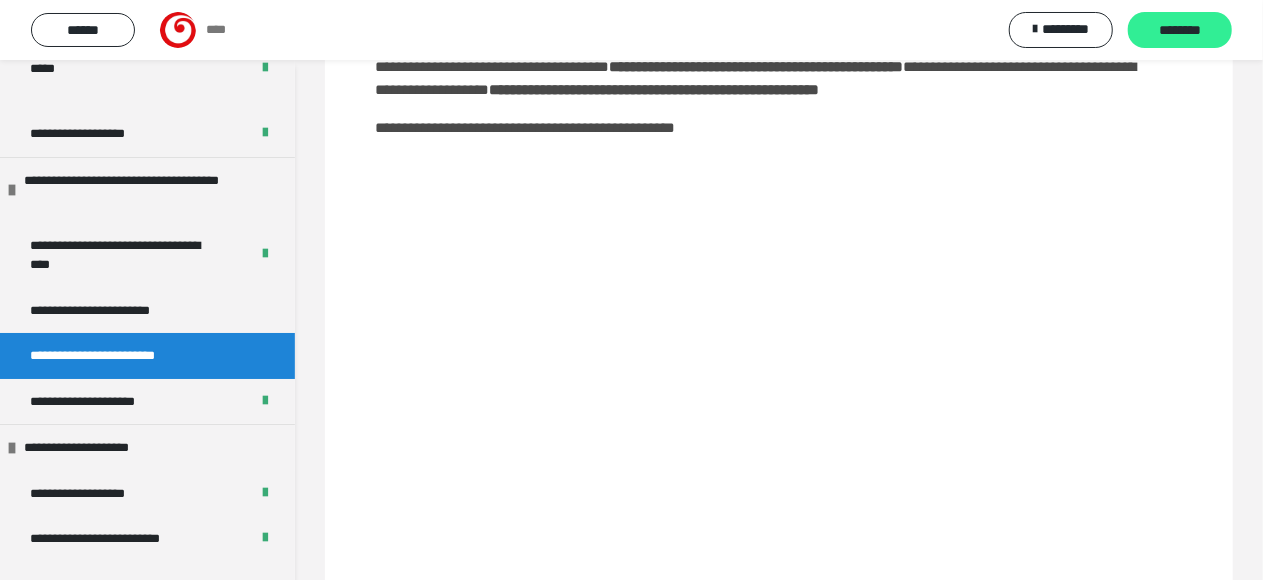 click on "********" at bounding box center [1180, 31] 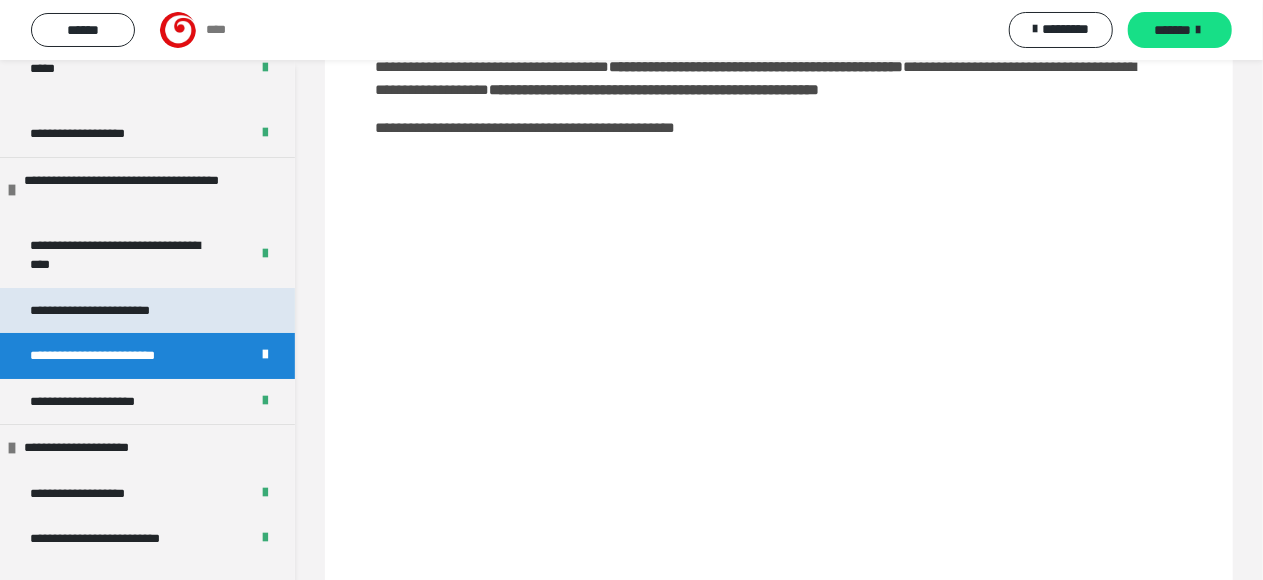 click on "**********" at bounding box center [147, 311] 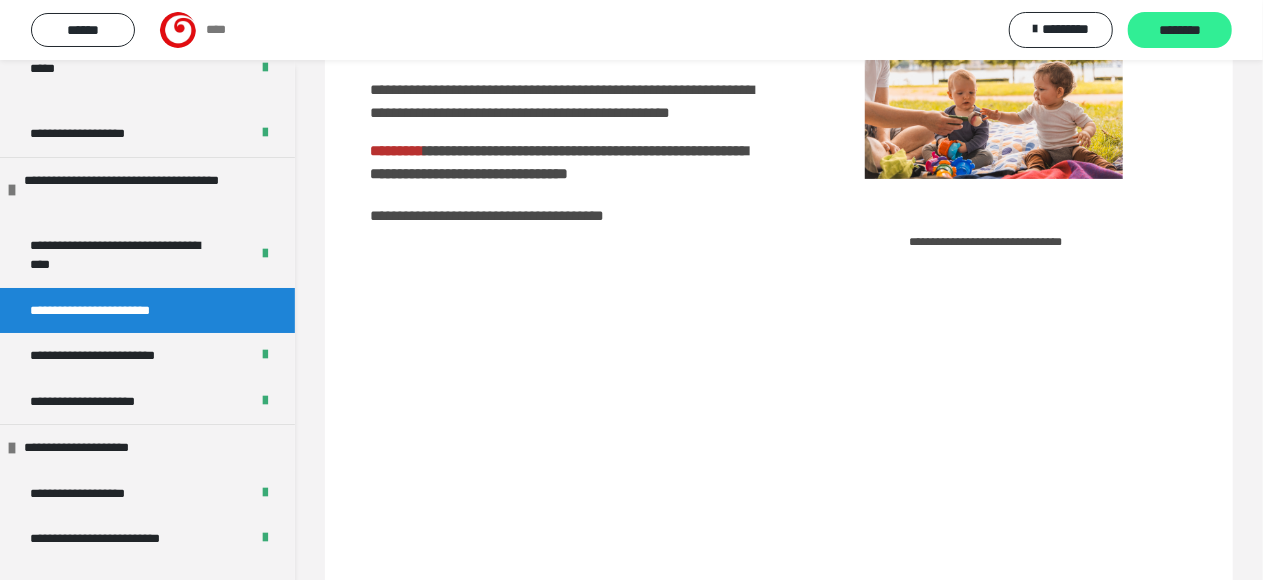click on "********" at bounding box center (1180, 31) 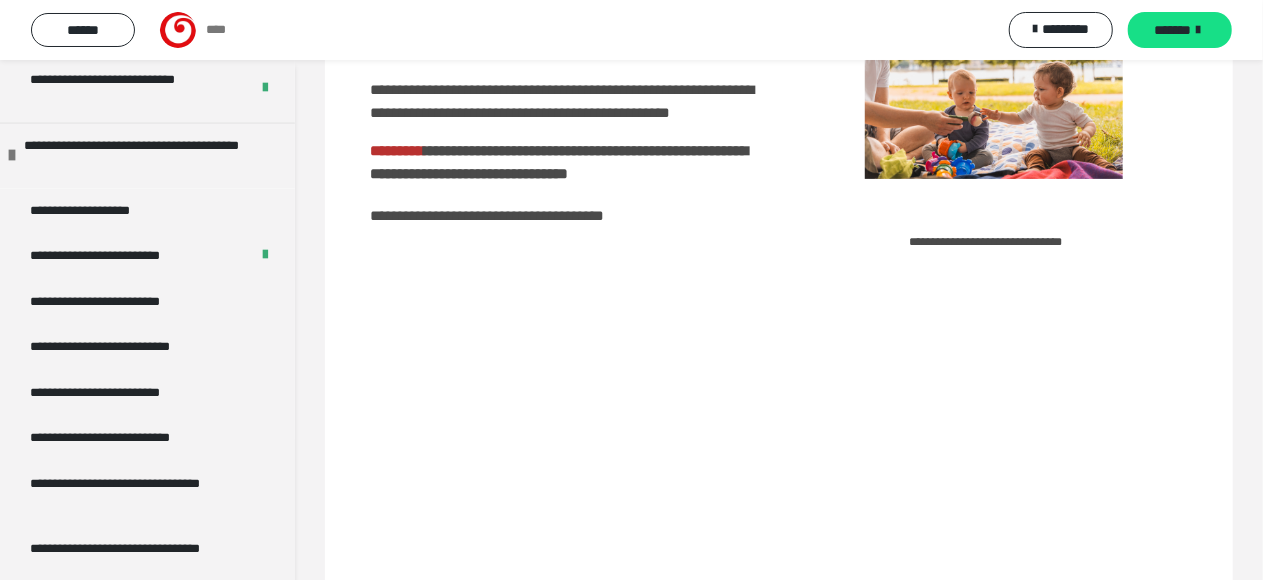scroll, scrollTop: 5925, scrollLeft: 0, axis: vertical 